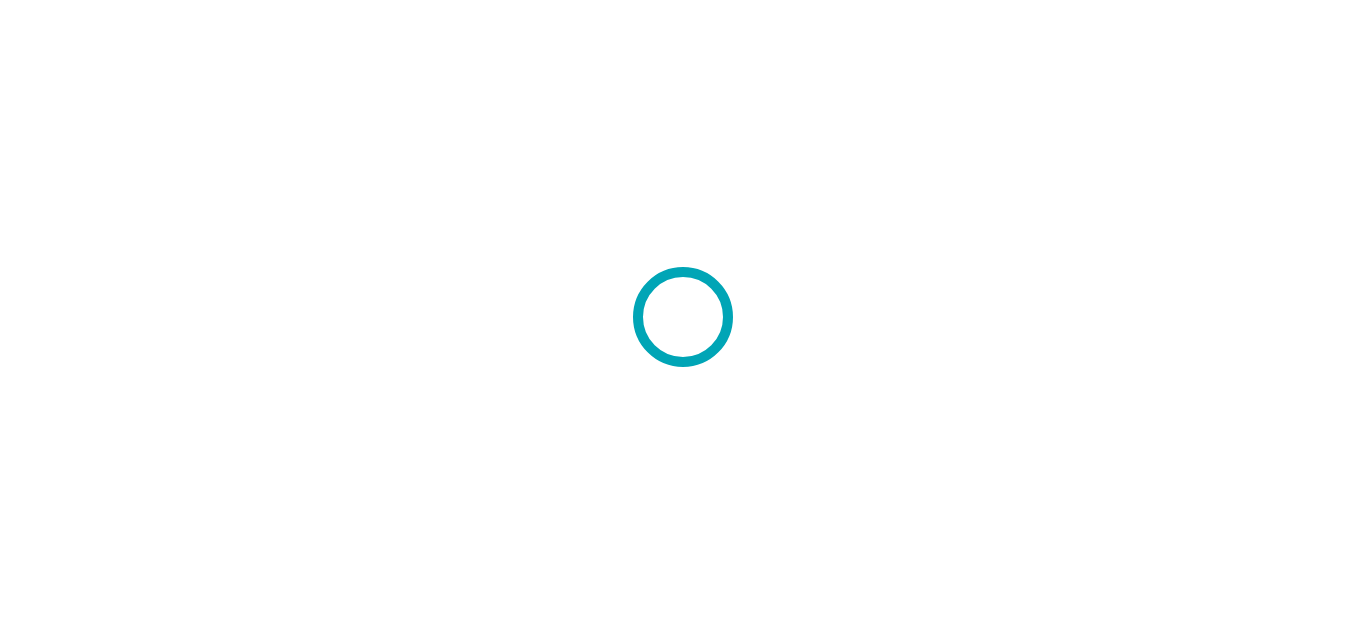scroll, scrollTop: 0, scrollLeft: 0, axis: both 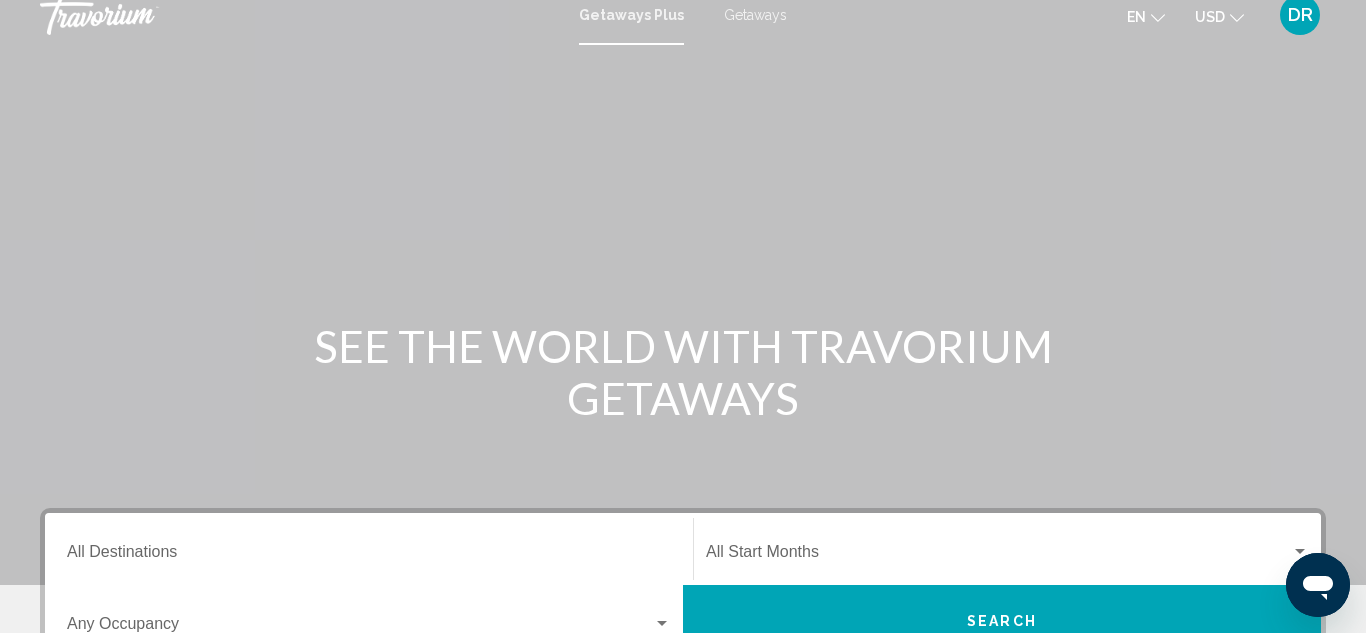 click on "Getaways Plus" at bounding box center [631, 15] 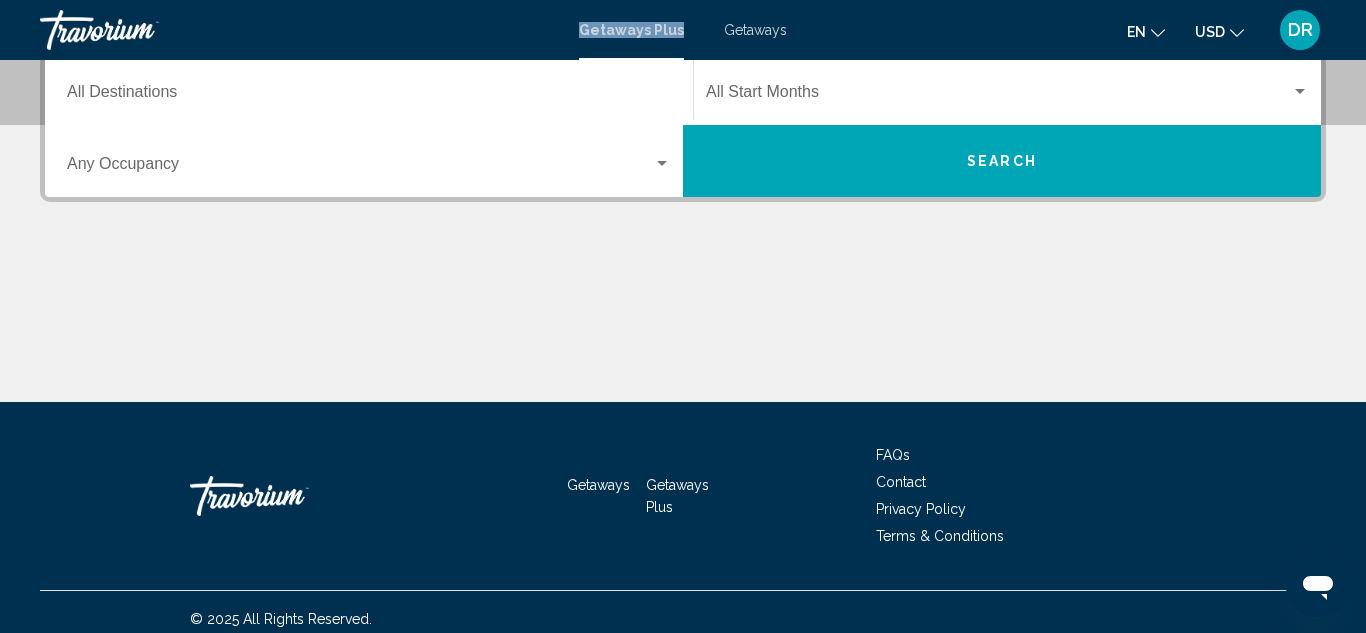 scroll, scrollTop: 489, scrollLeft: 0, axis: vertical 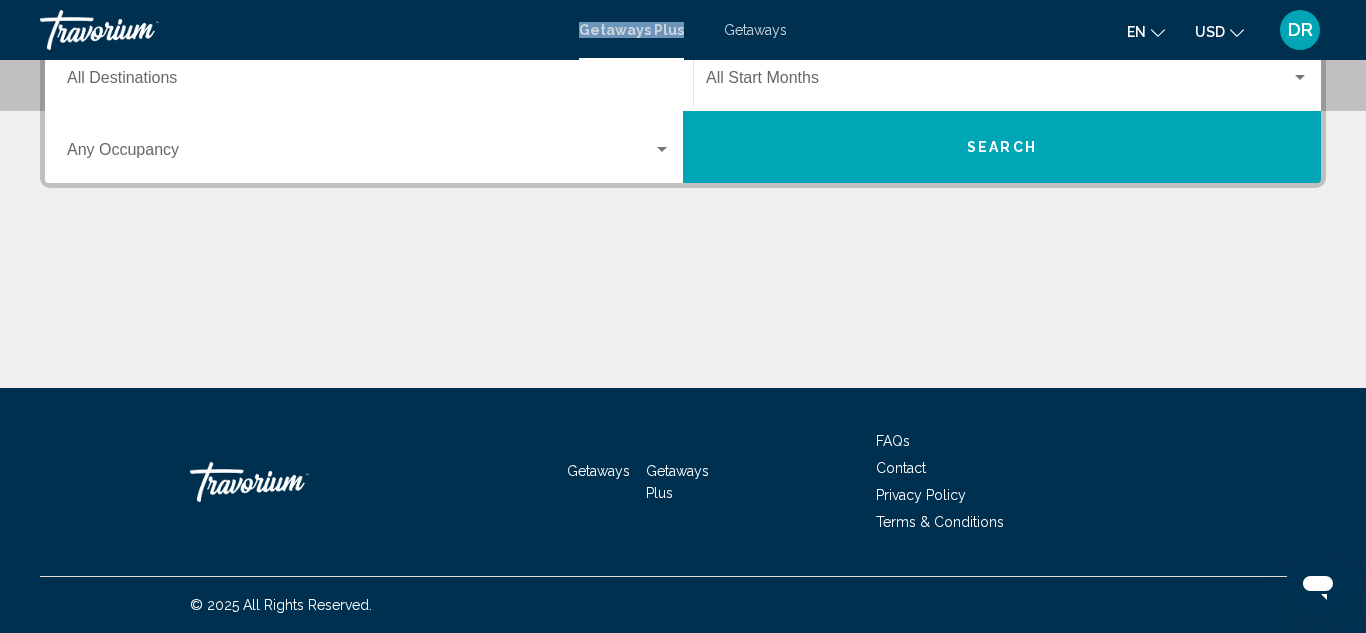 click on "Getaways" at bounding box center (598, 471) 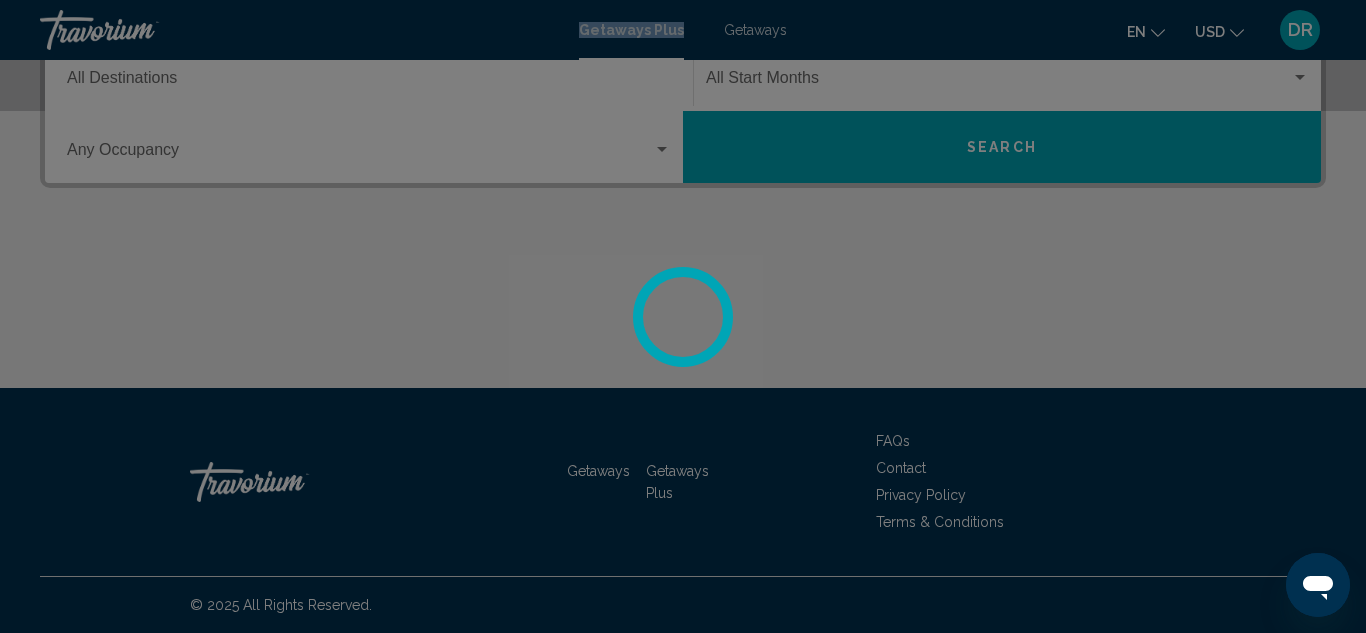 scroll, scrollTop: 0, scrollLeft: 0, axis: both 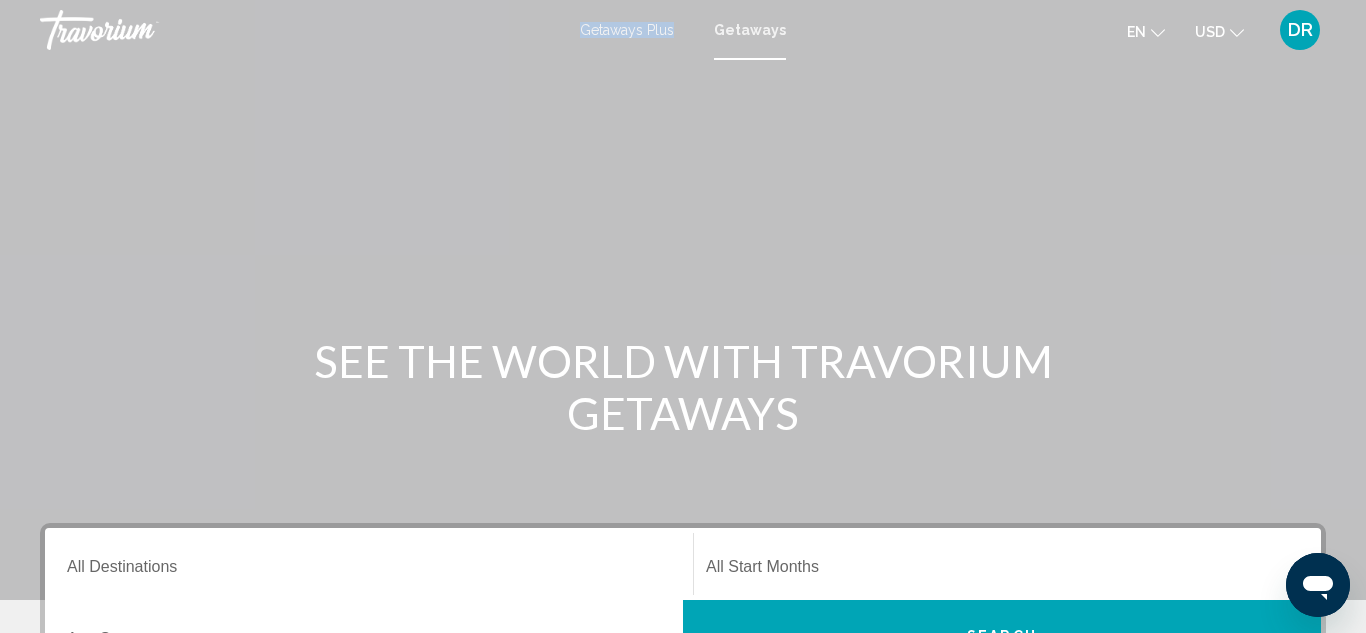click at bounding box center (683, 300) 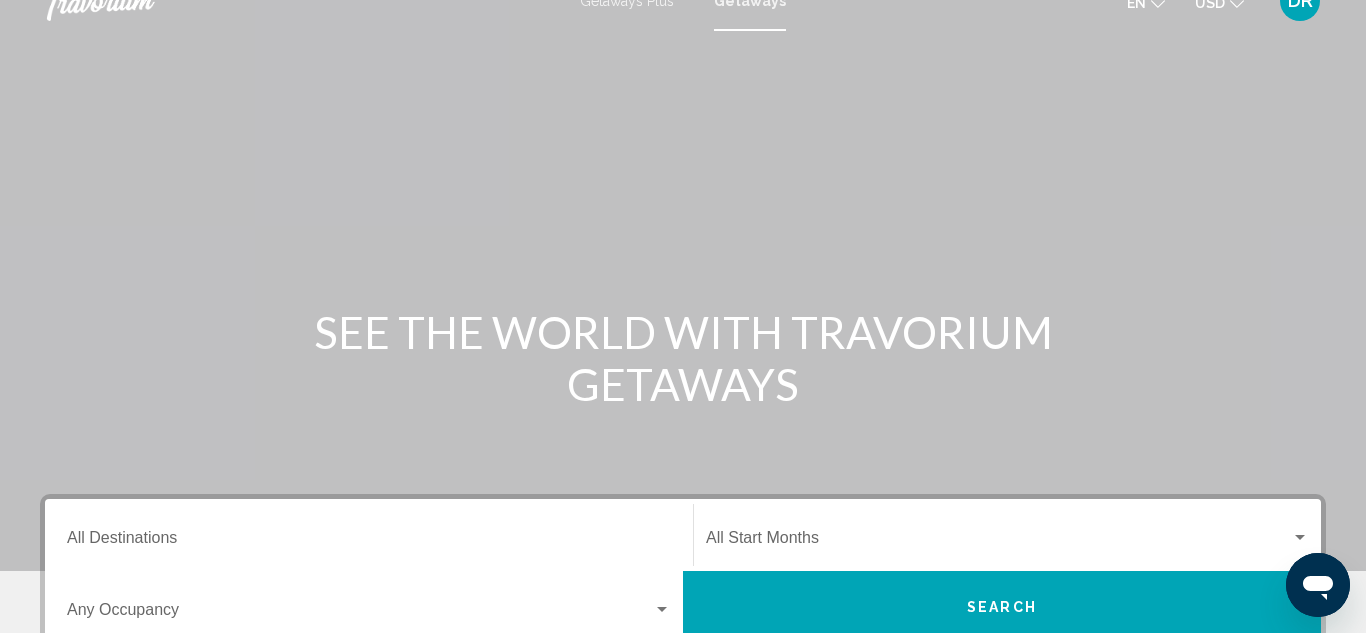 scroll, scrollTop: 0, scrollLeft: 0, axis: both 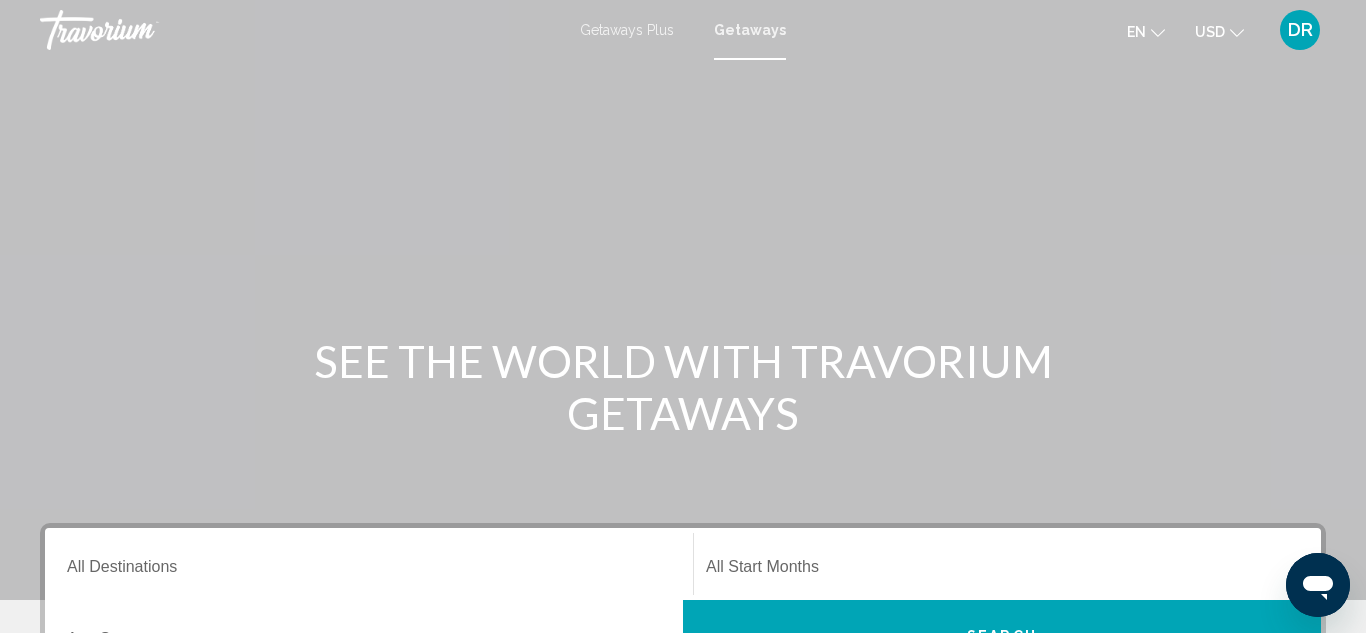 click on "Getaways Plus" at bounding box center (627, 30) 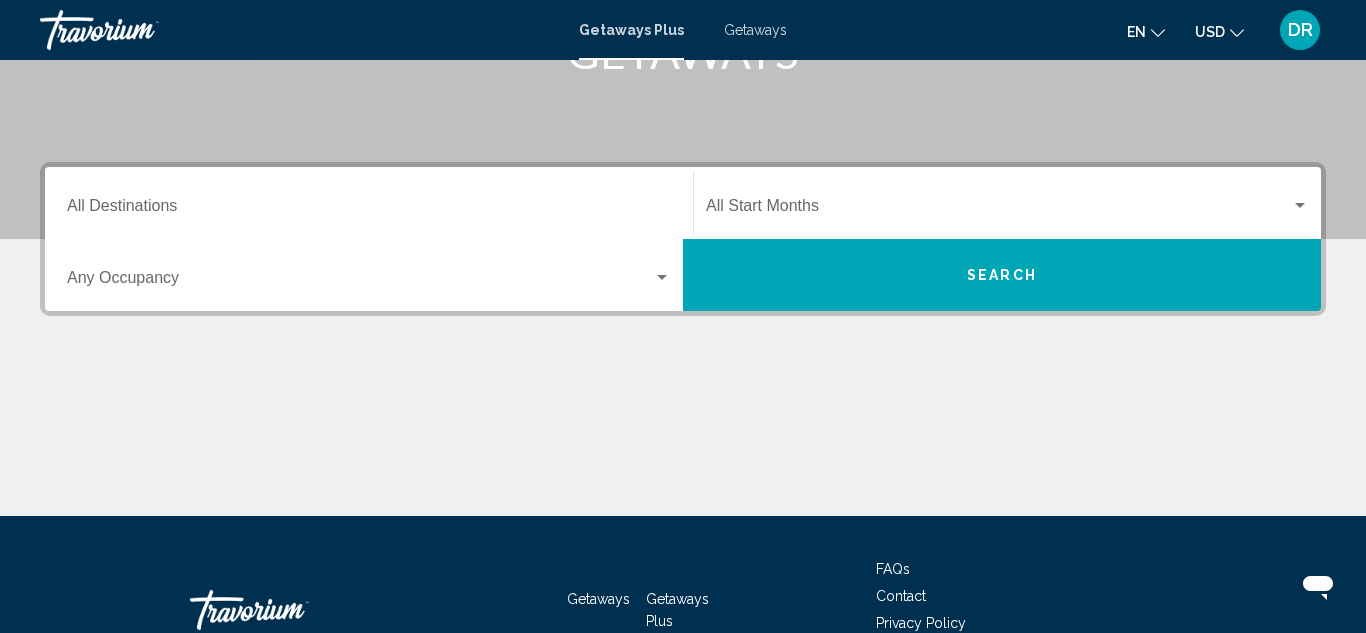 scroll, scrollTop: 360, scrollLeft: 0, axis: vertical 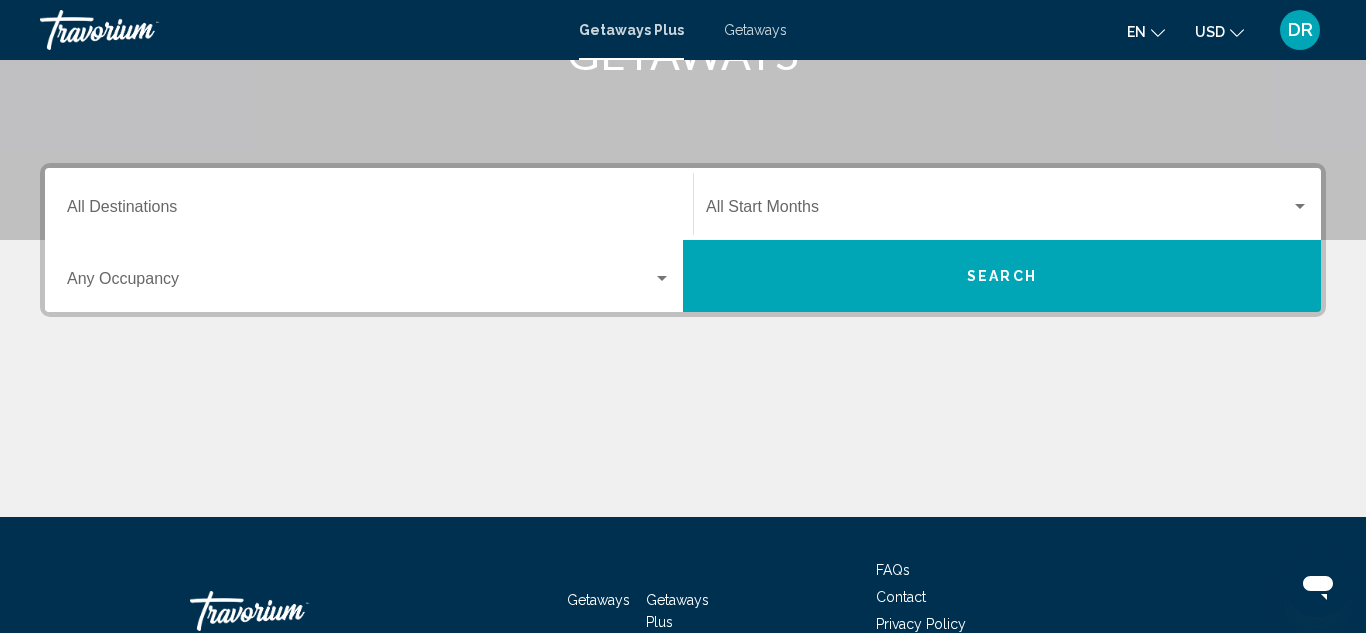 click on "Destination All Destinations" at bounding box center [369, 211] 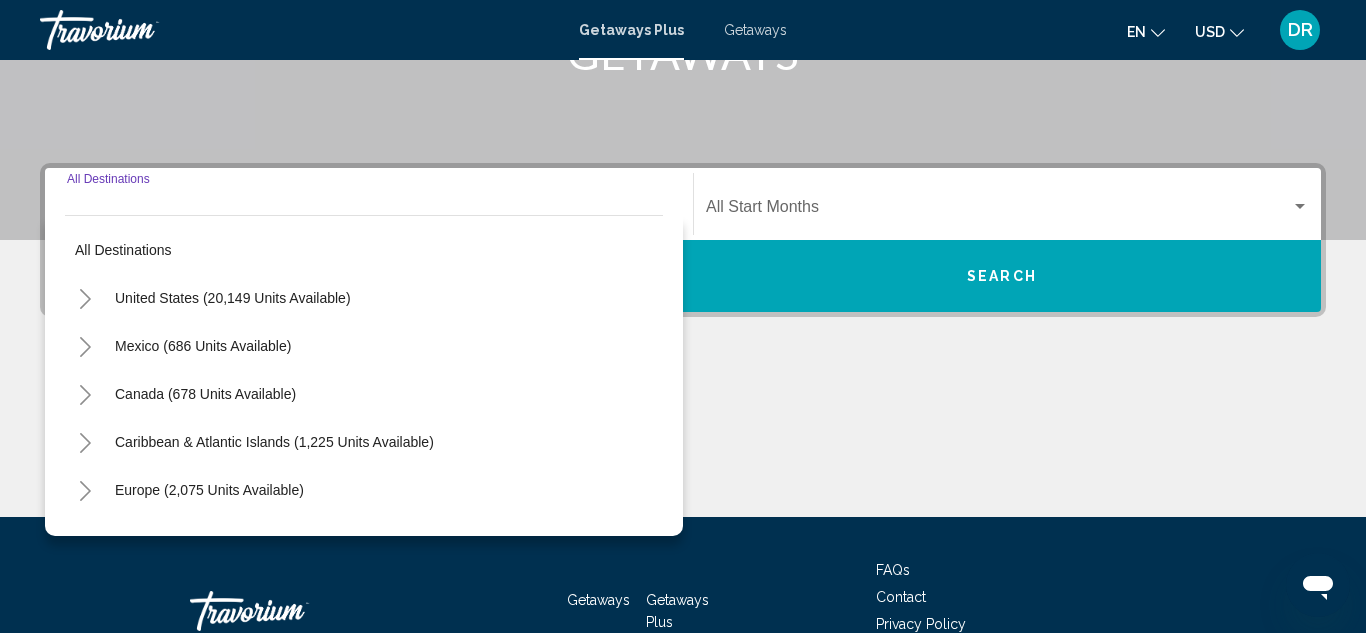 scroll, scrollTop: 458, scrollLeft: 0, axis: vertical 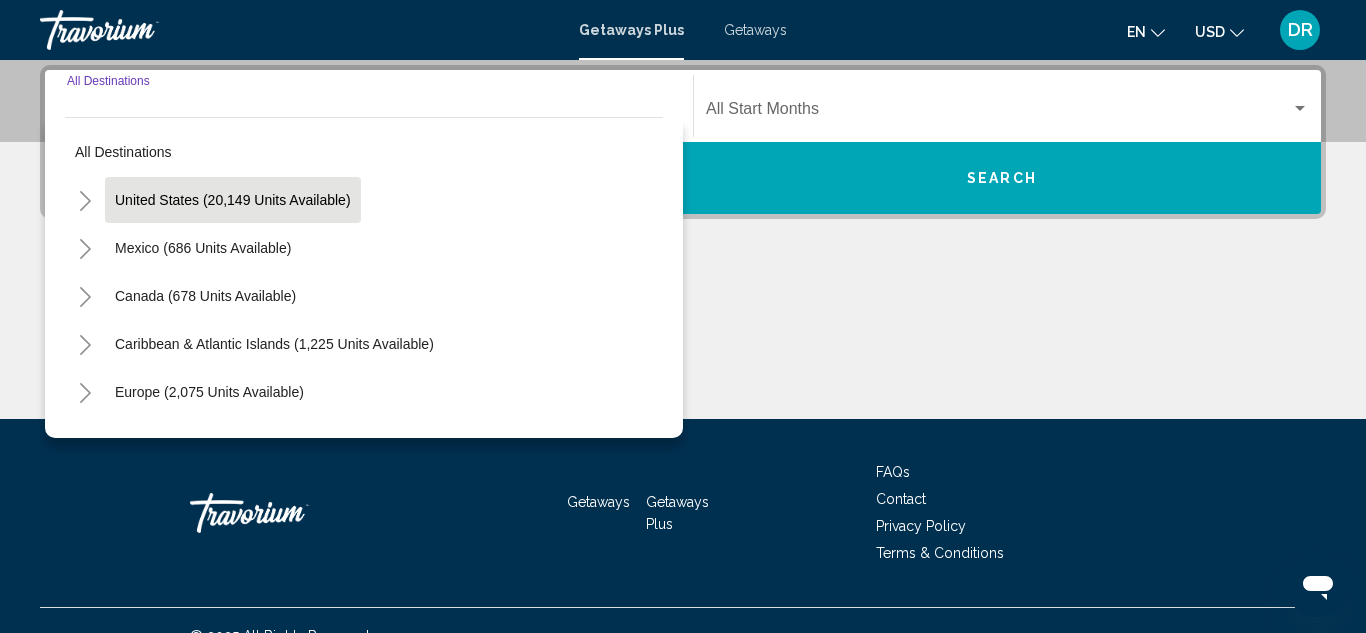 click on "United States (20,149 units available)" at bounding box center [203, 248] 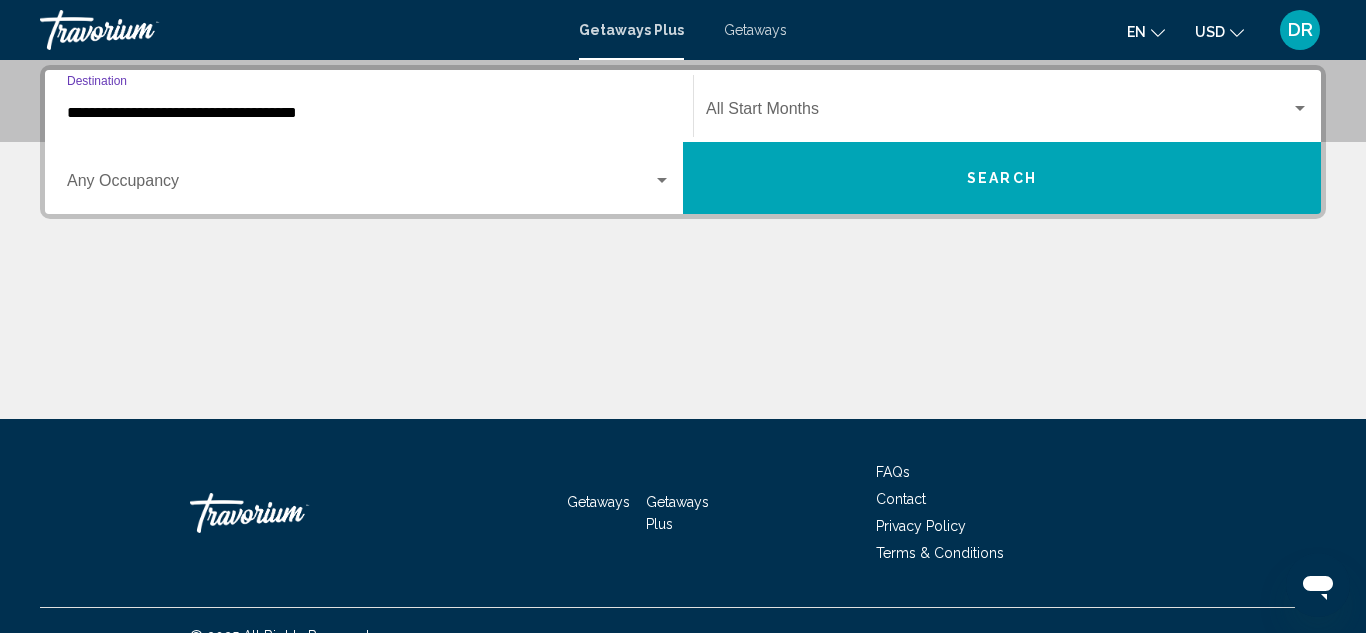click on "Search" at bounding box center (1002, 179) 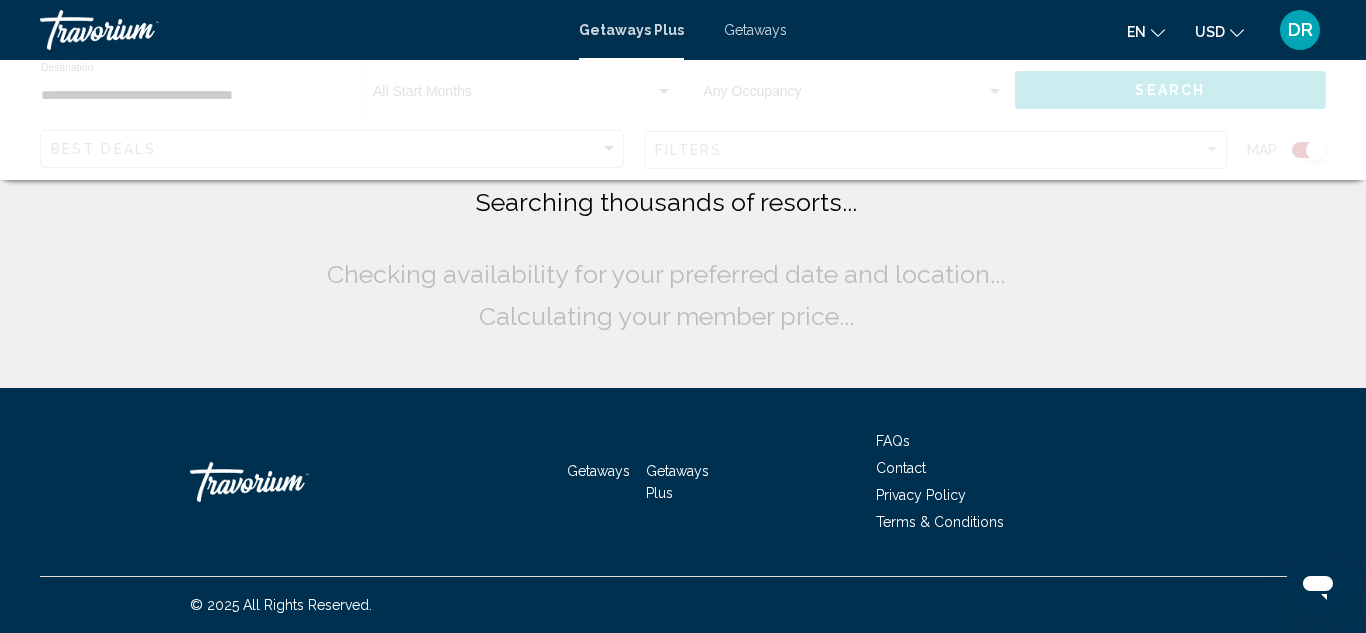 scroll, scrollTop: 0, scrollLeft: 0, axis: both 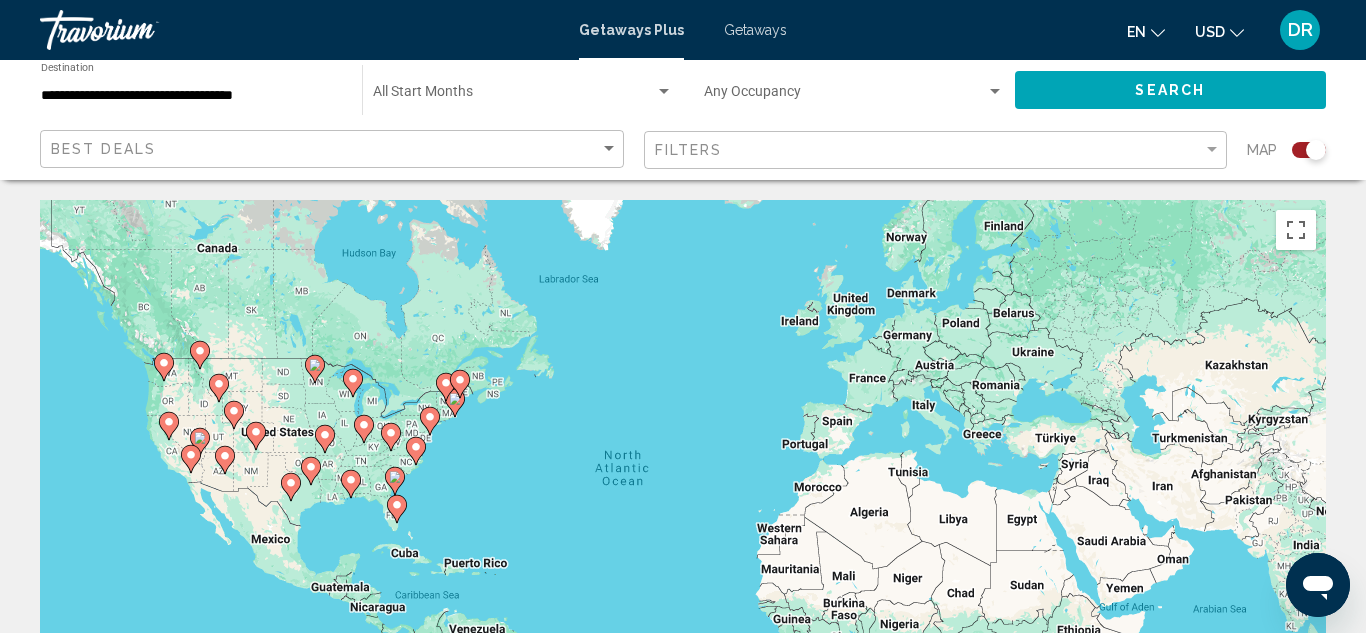 click at bounding box center (664, 91) 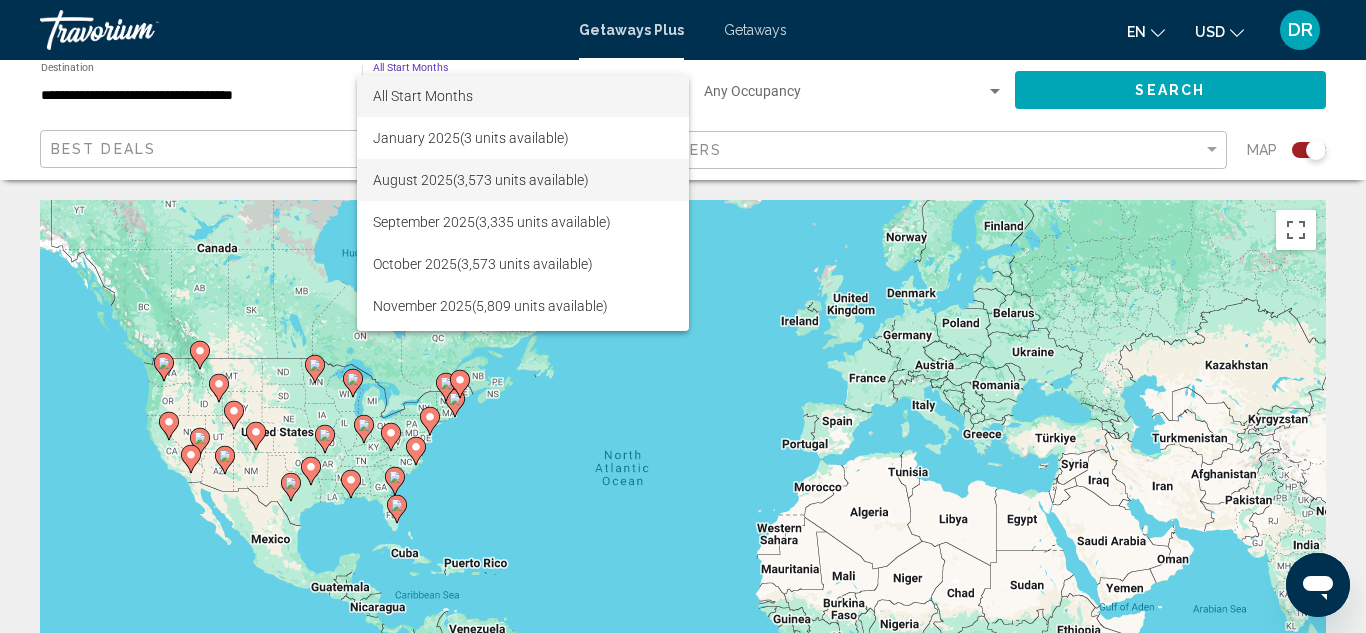 click on "August 2025  (3,573 units available)" at bounding box center [523, 180] 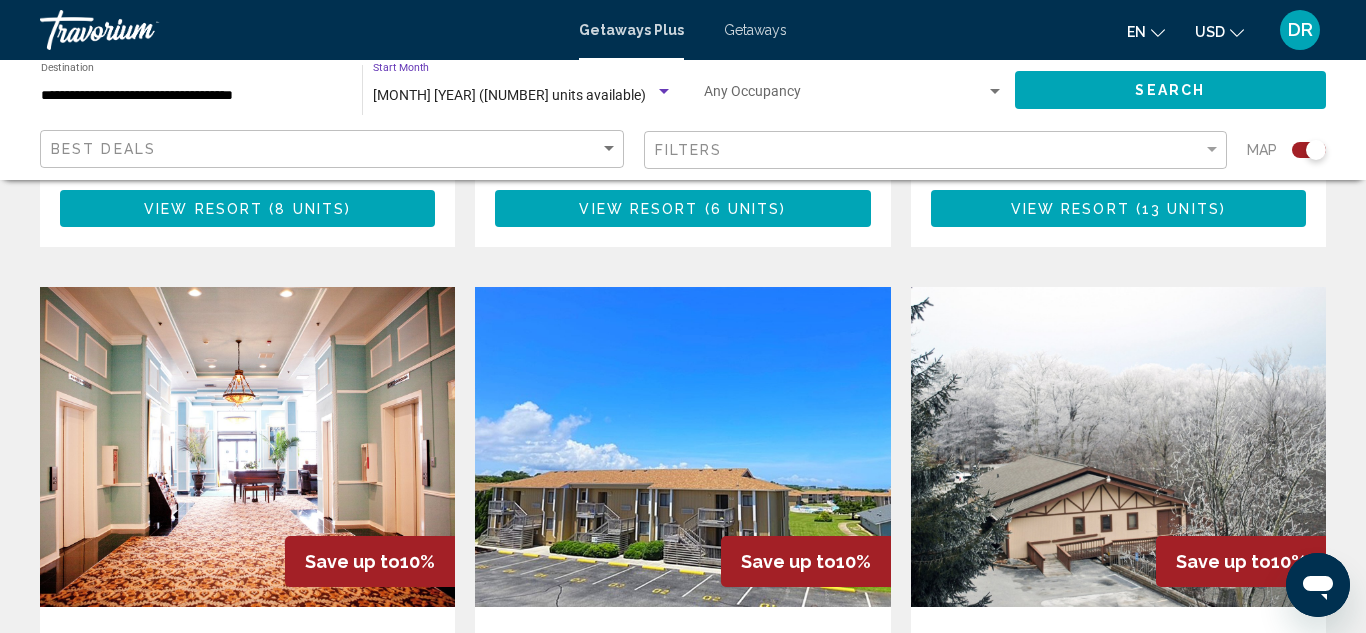 scroll, scrollTop: 1313, scrollLeft: 0, axis: vertical 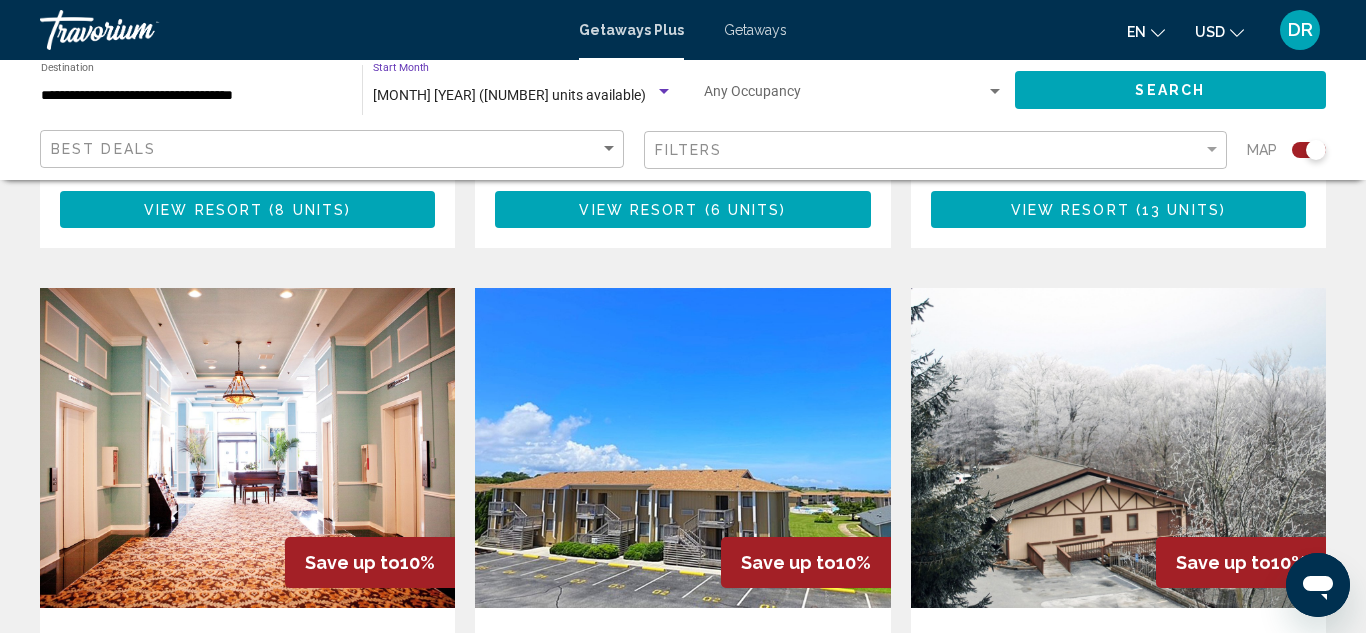 click at bounding box center (845, 96) 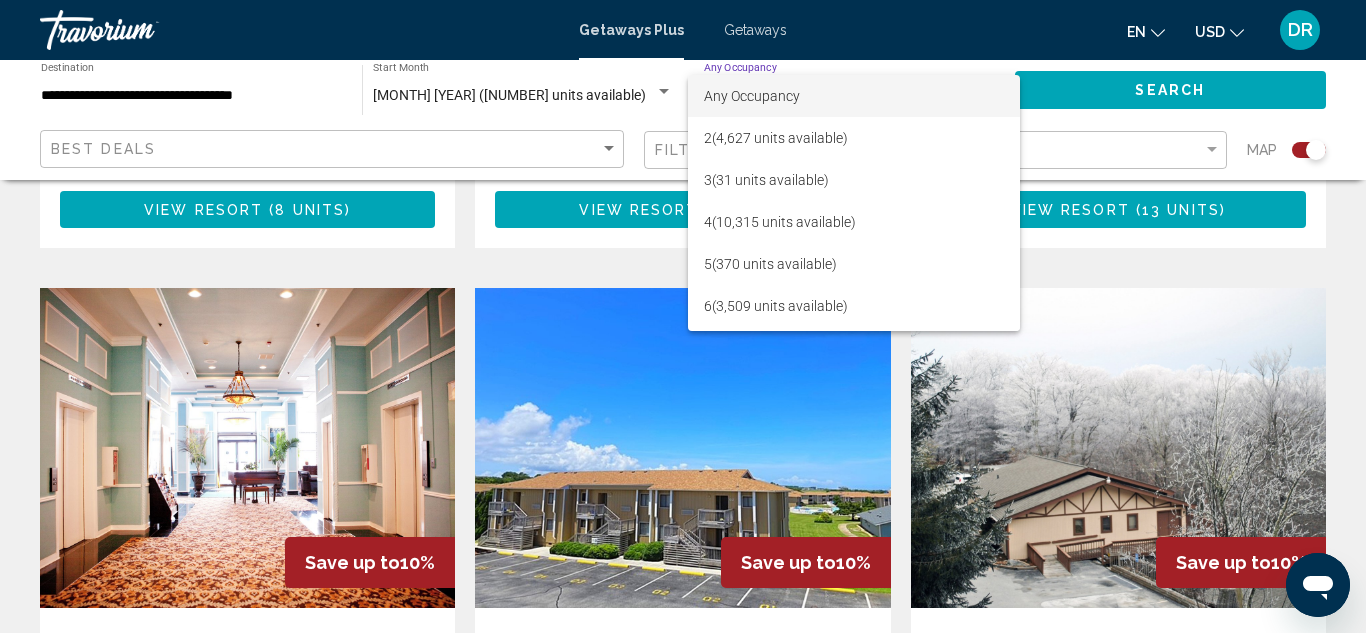click on "Any Occupancy" at bounding box center (854, 96) 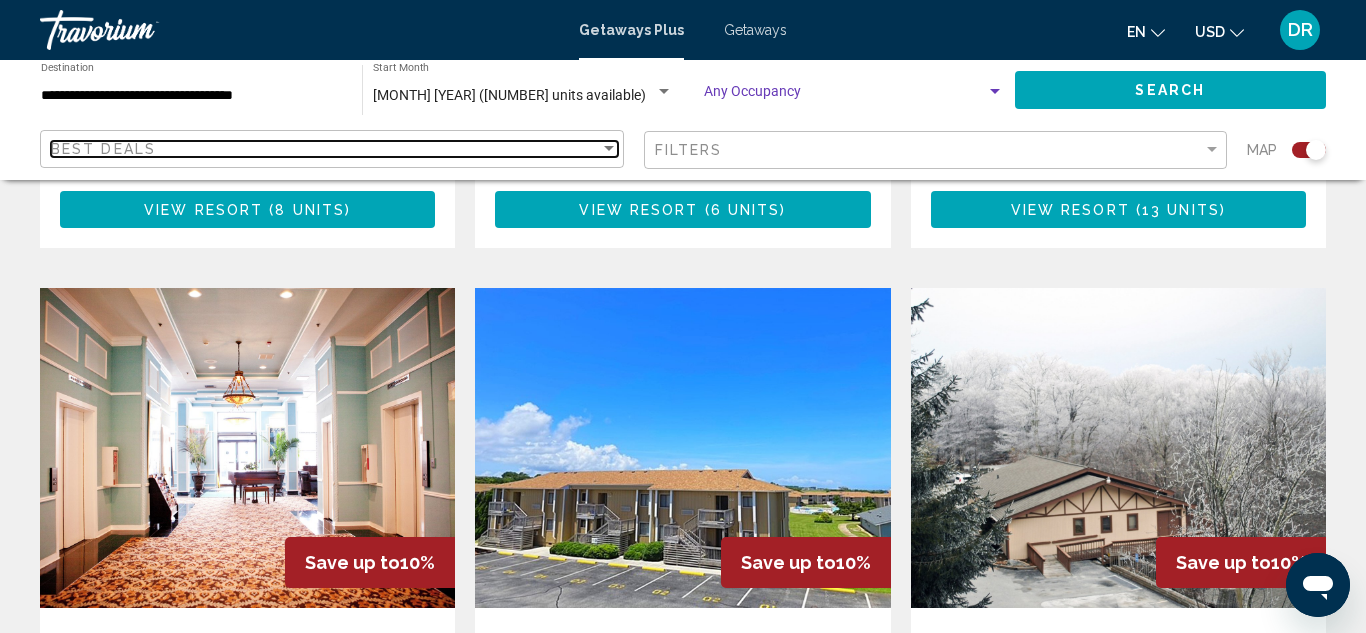 click on "Best Deals" at bounding box center (325, 149) 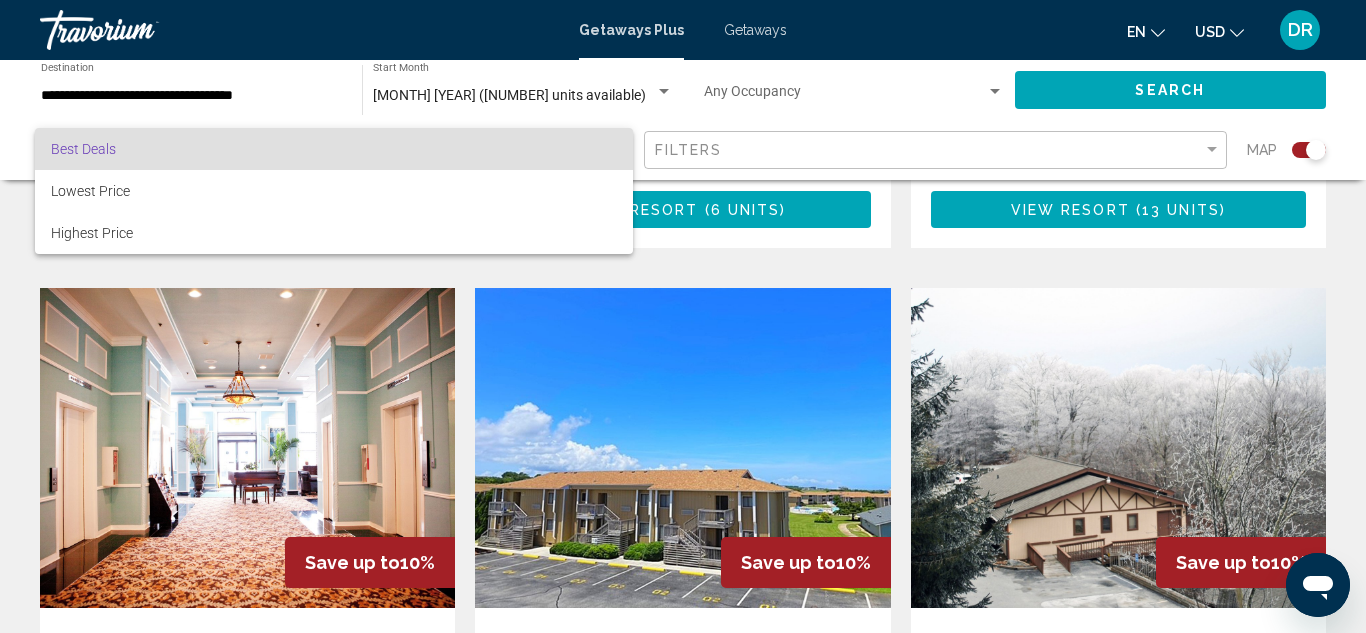click on "Best Deals" at bounding box center (334, 149) 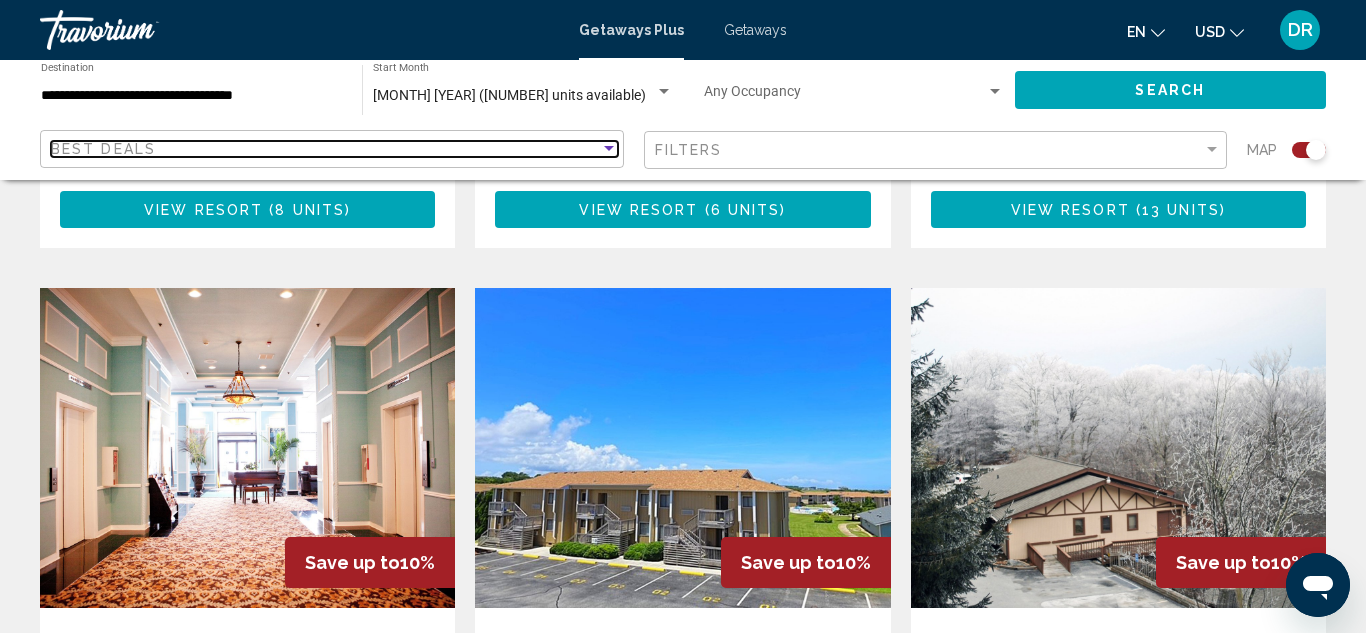 click on "Best Deals" at bounding box center [325, 149] 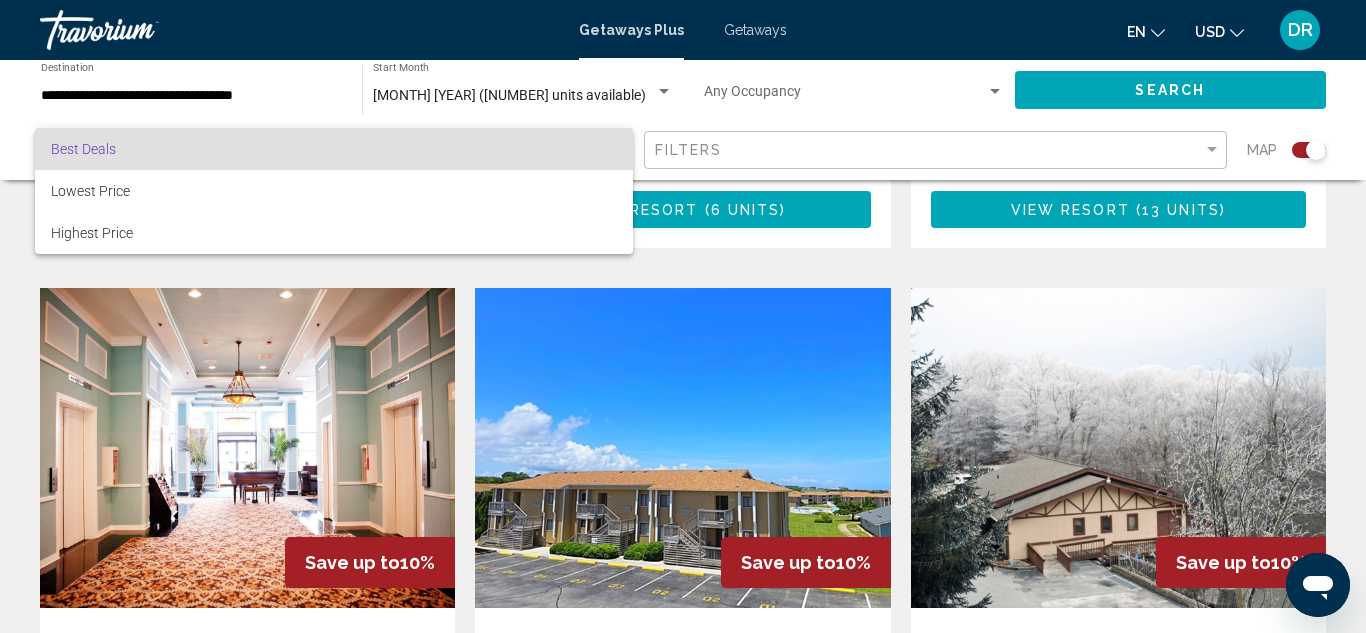 click on "Best Deals" at bounding box center (334, 149) 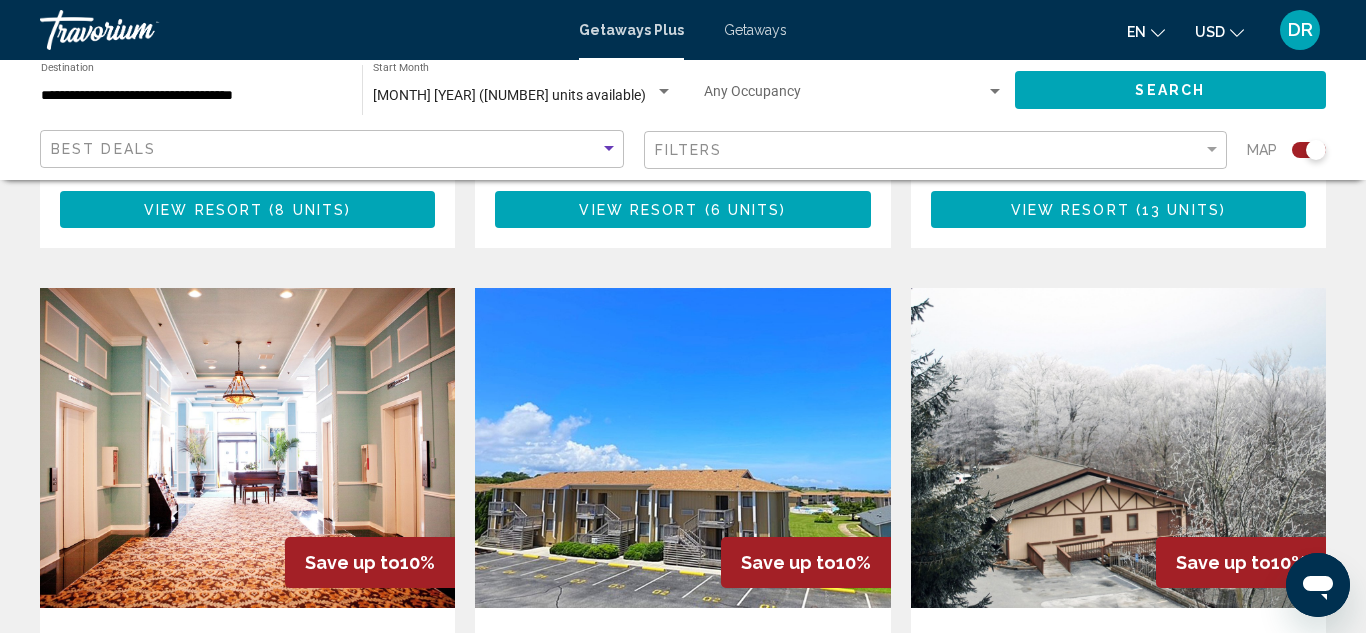 click on "Best Deals" 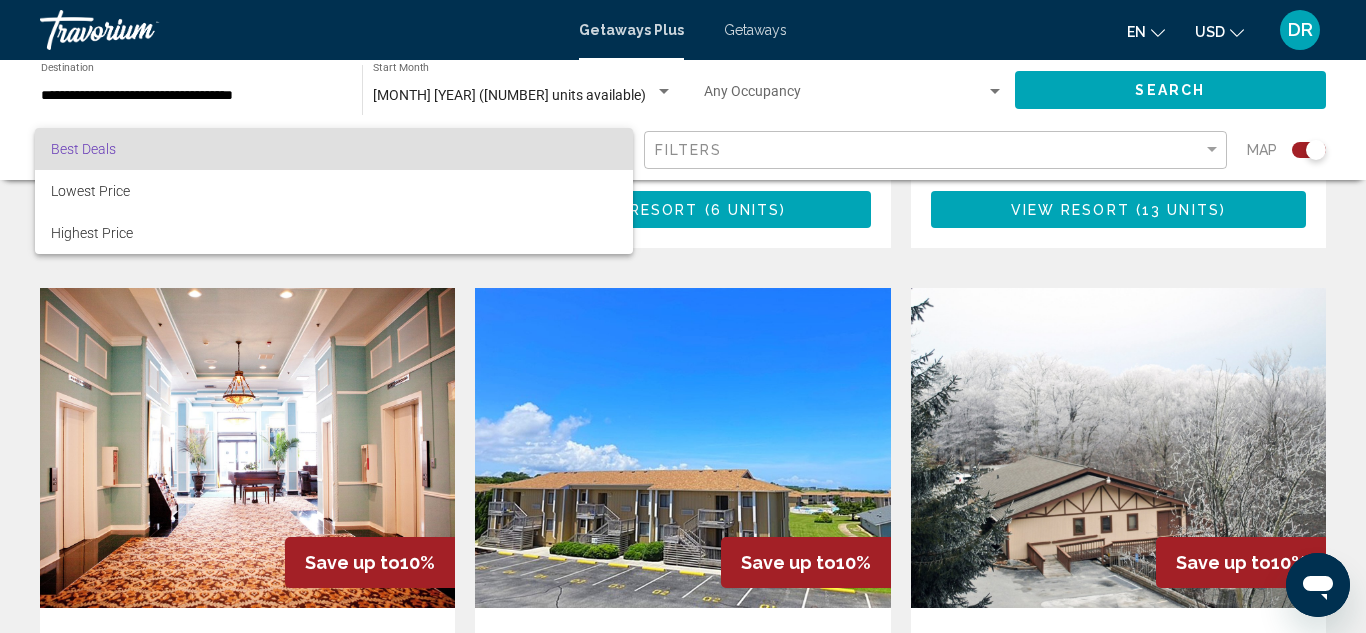 click on "Best Deals" at bounding box center (334, 149) 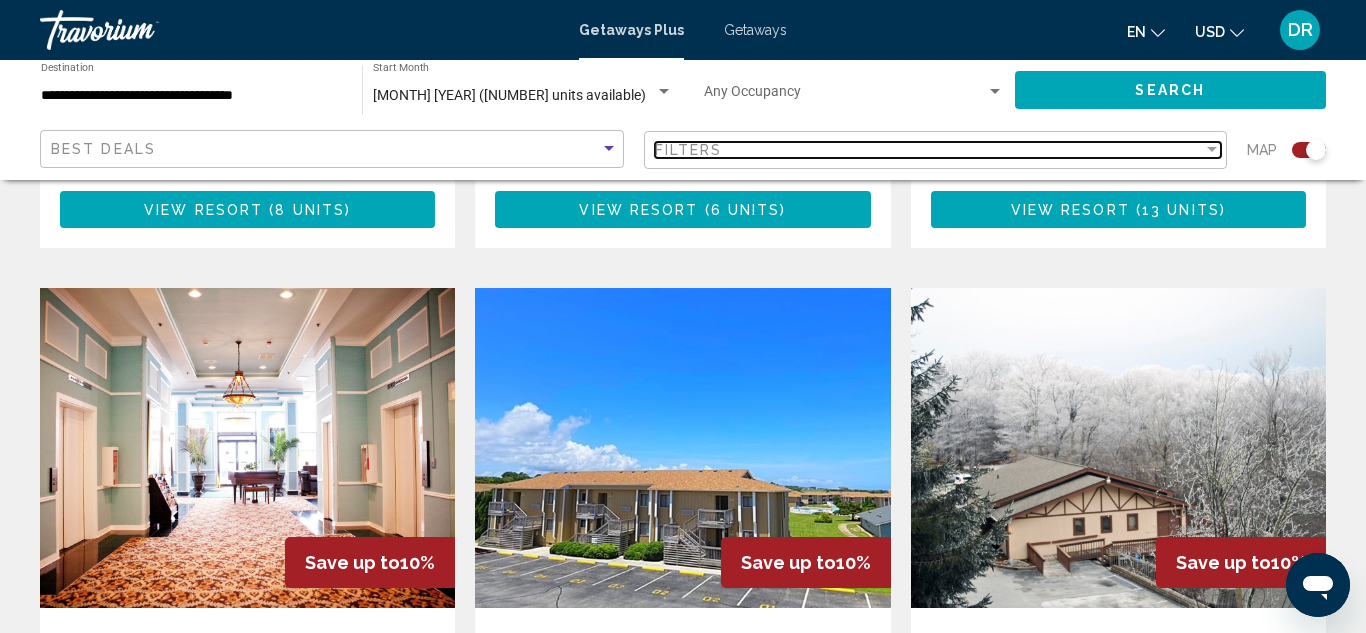 click on "Filters" at bounding box center (929, 150) 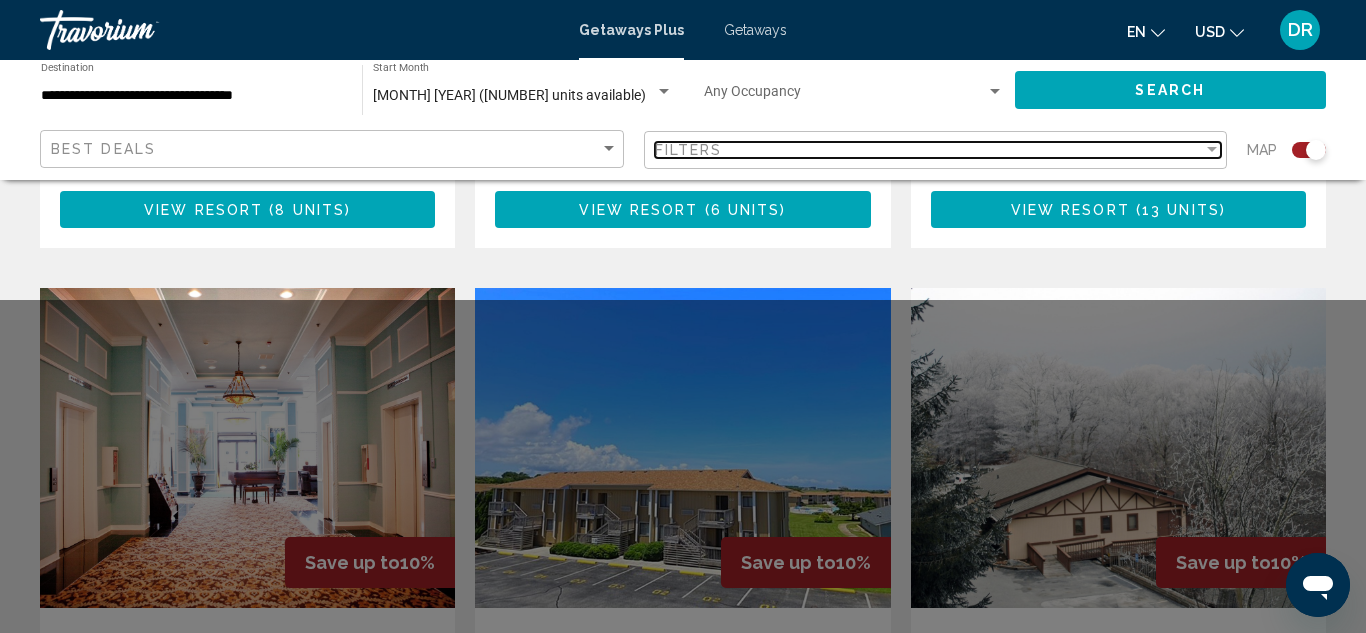 click on "Filters" at bounding box center [929, 150] 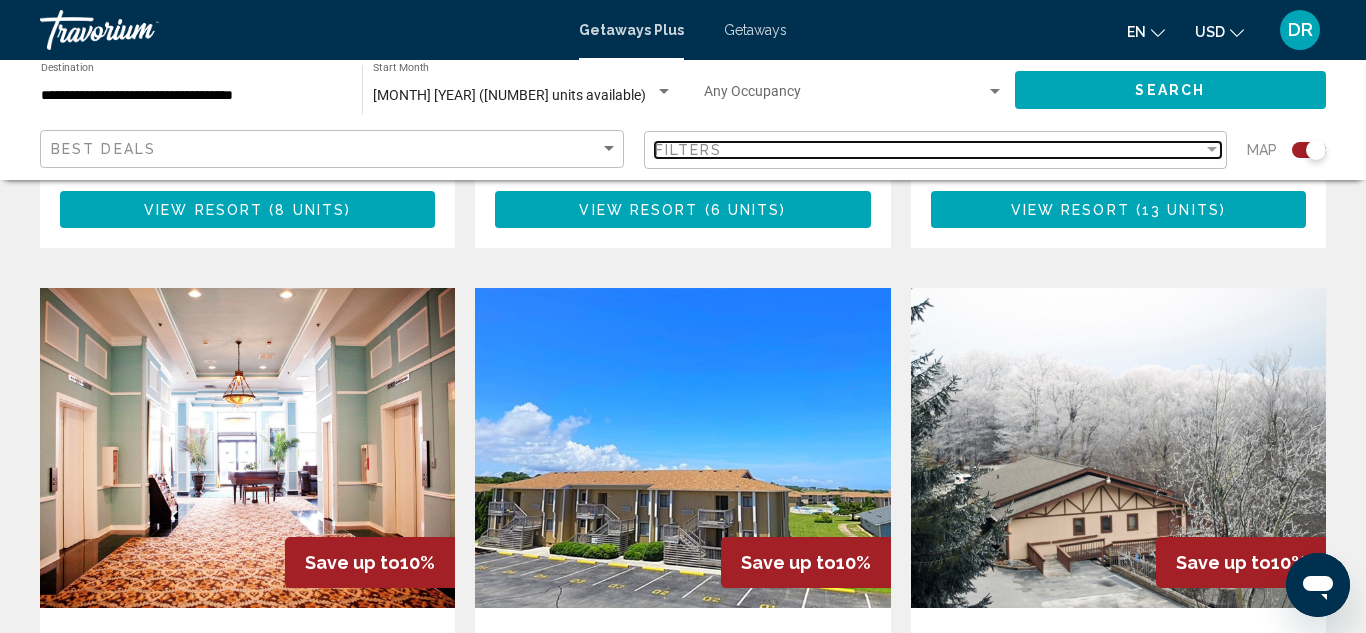click at bounding box center [1212, 150] 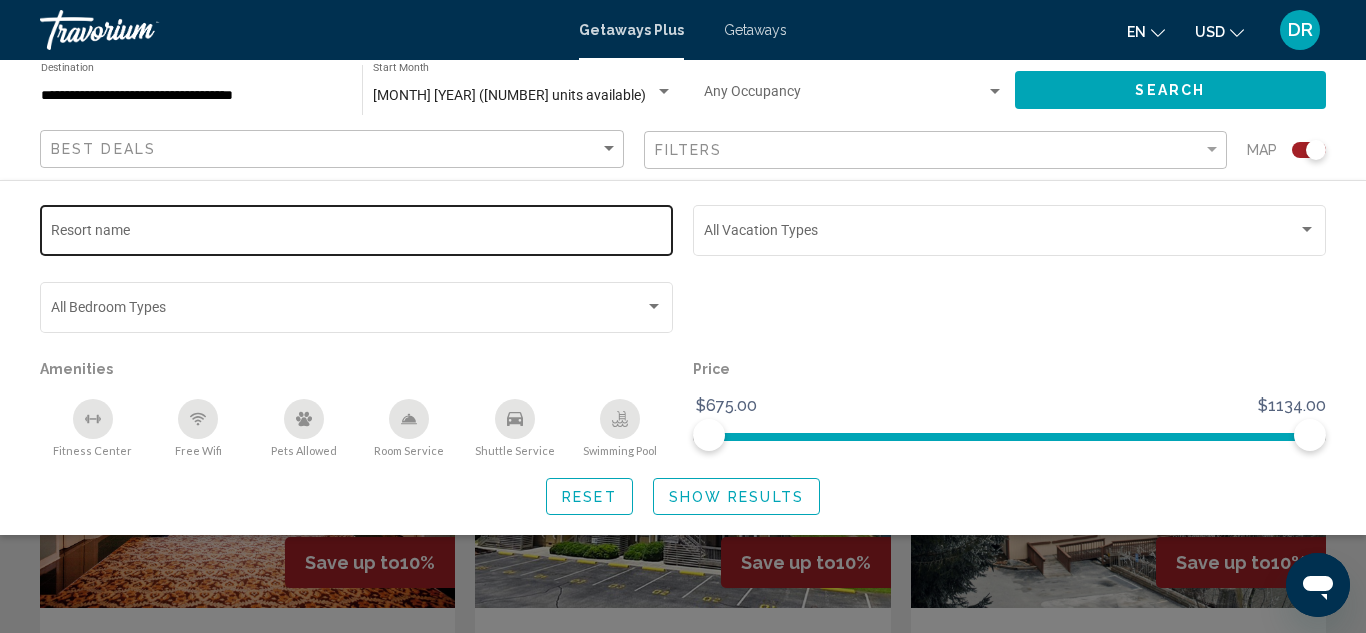 click on "Resort name" at bounding box center (357, 234) 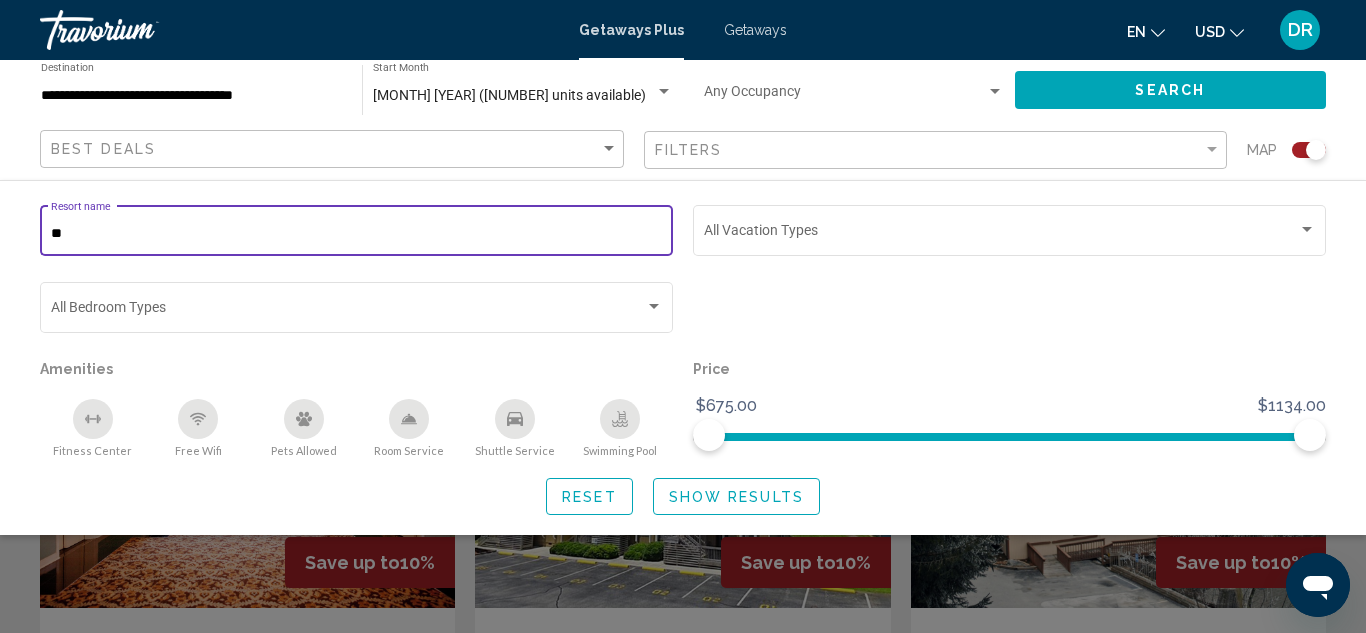type on "***" 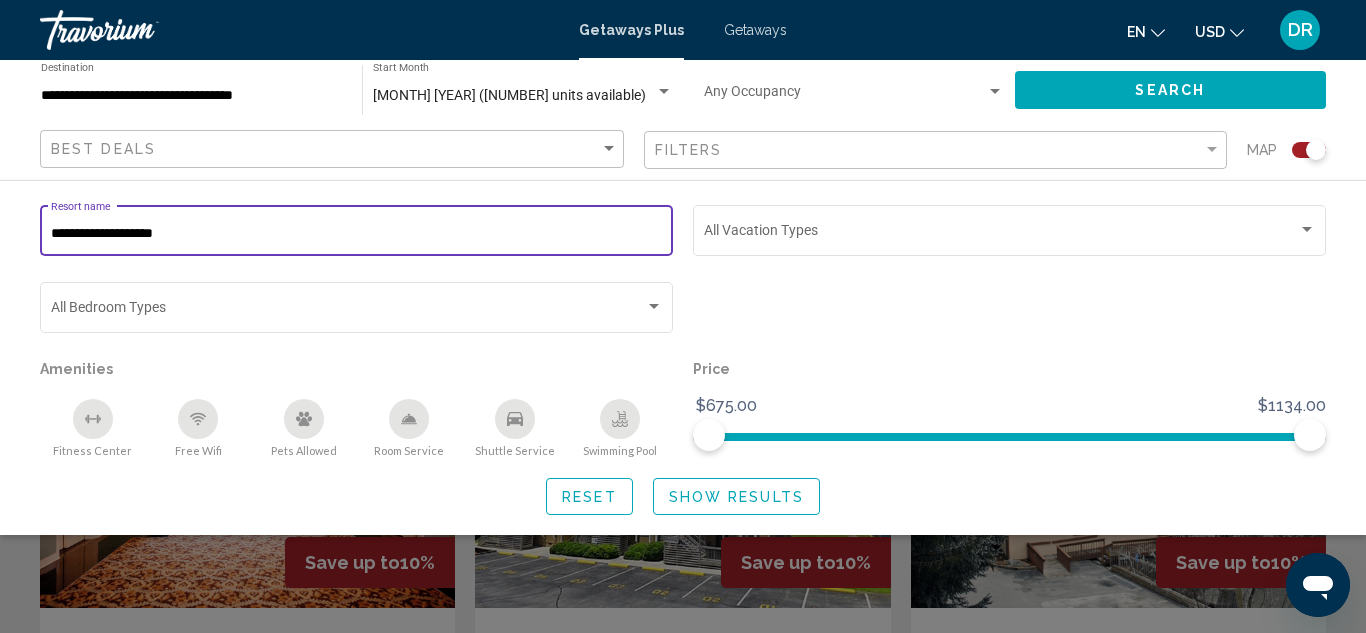 type on "**********" 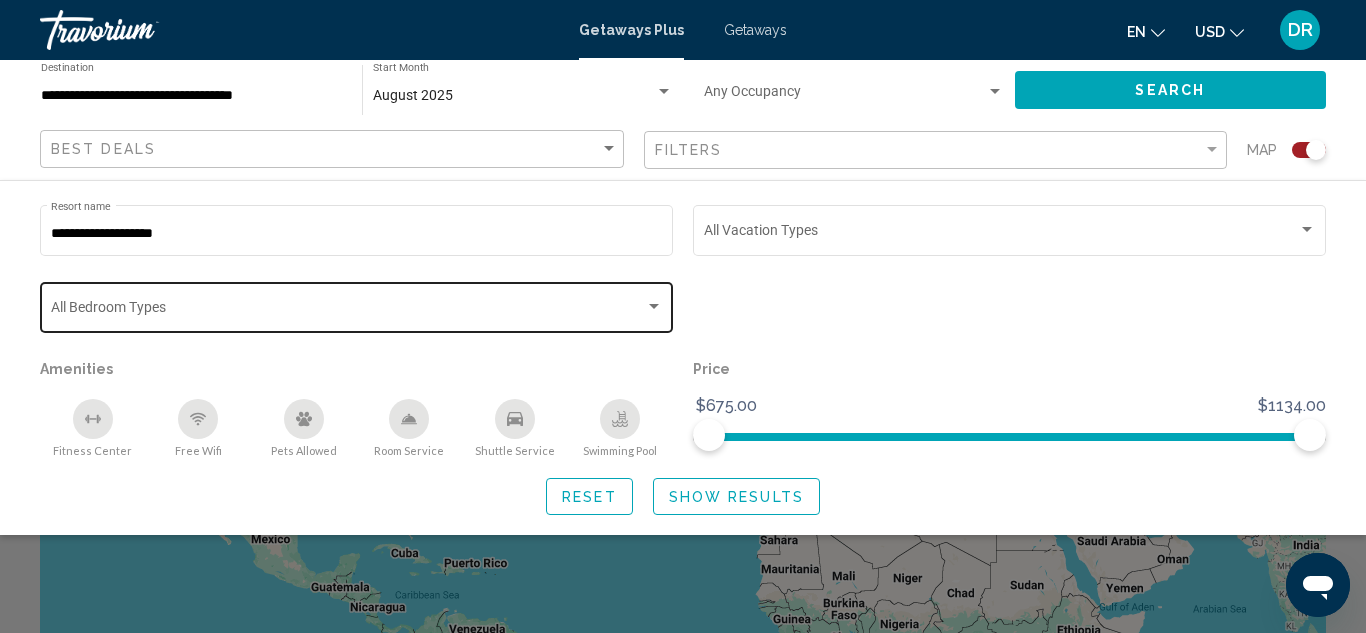 click at bounding box center (654, 307) 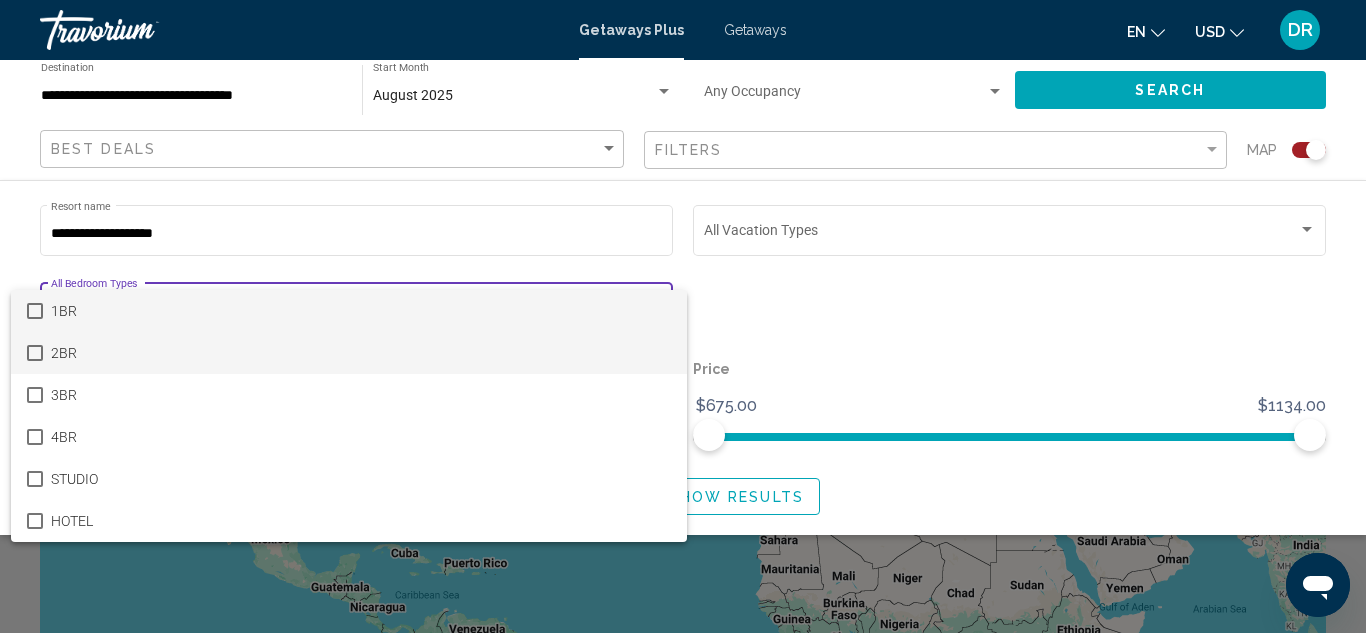 click at bounding box center [35, 353] 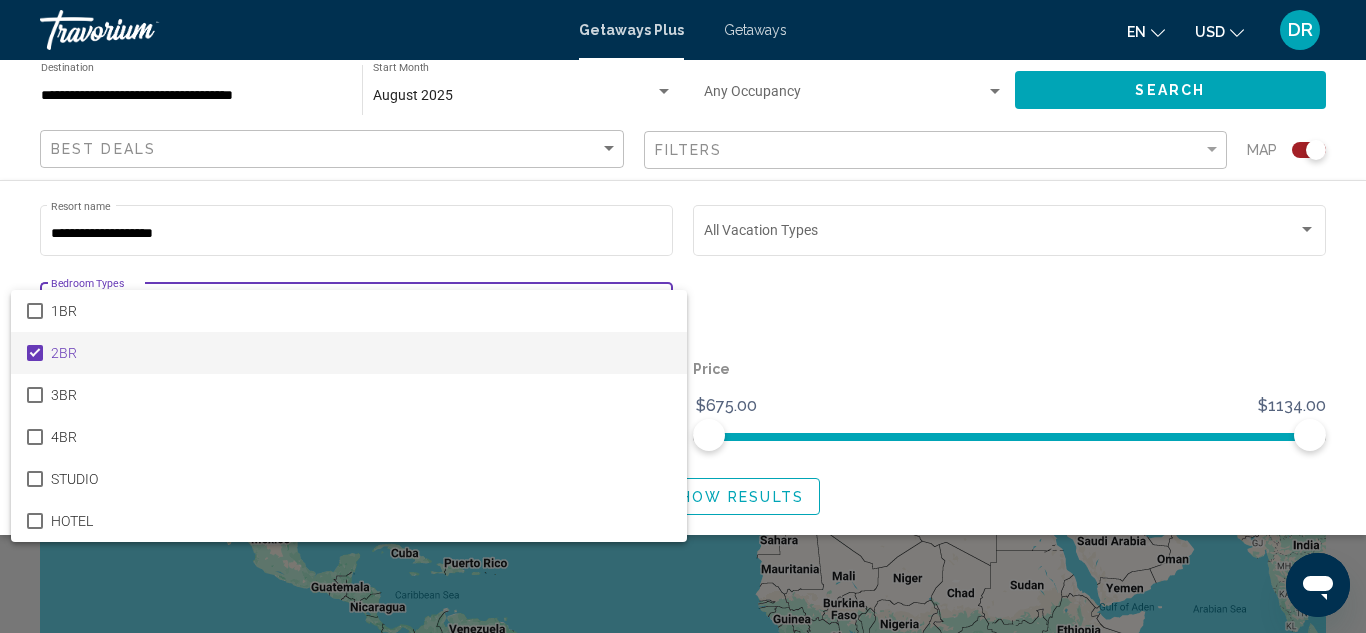 click at bounding box center (683, 316) 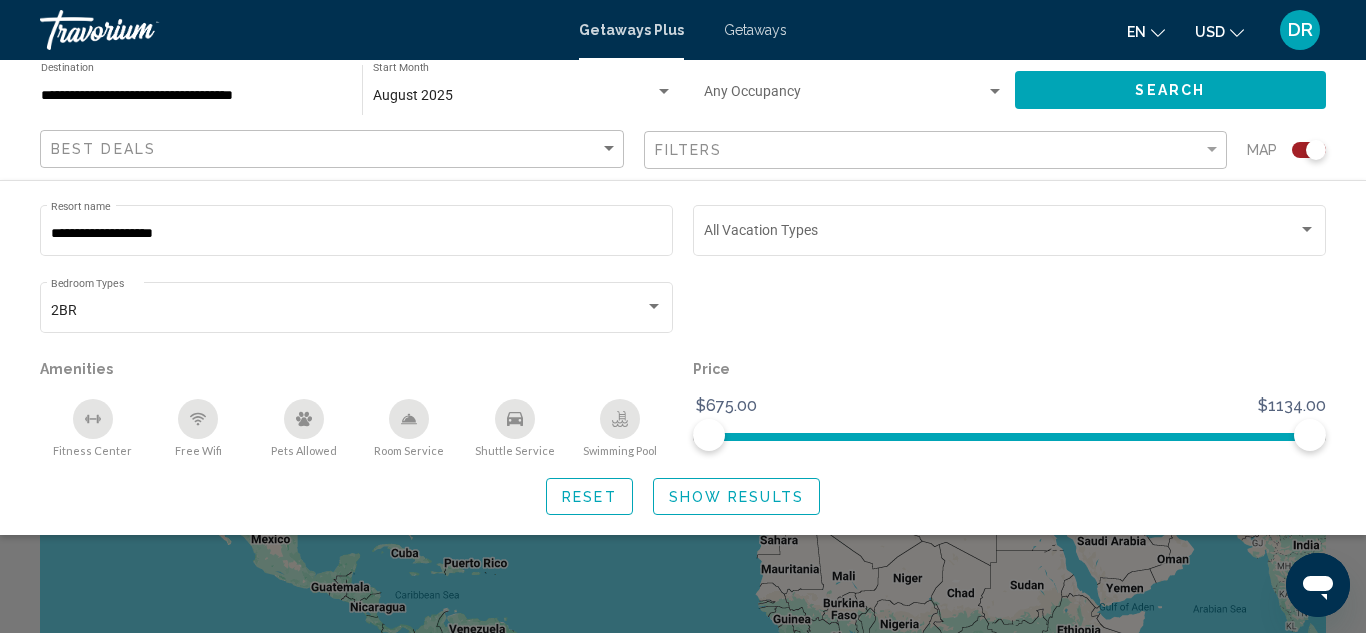click on "Search" 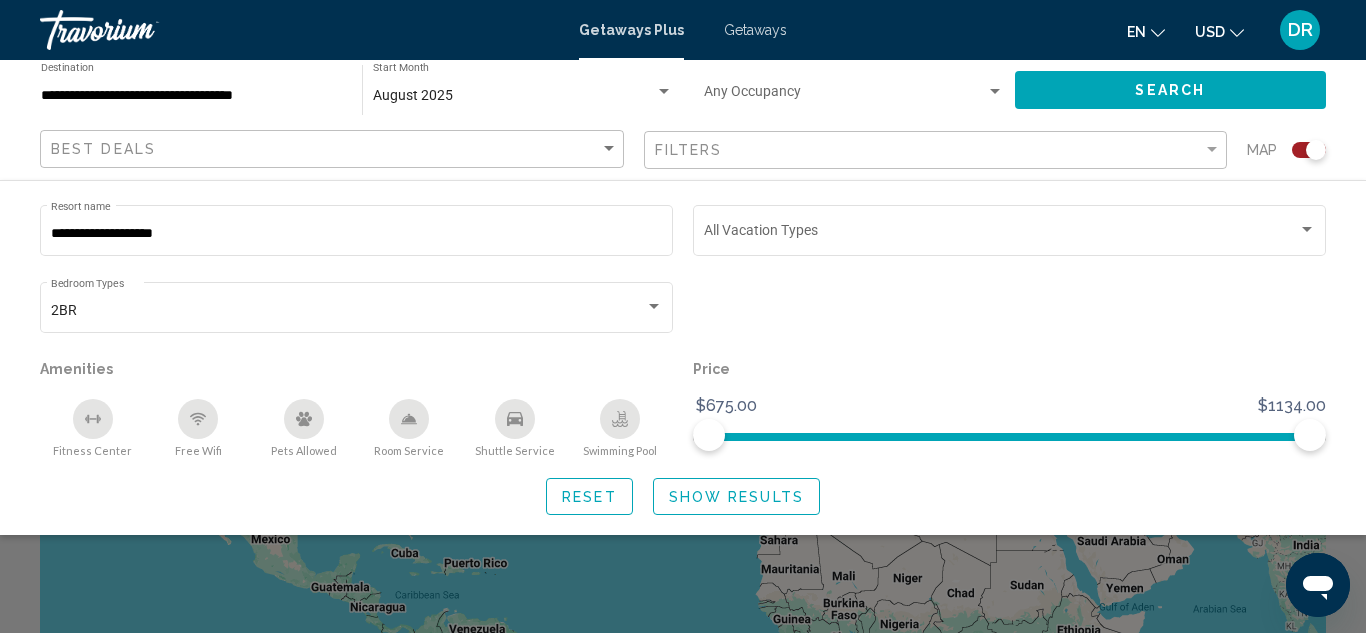 click on "Search" 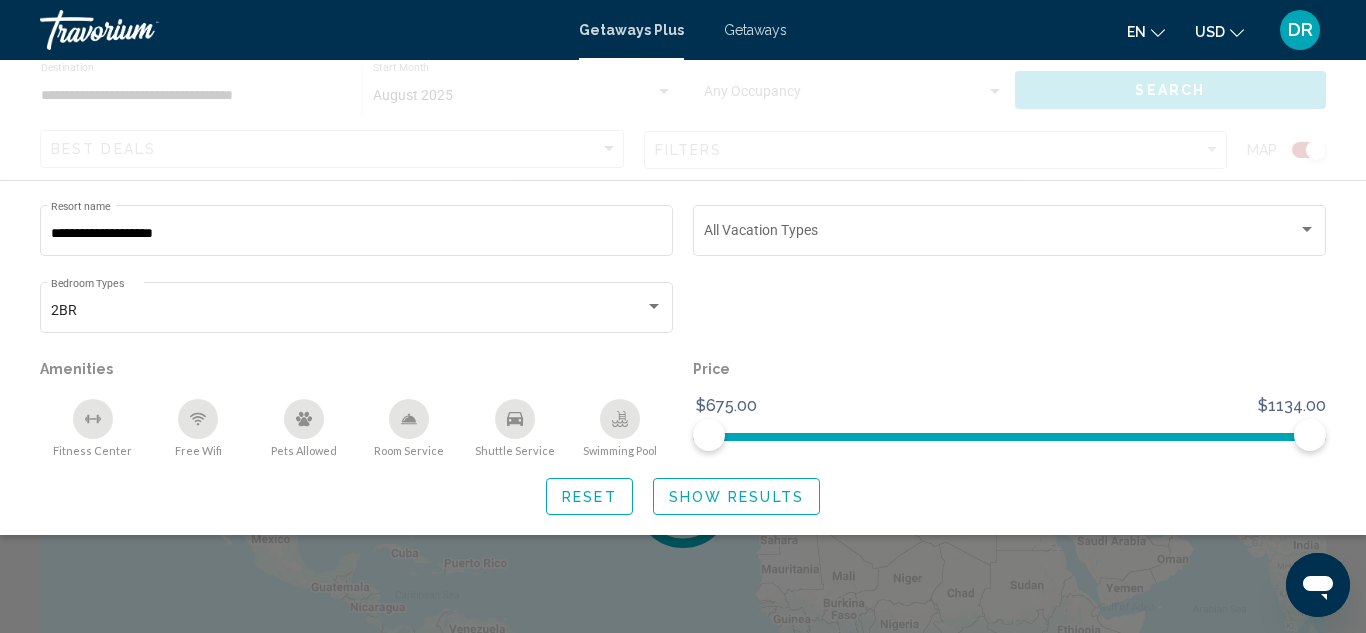 click 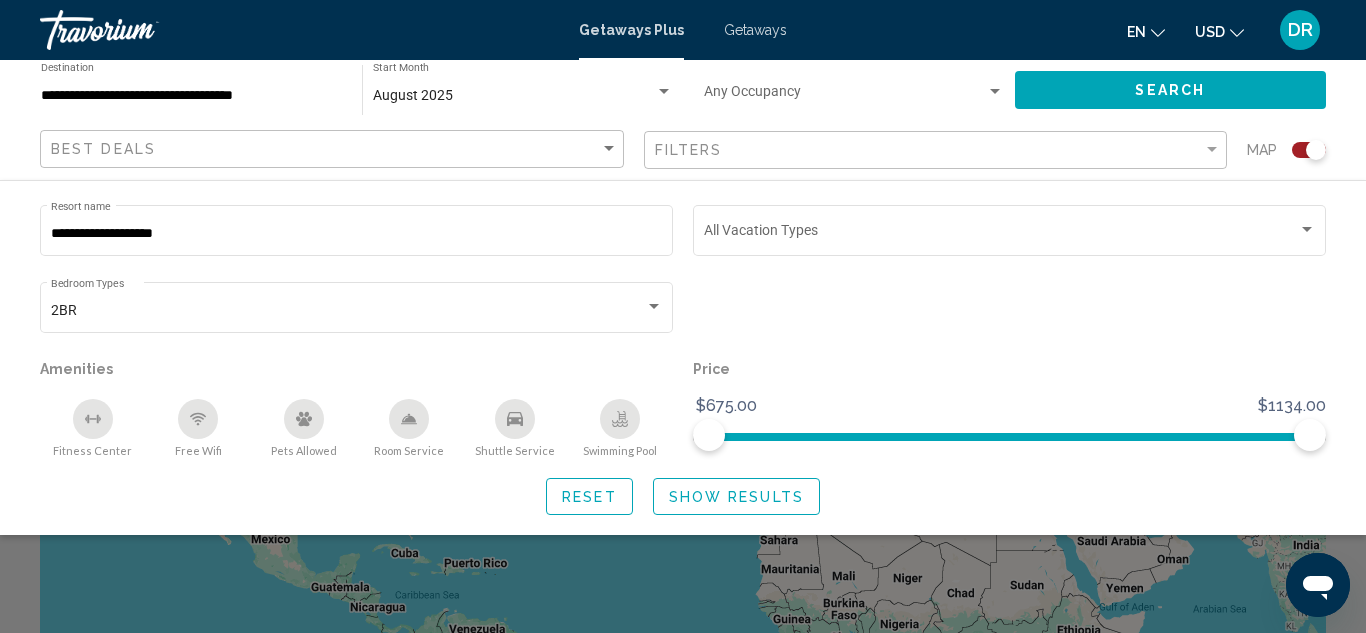 click on "Show Results" 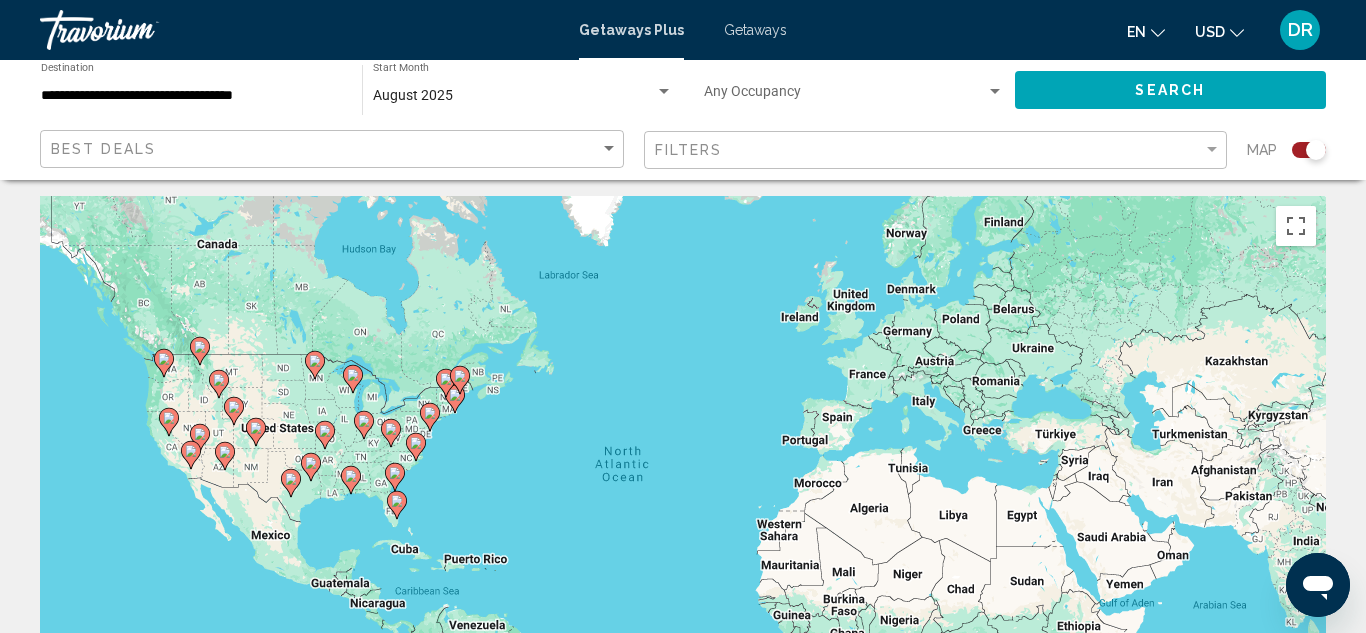 scroll, scrollTop: 0, scrollLeft: 0, axis: both 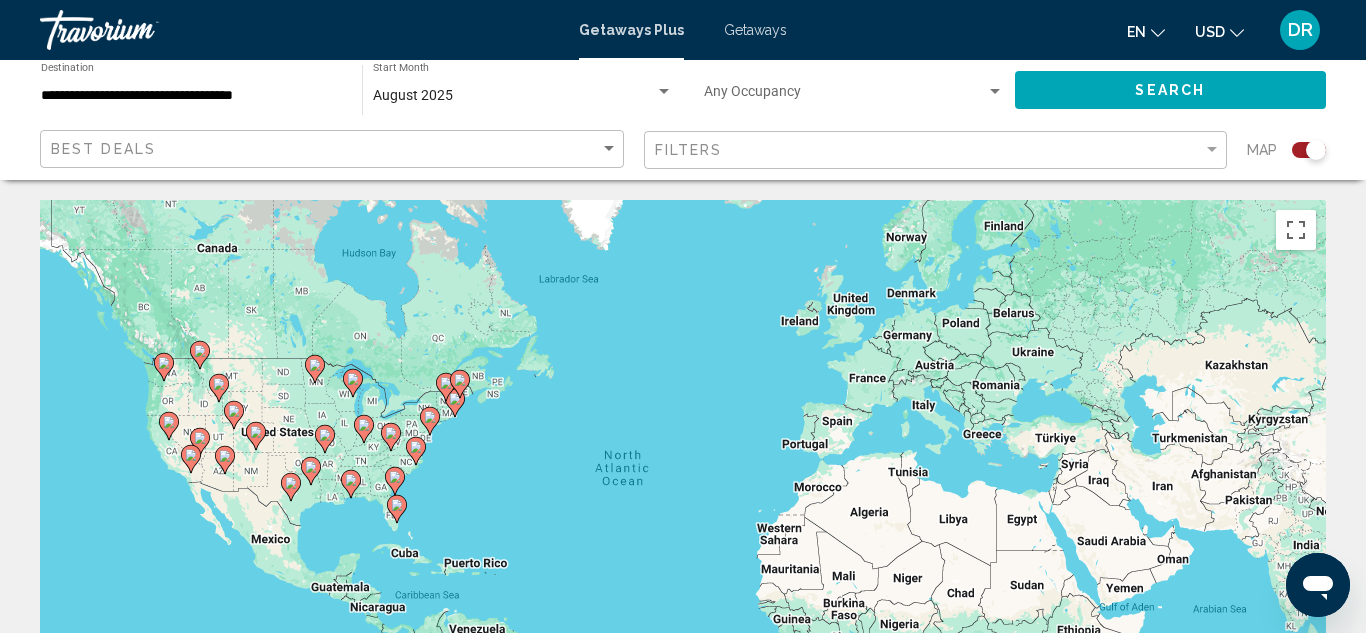 click on "**********" at bounding box center [191, 96] 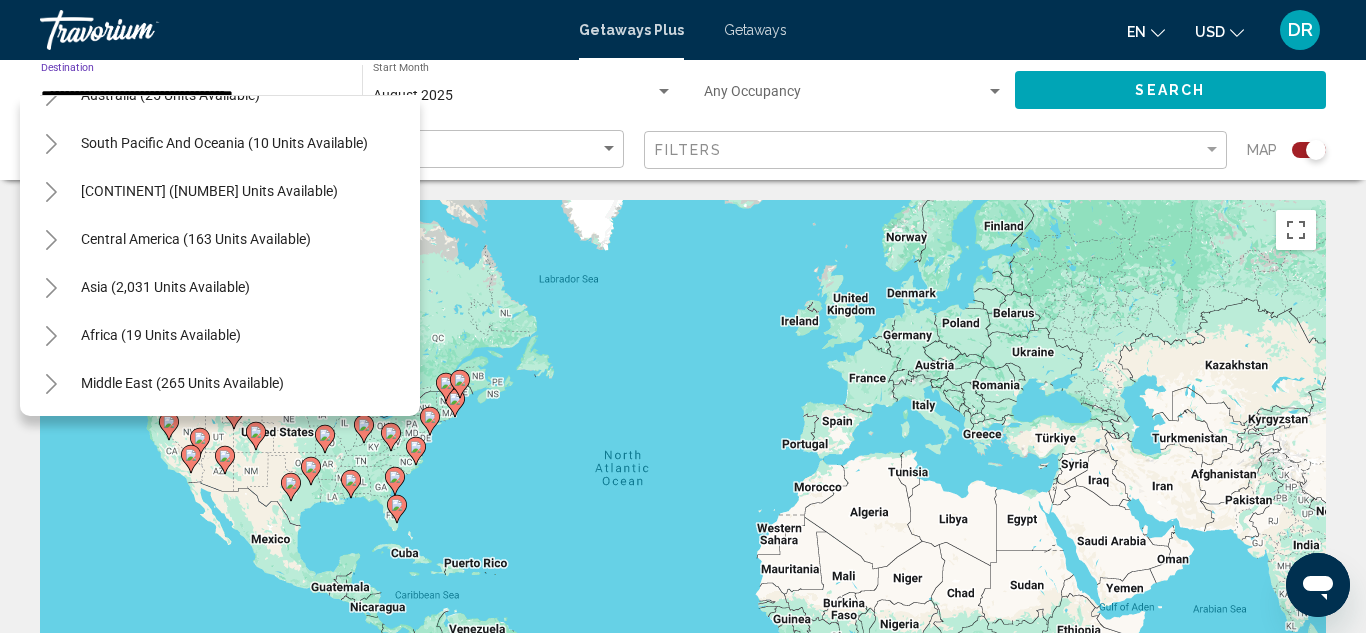 scroll, scrollTop: 2100, scrollLeft: 8, axis: both 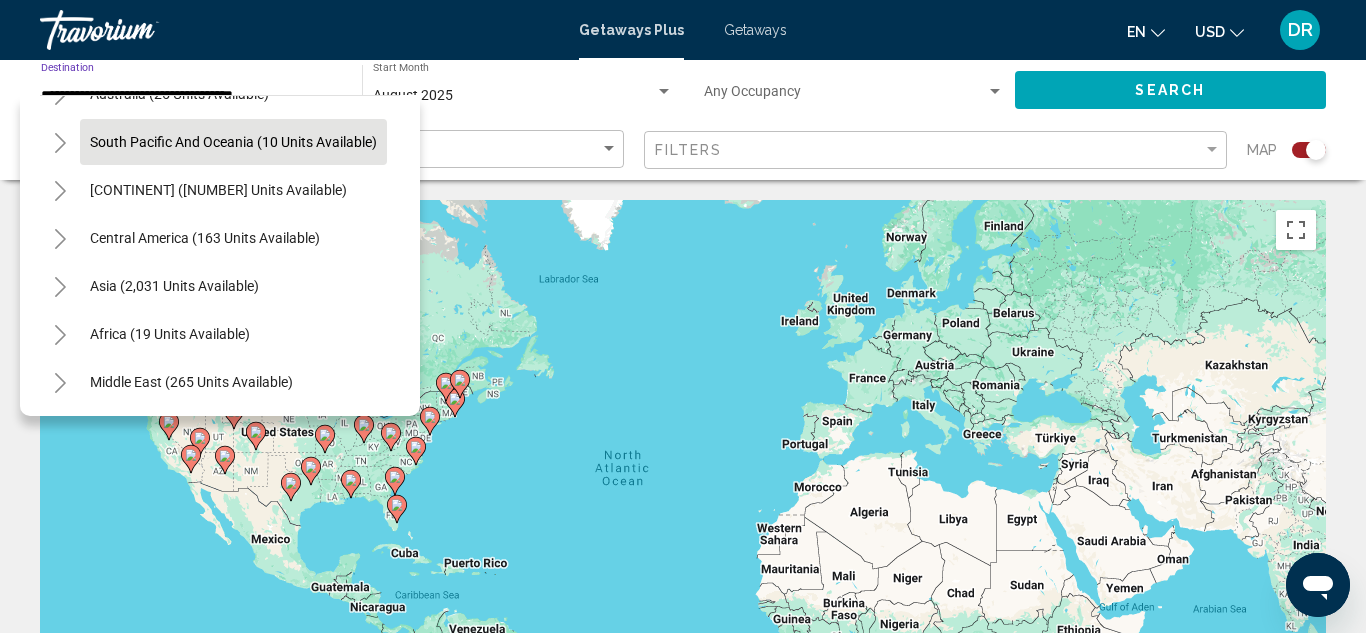 click on "South Pacific and Oceania (10 units available)" at bounding box center [218, 190] 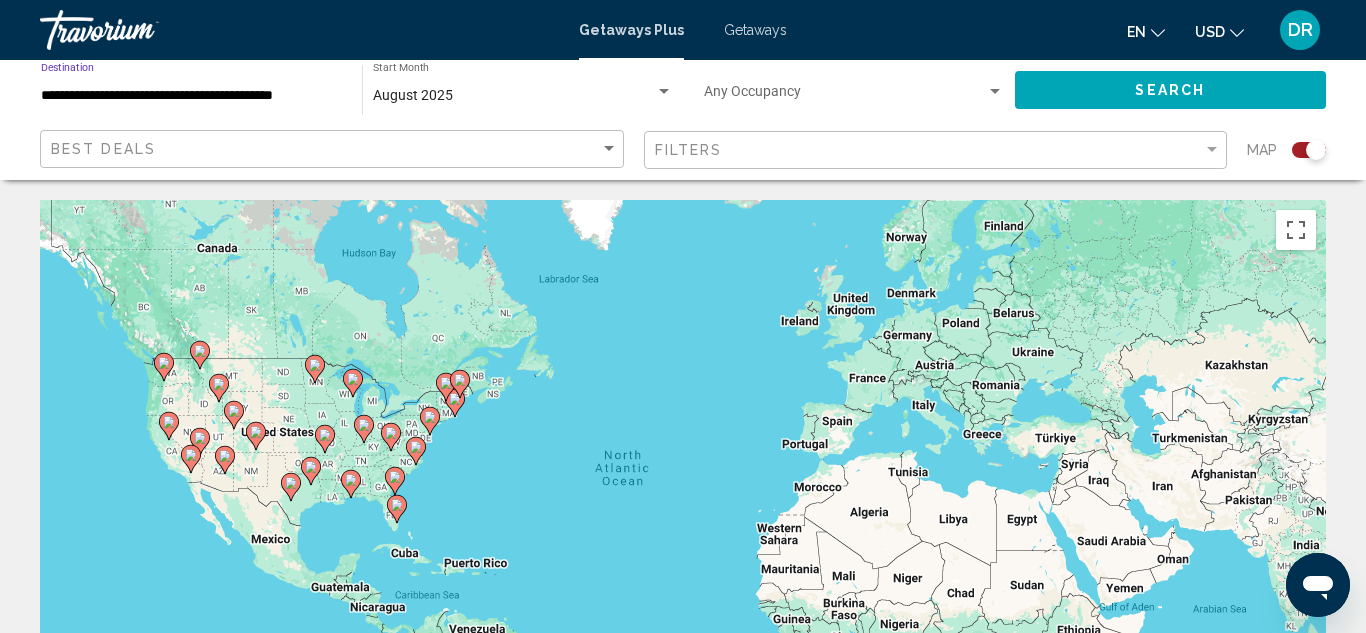 click on "**********" 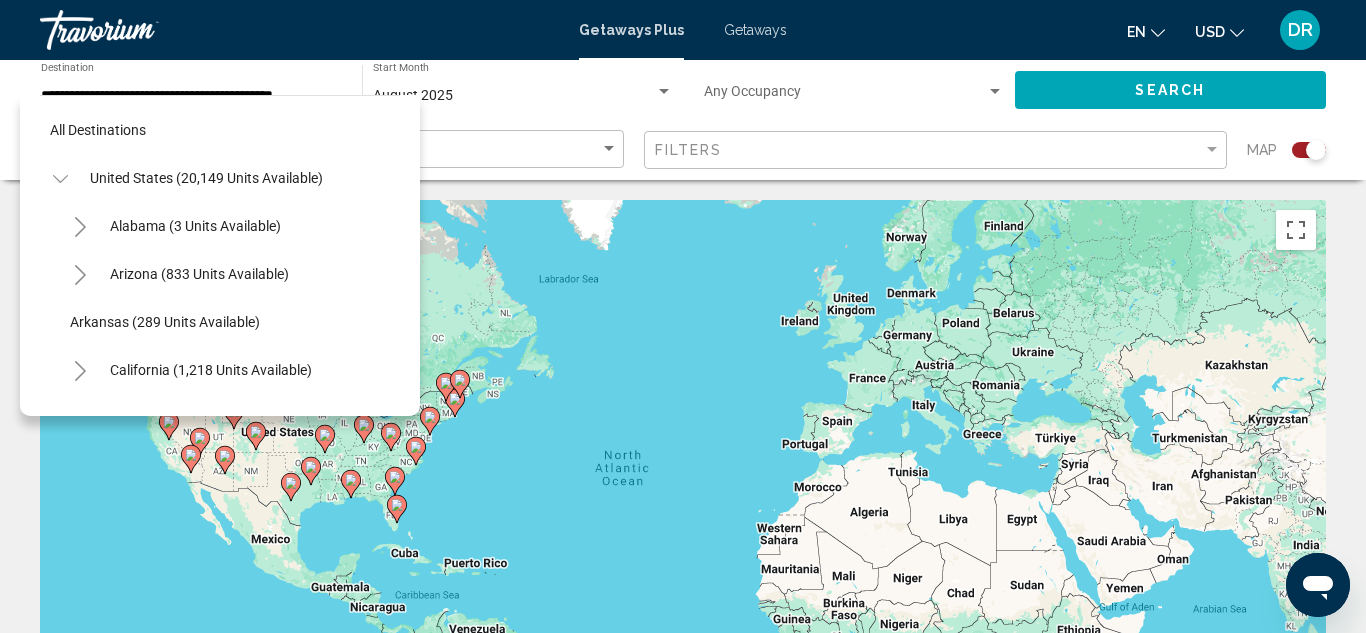 scroll, scrollTop: 1991, scrollLeft: 0, axis: vertical 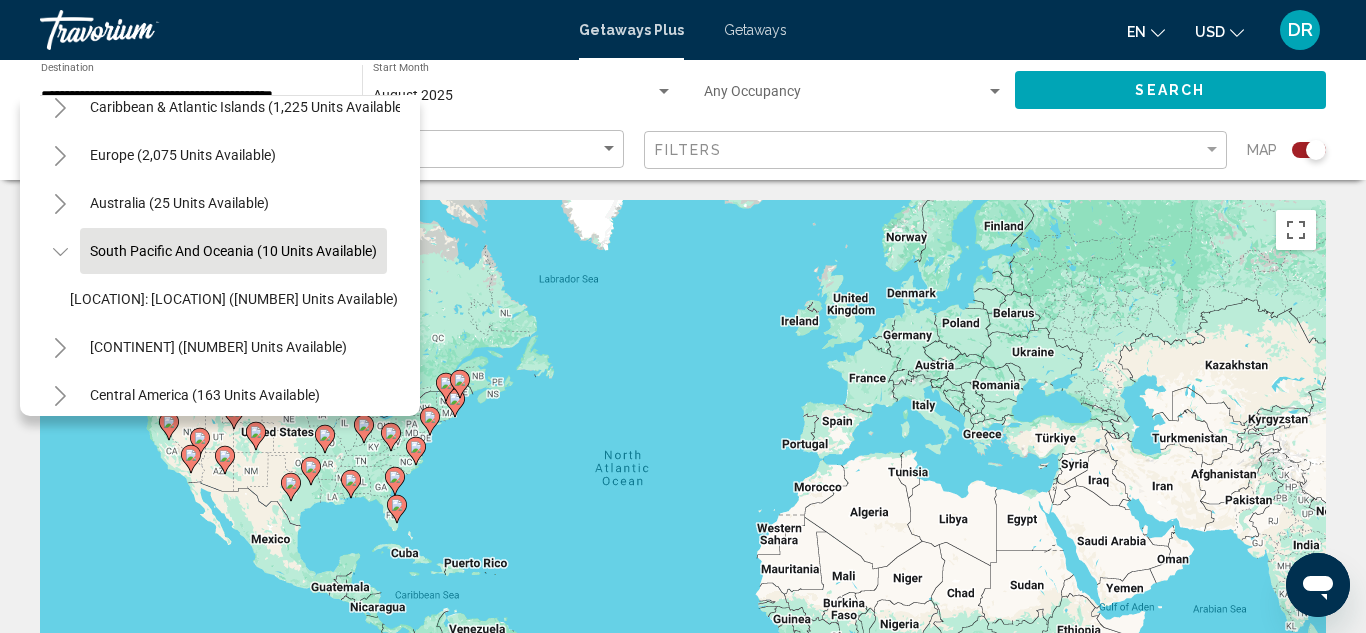 click on "Caribbean & Atlantic Islands (1,225 units available)" at bounding box center [183, 155] 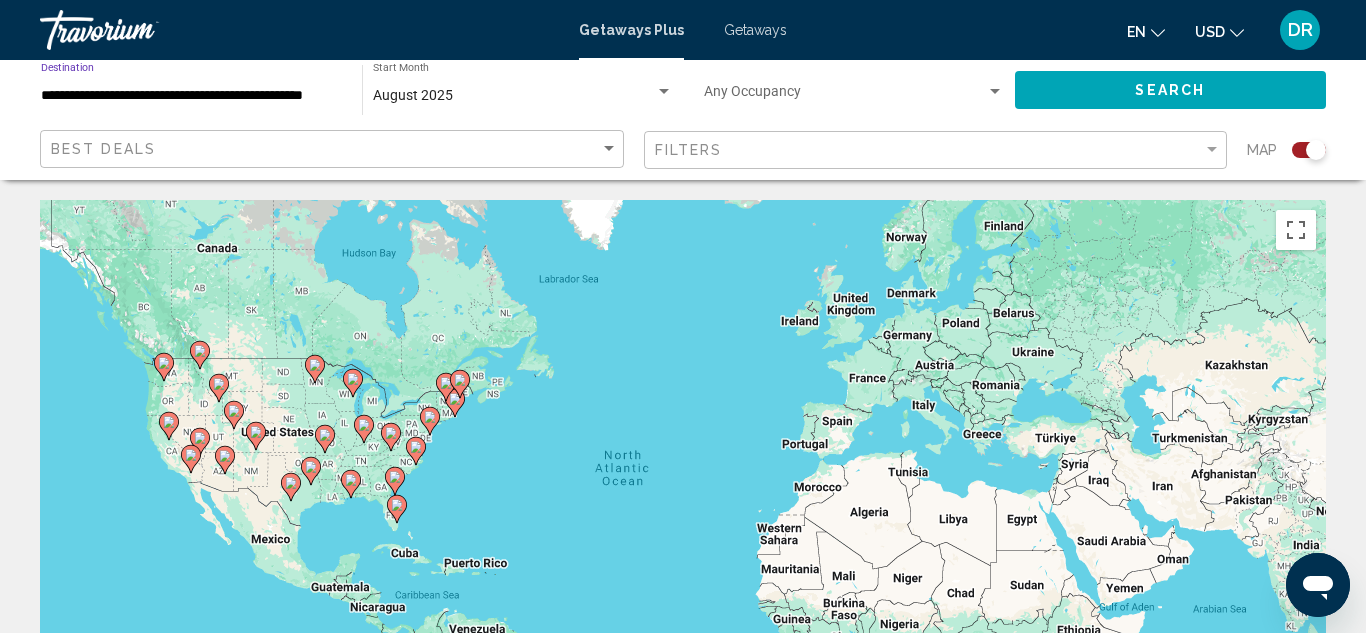 click on "**********" 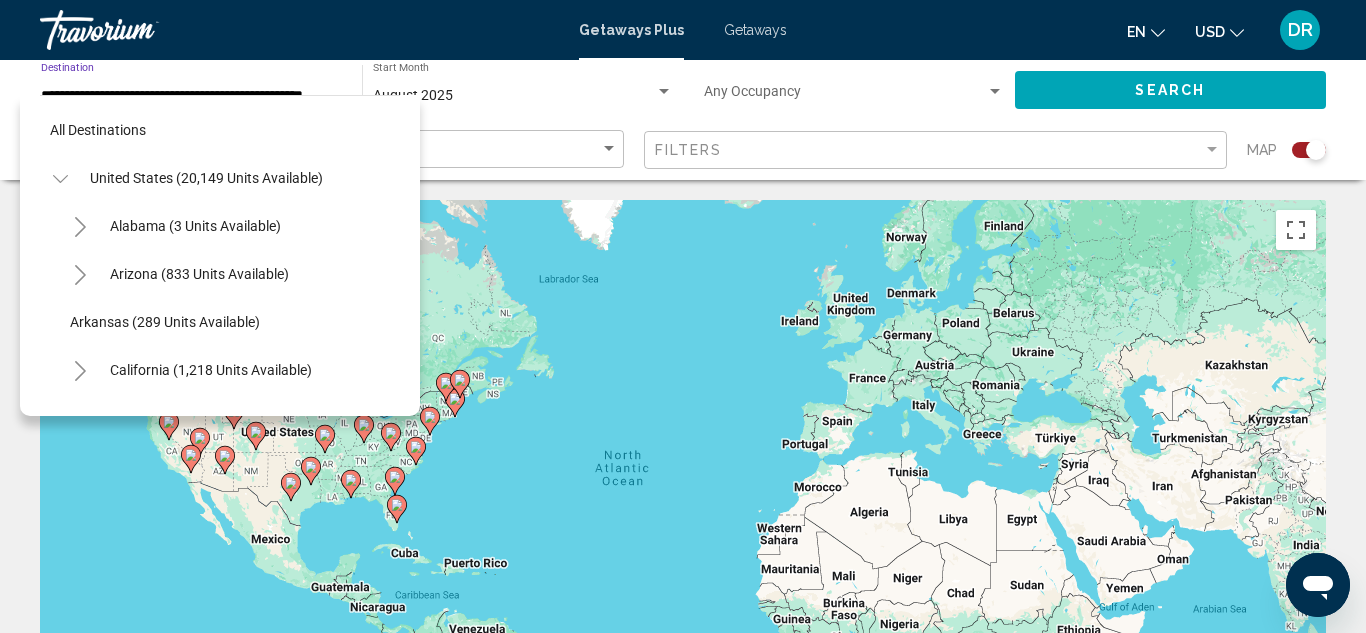 scroll, scrollTop: 0, scrollLeft: 14, axis: horizontal 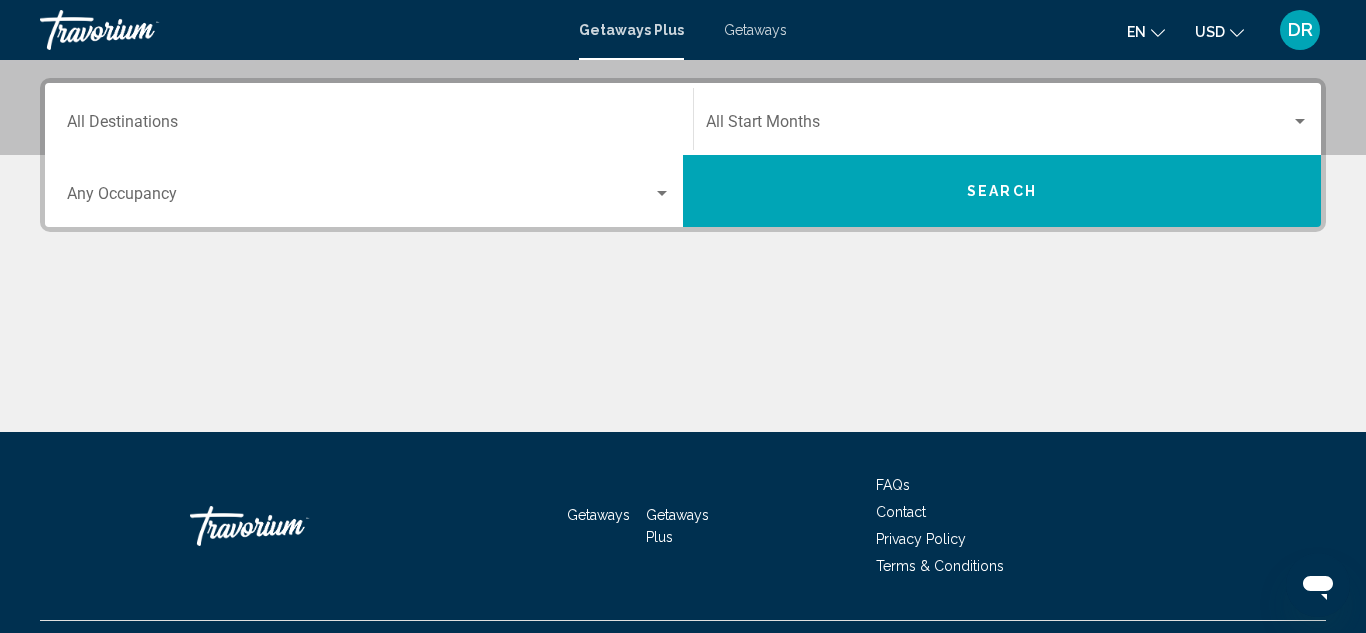 click on "Occupancy Any Occupancy" at bounding box center [369, 191] 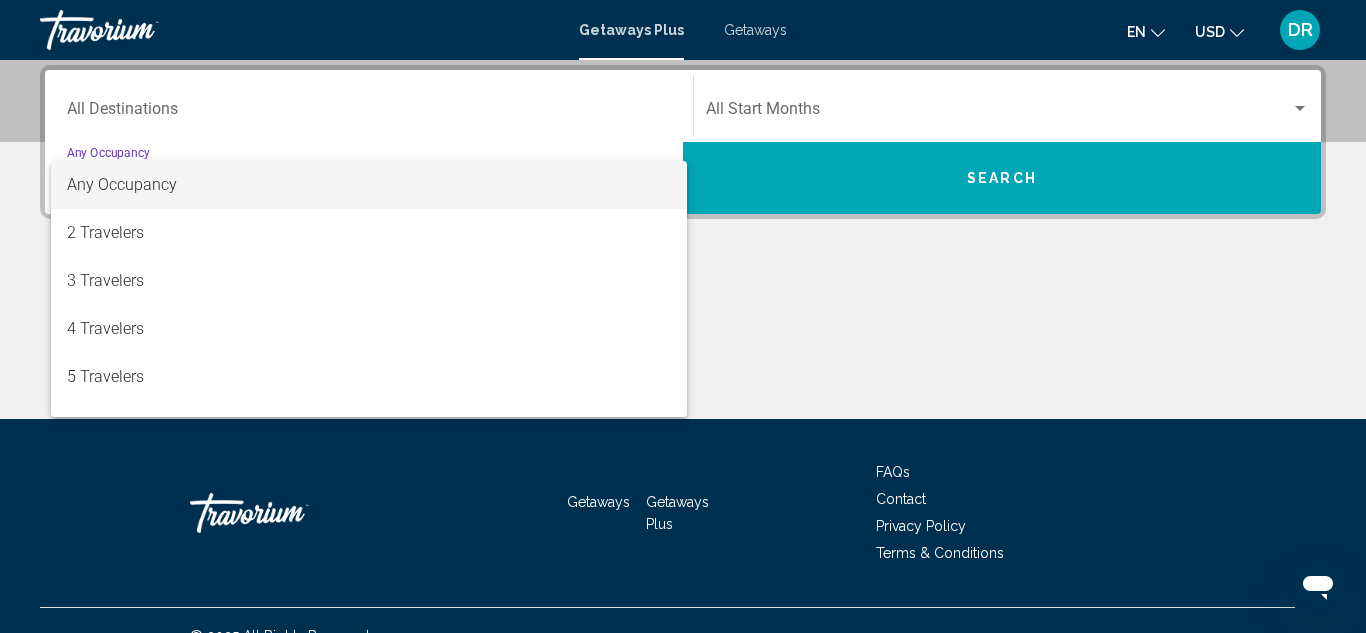 scroll, scrollTop: 489, scrollLeft: 0, axis: vertical 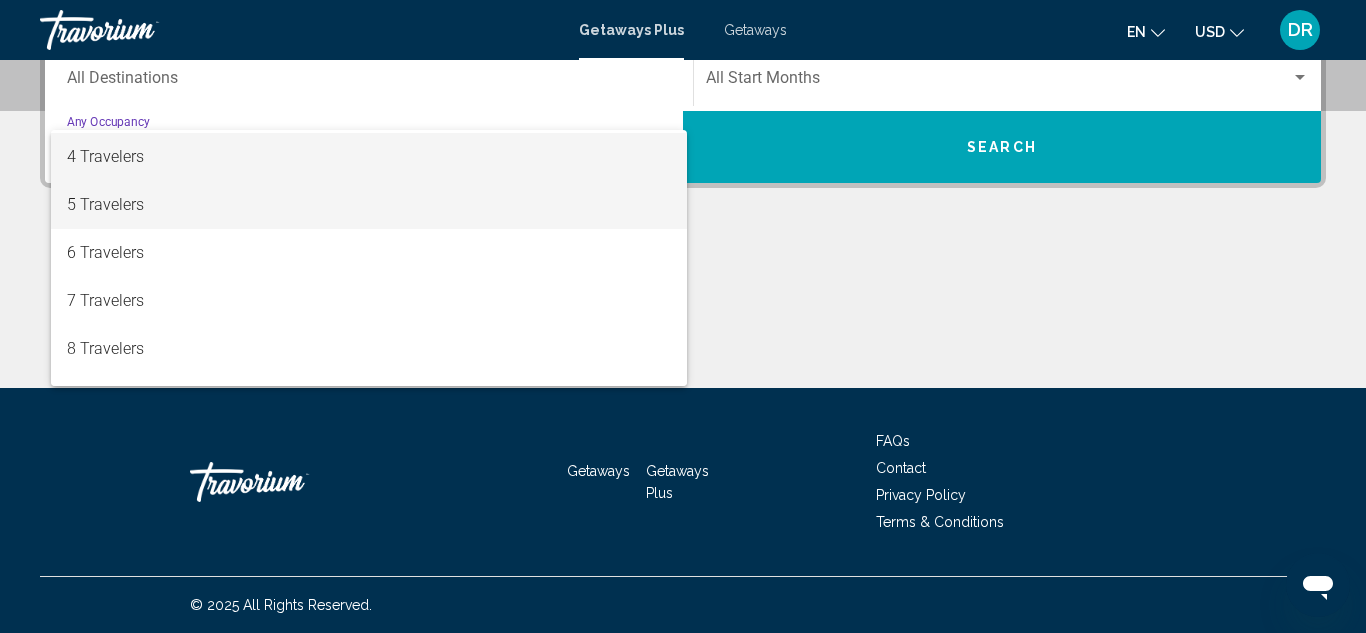 click on "4 Travelers" at bounding box center (369, 157) 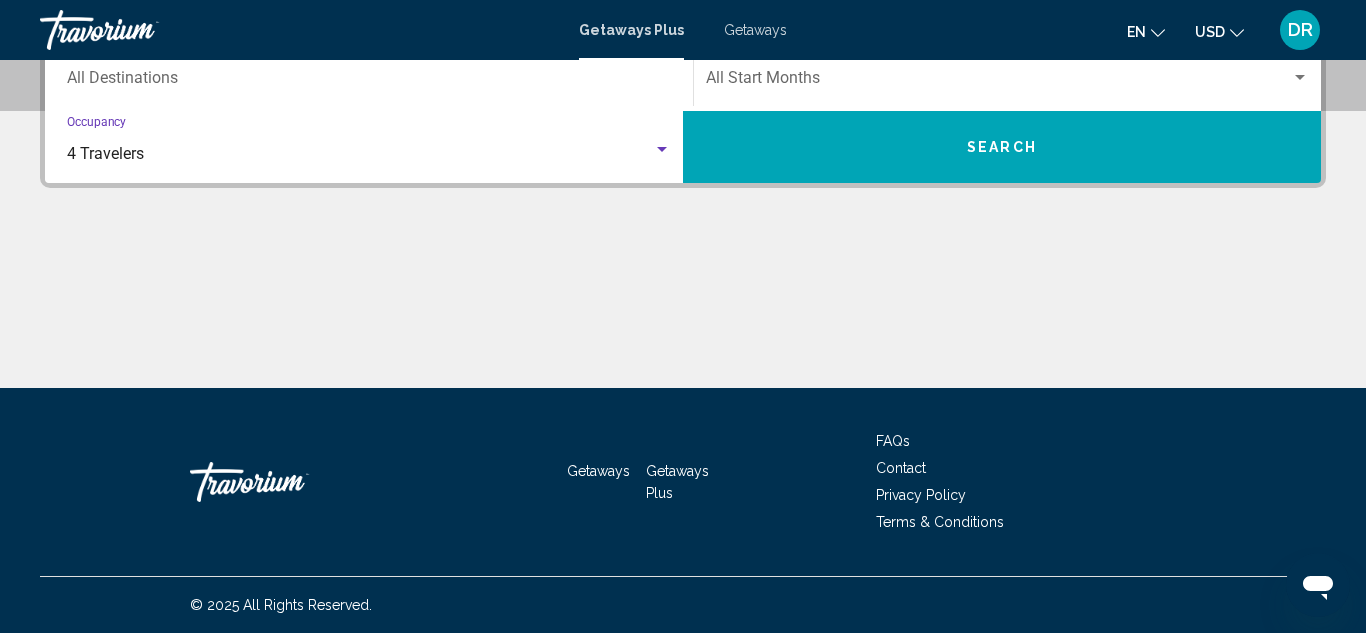 click on "4 Travelers" at bounding box center (360, 154) 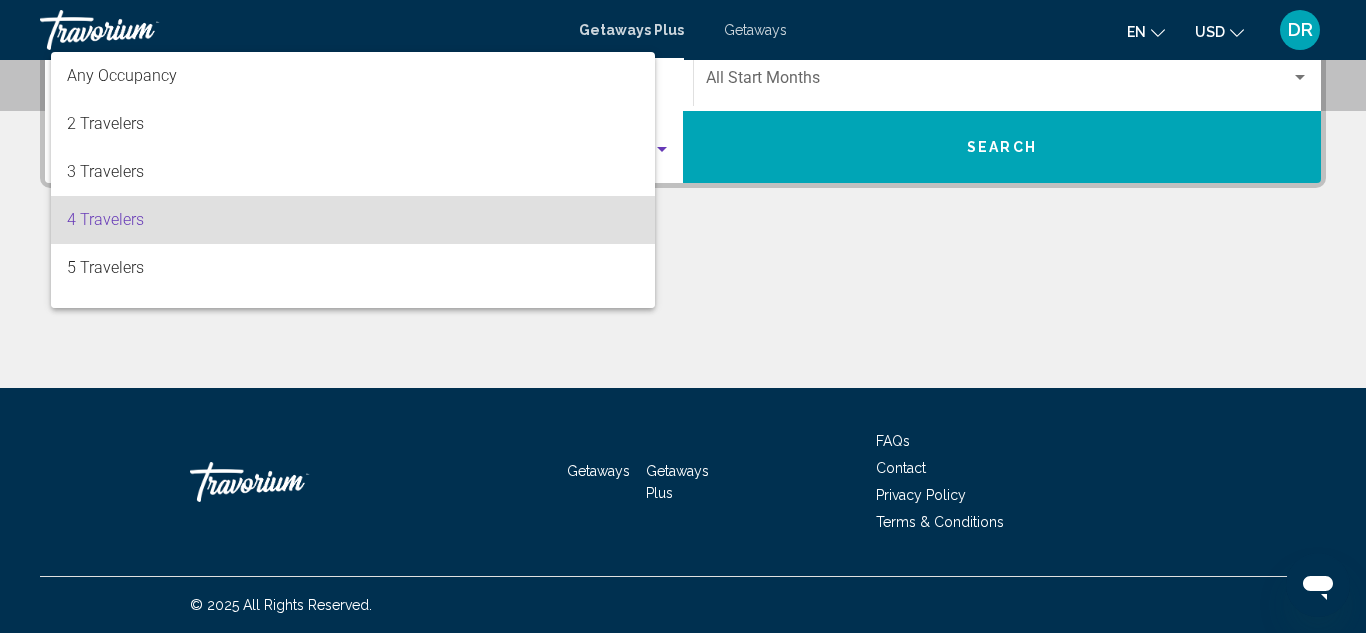 scroll, scrollTop: 458, scrollLeft: 0, axis: vertical 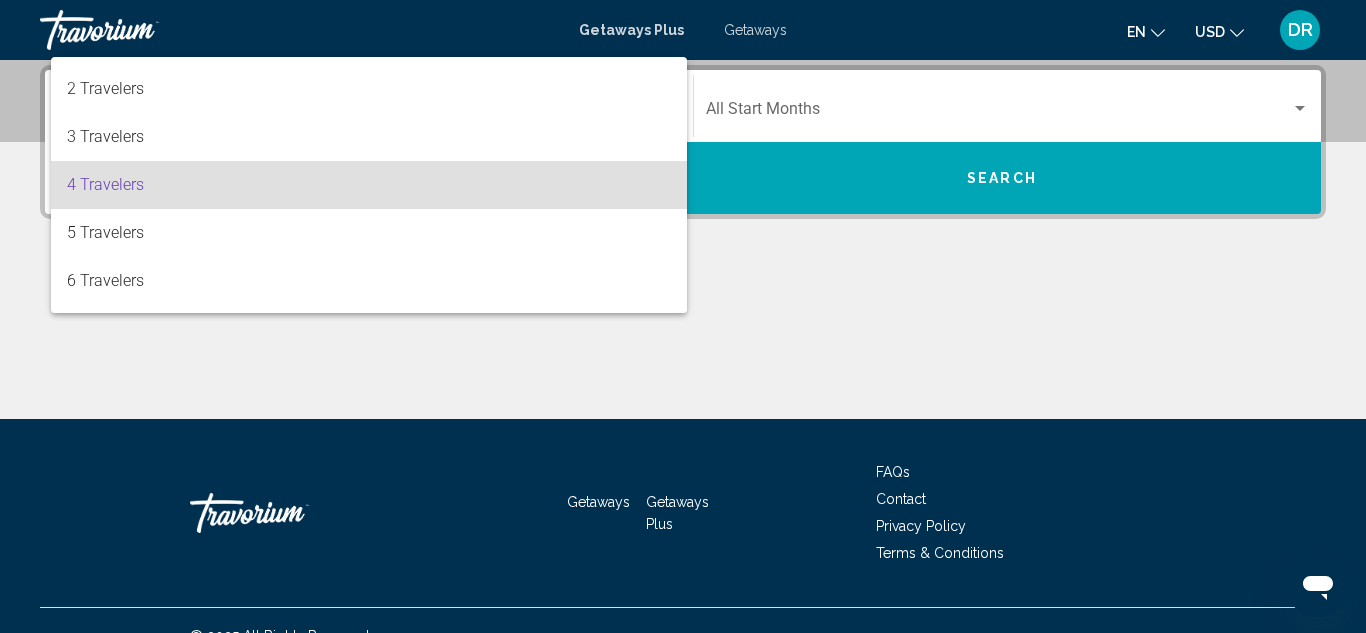 click at bounding box center [683, 316] 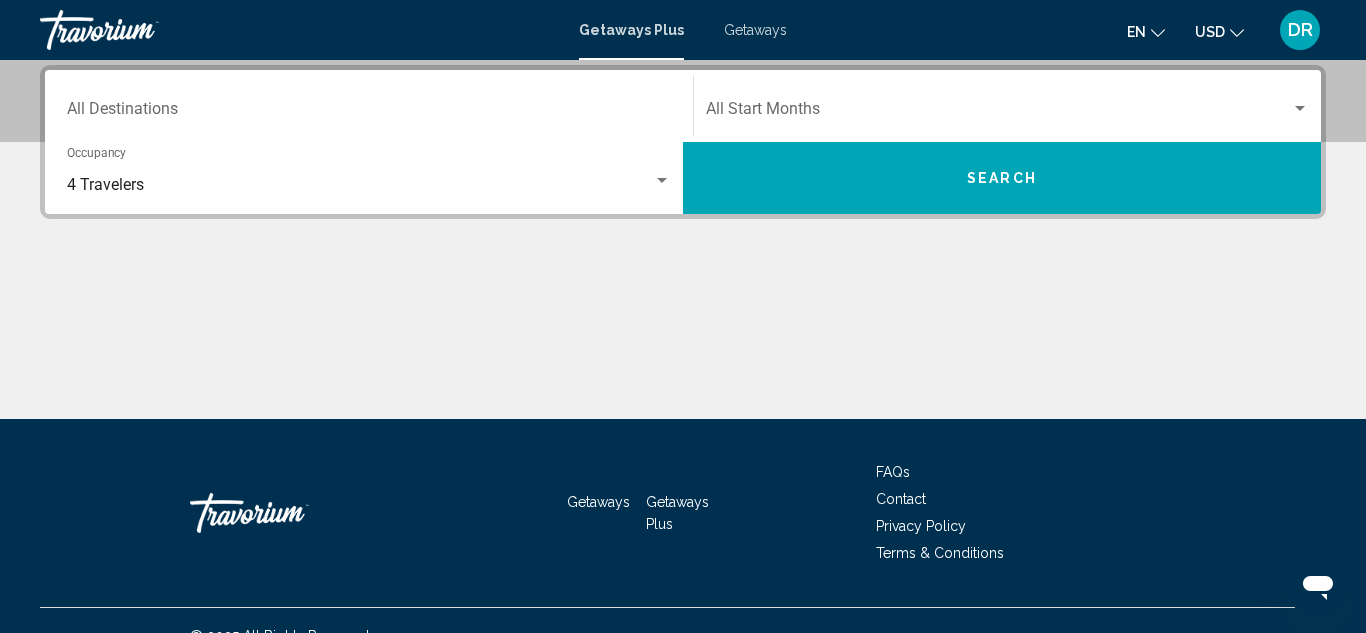 click on "Getaways Plus  Getaways en
English Español Français Italiano Português русский USD
USD ($) MXN (Mex$) CAD (Can$) GBP (£) EUR (€) AUD (A$) NZD (NZ$) CNY (CN¥) DR Login" at bounding box center [683, 30] 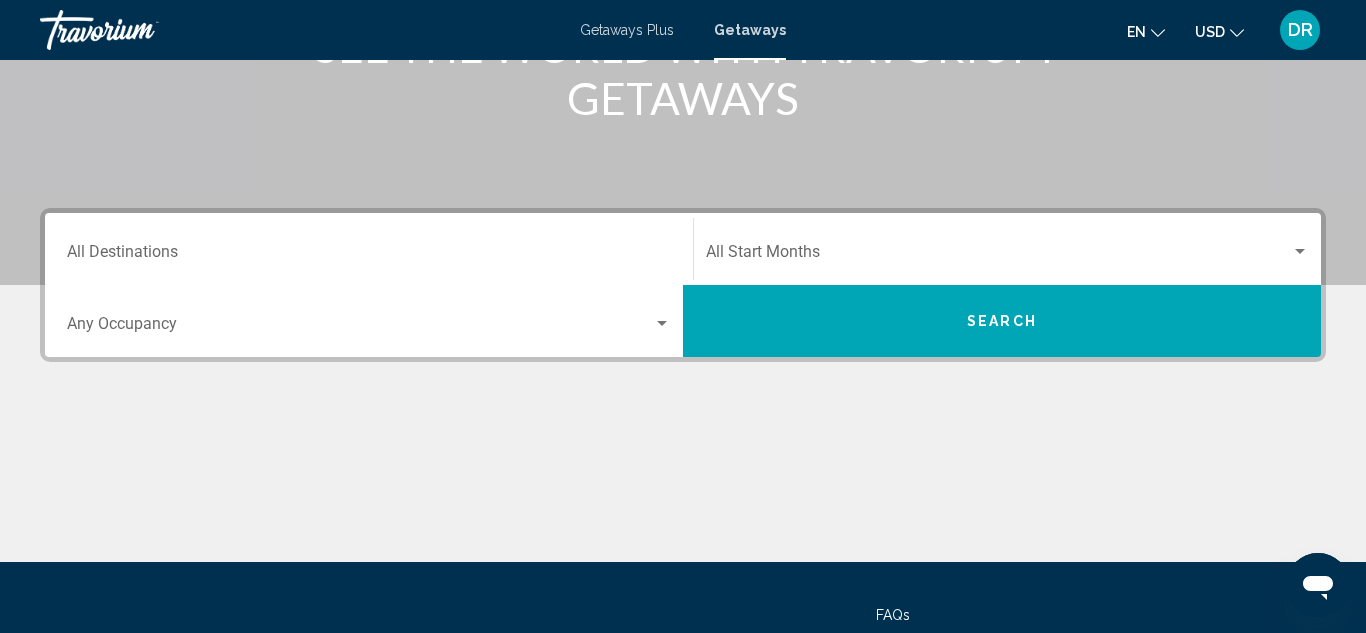 scroll, scrollTop: 319, scrollLeft: 0, axis: vertical 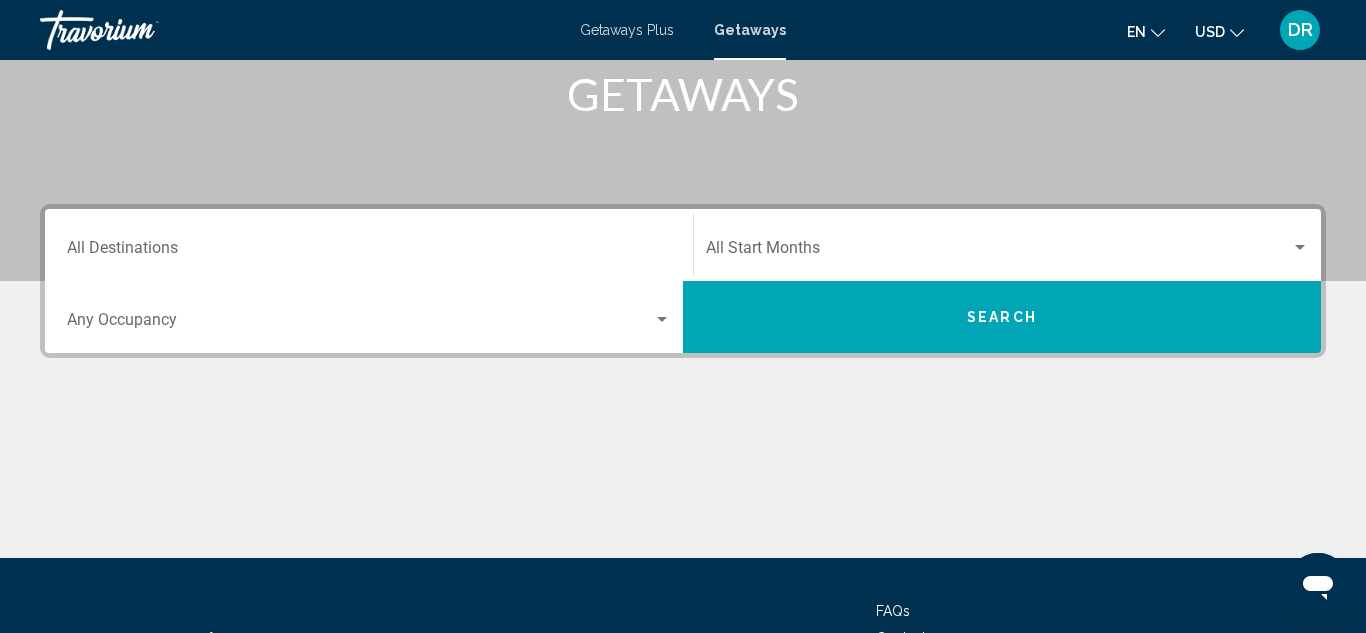 click on "Destination All Destinations" at bounding box center (369, 252) 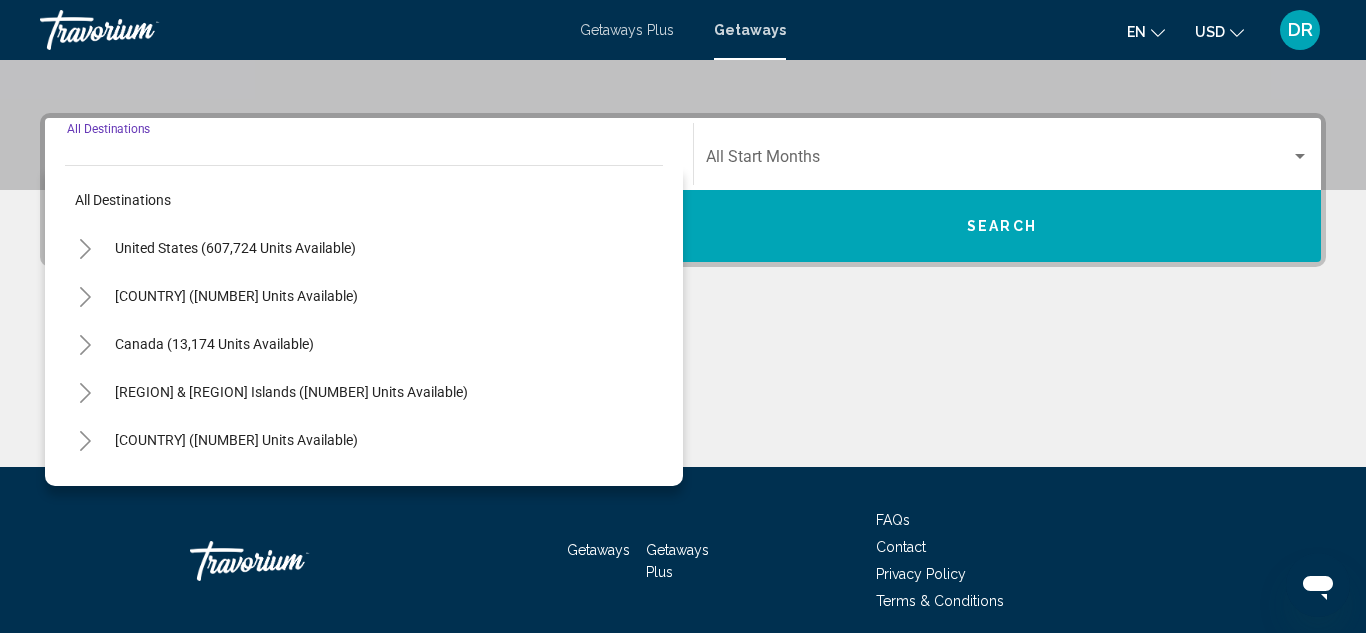 scroll, scrollTop: 458, scrollLeft: 0, axis: vertical 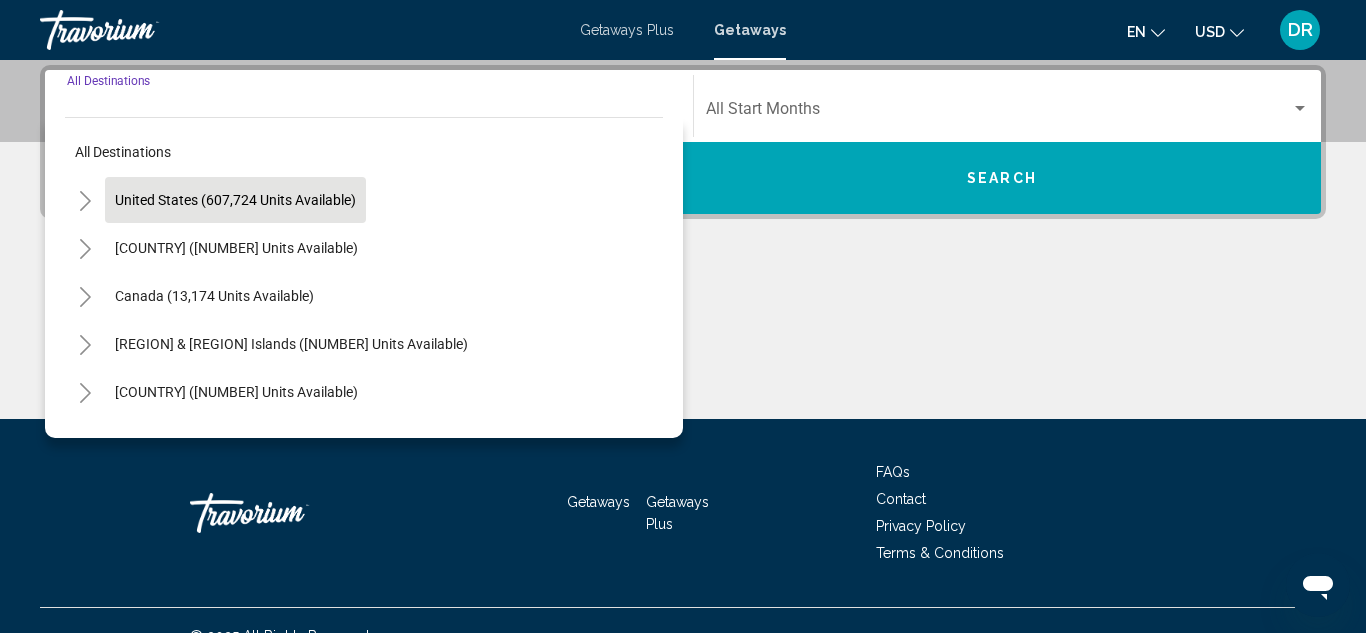 click on "United States (607,724 units available)" at bounding box center [236, 248] 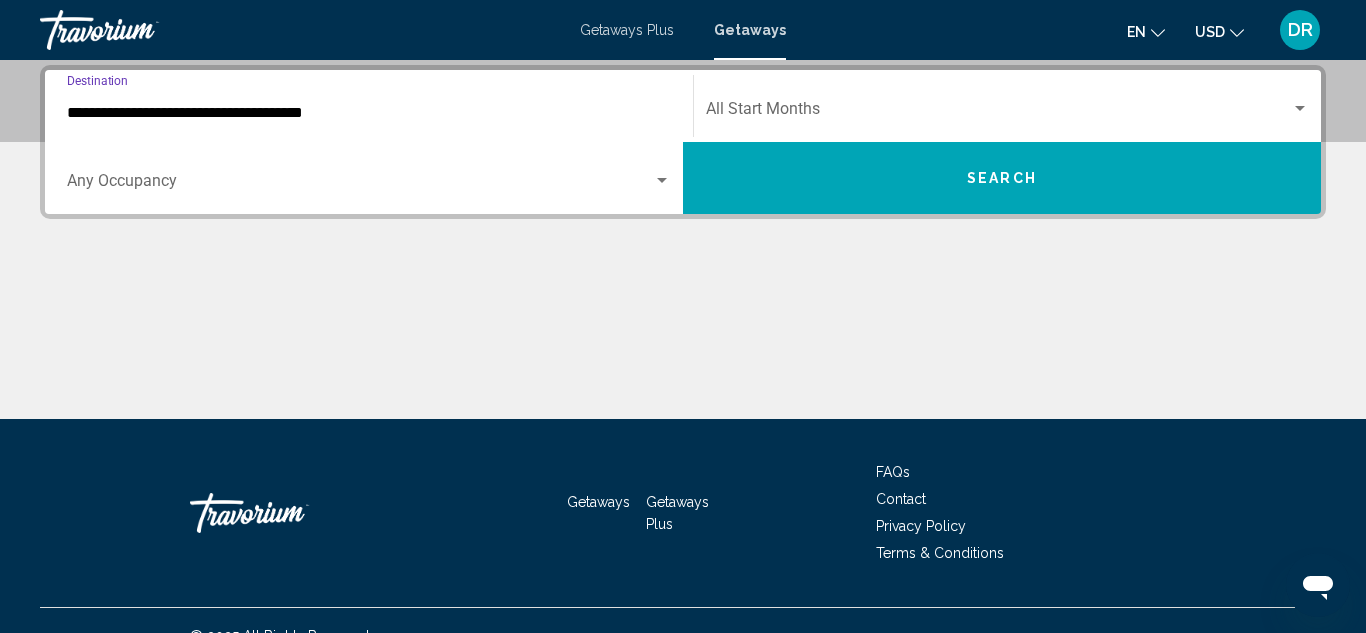 click at bounding box center (662, 181) 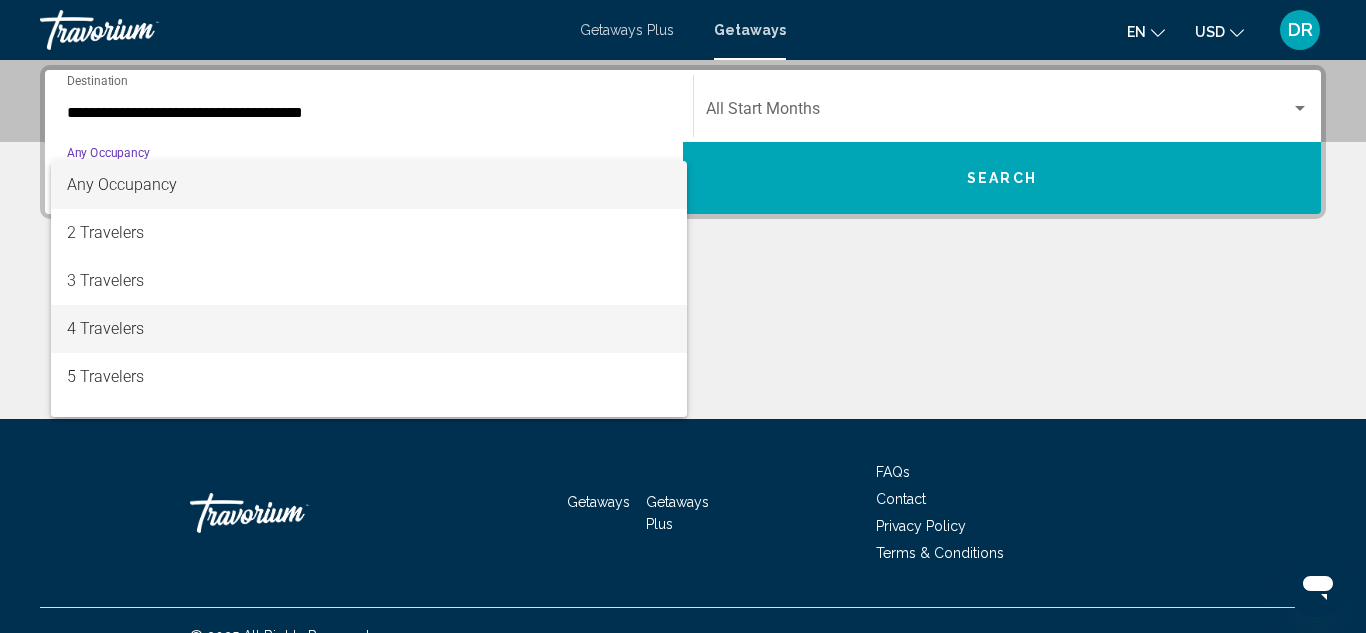 click on "4 Travelers" at bounding box center [369, 329] 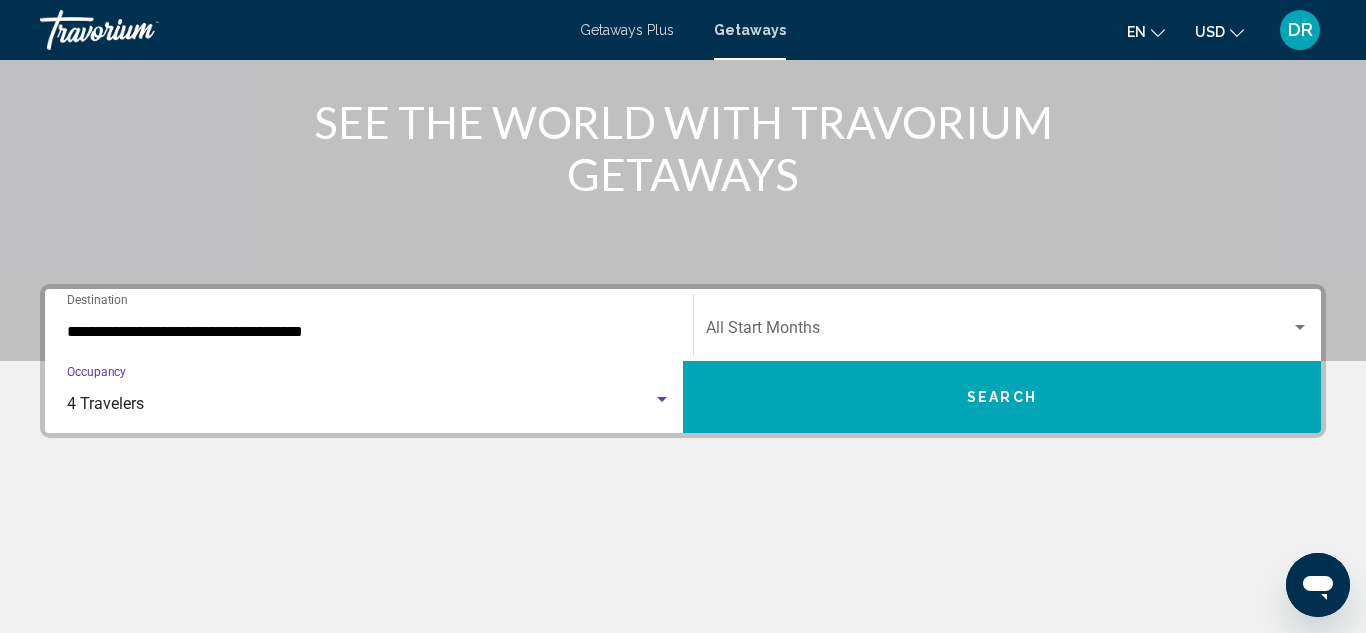 scroll, scrollTop: 241, scrollLeft: 0, axis: vertical 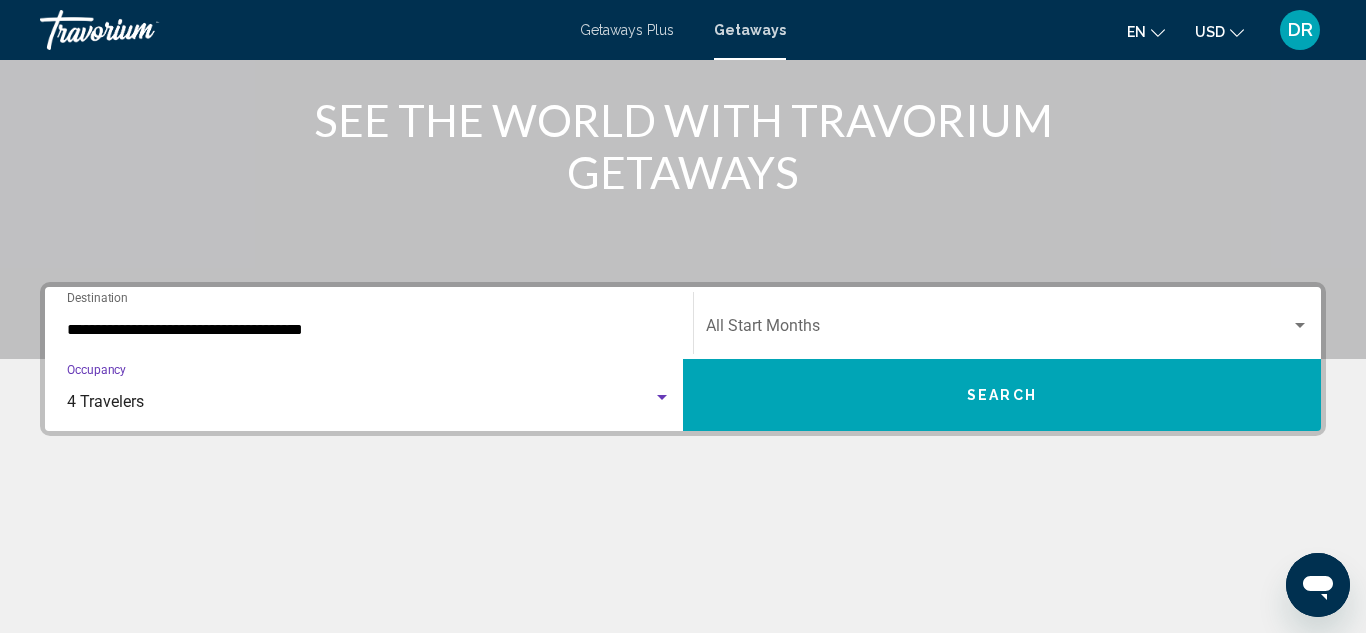 click on "Search" at bounding box center (1002, 395) 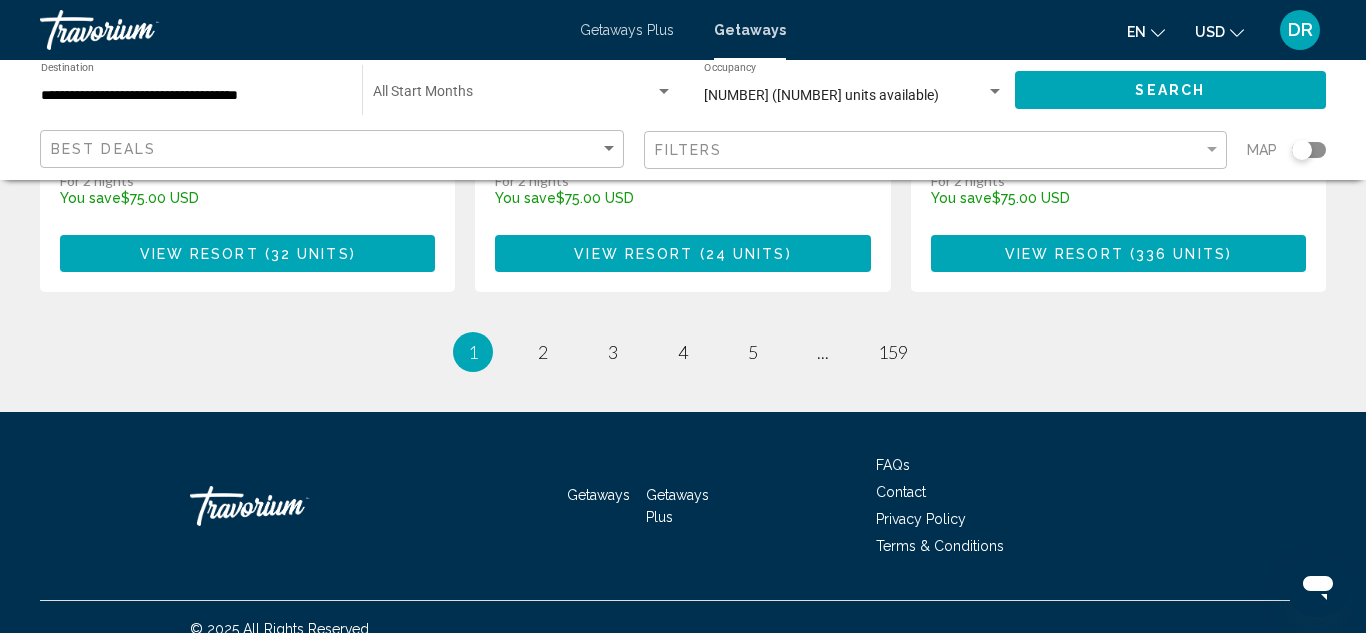 scroll, scrollTop: 2819, scrollLeft: 0, axis: vertical 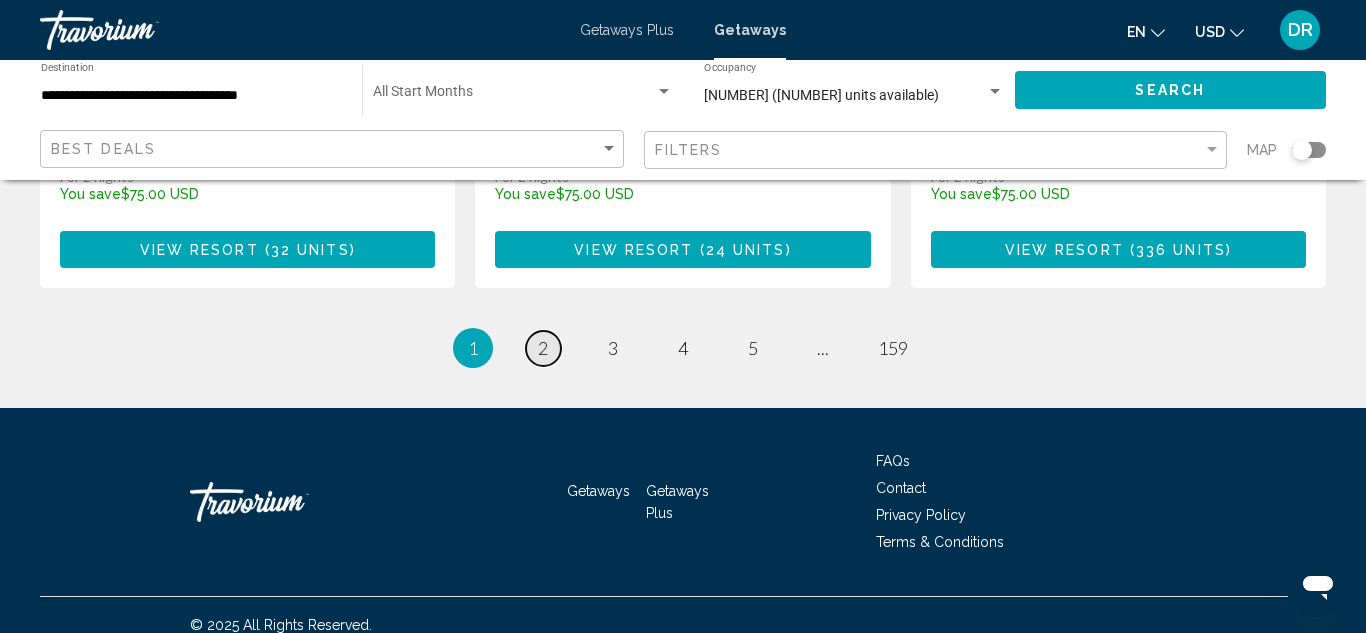 click on "page  2" at bounding box center (543, 348) 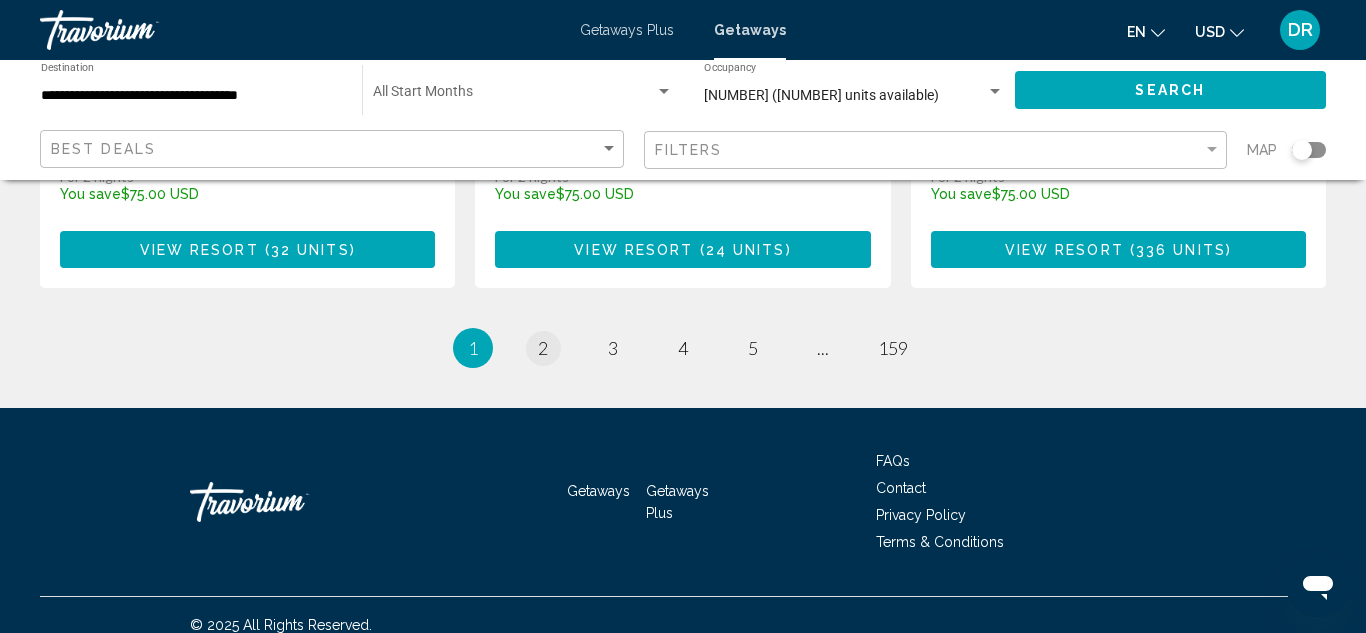 scroll, scrollTop: 0, scrollLeft: 0, axis: both 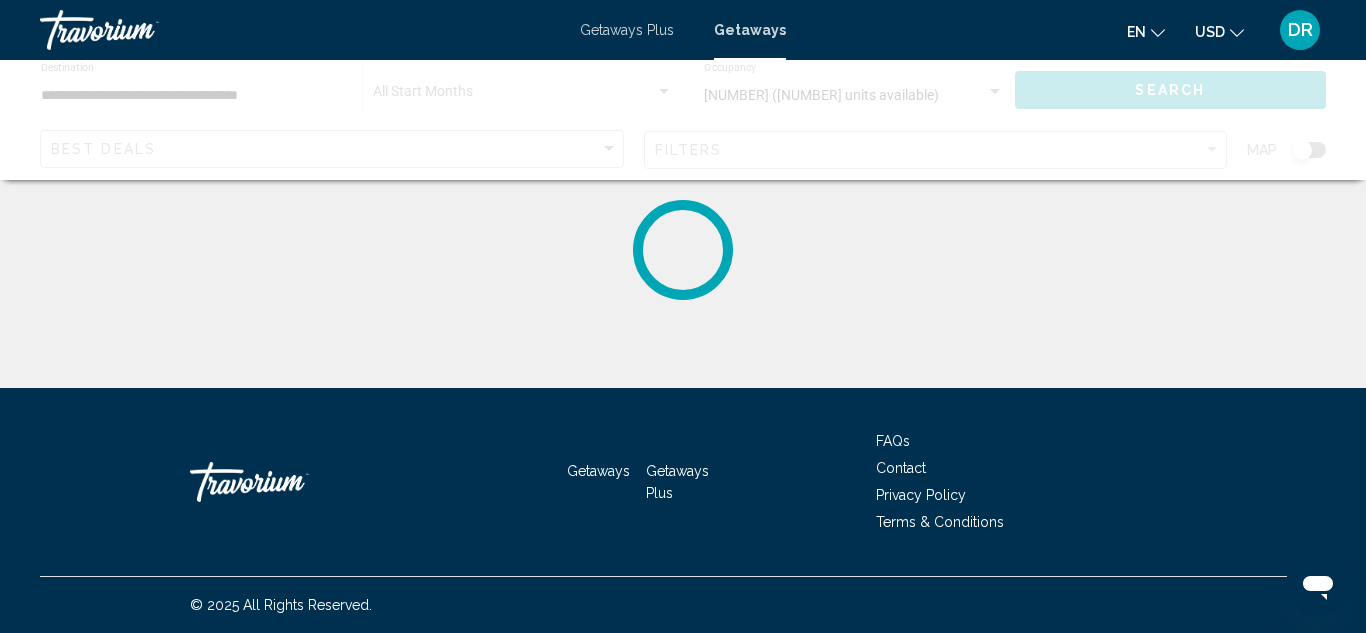 click on "Getaways" at bounding box center (606, 480) 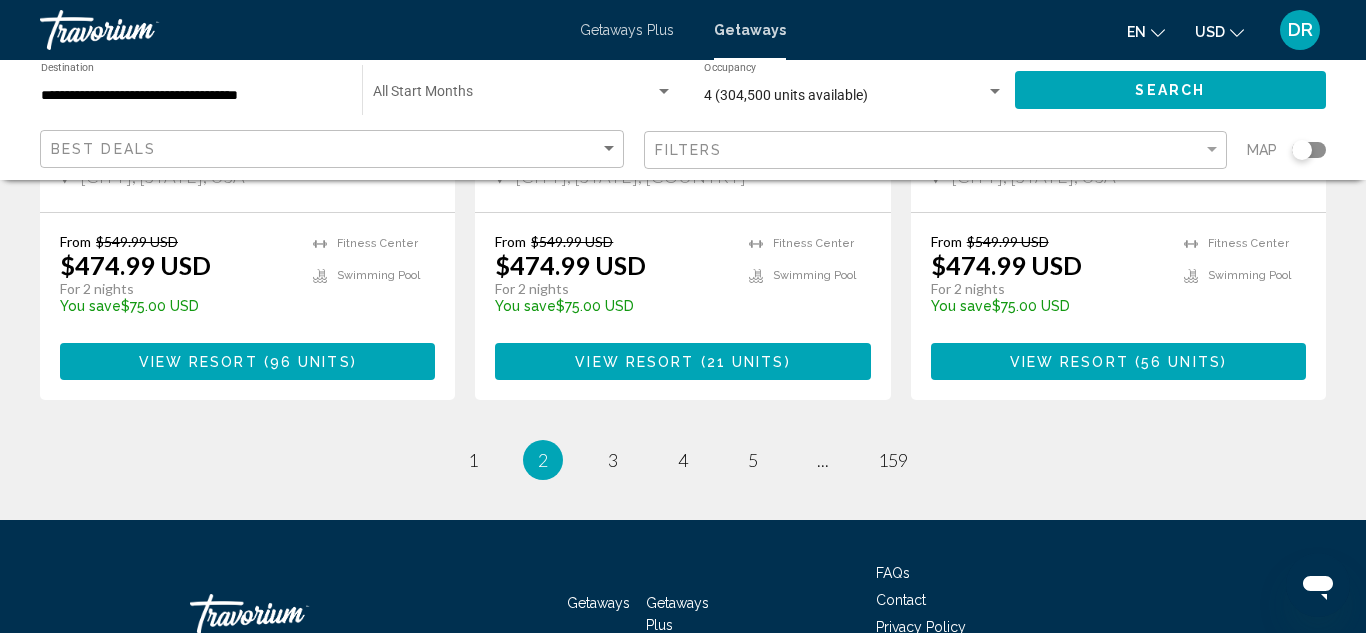 scroll, scrollTop: 2808, scrollLeft: 0, axis: vertical 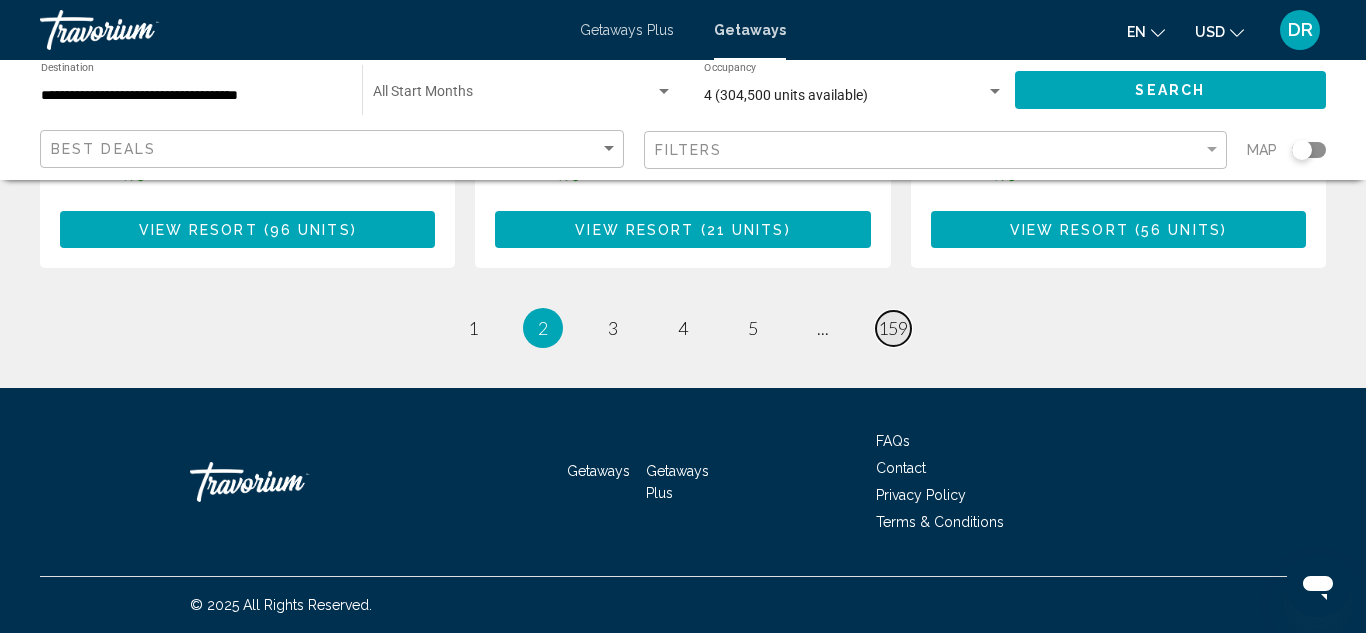 click on "159" at bounding box center [893, 328] 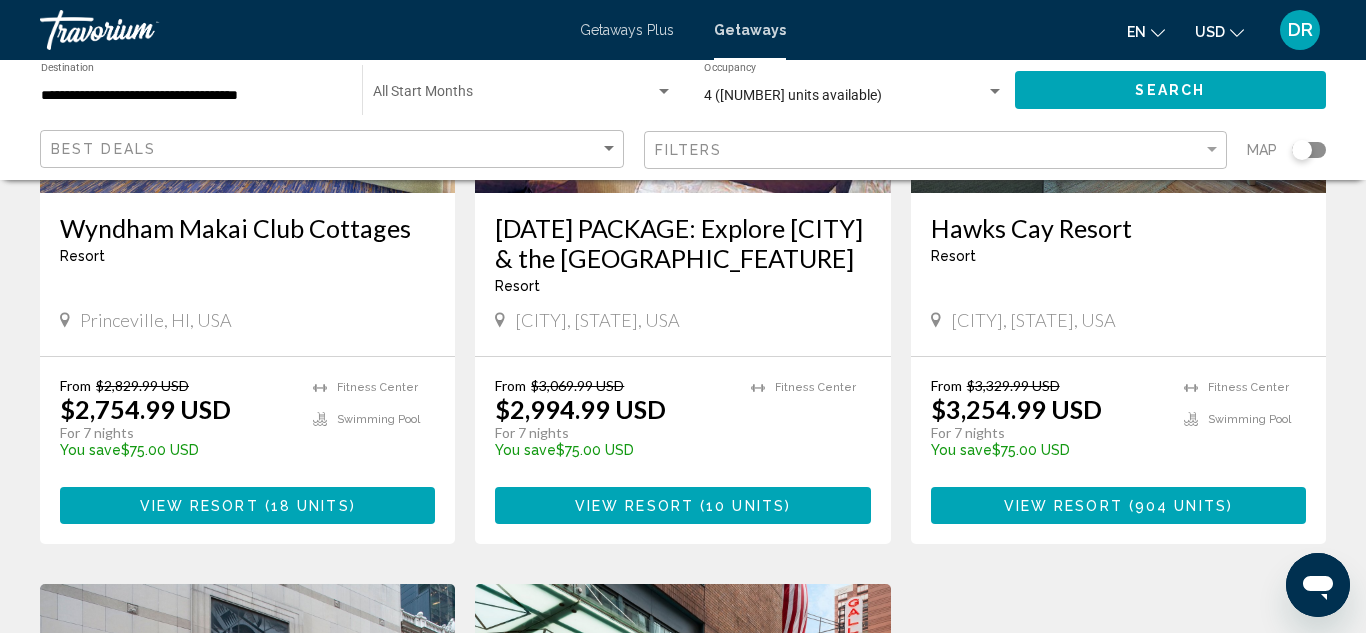 scroll, scrollTop: 1800, scrollLeft: 0, axis: vertical 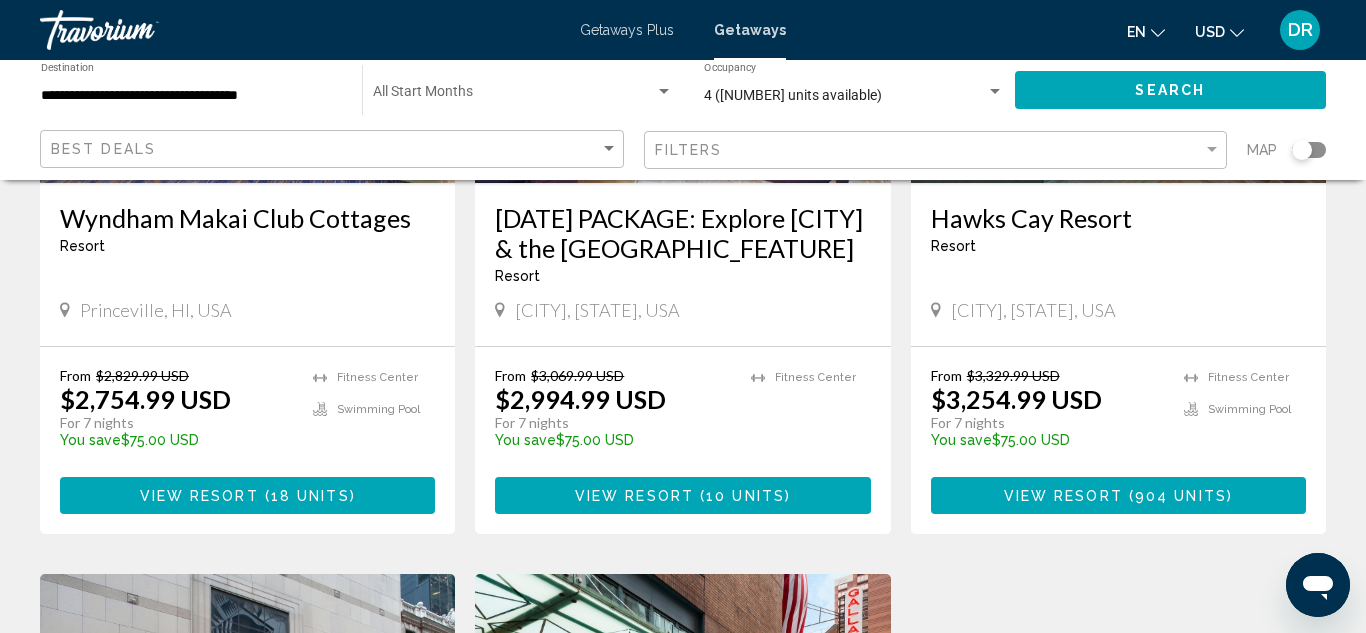 click 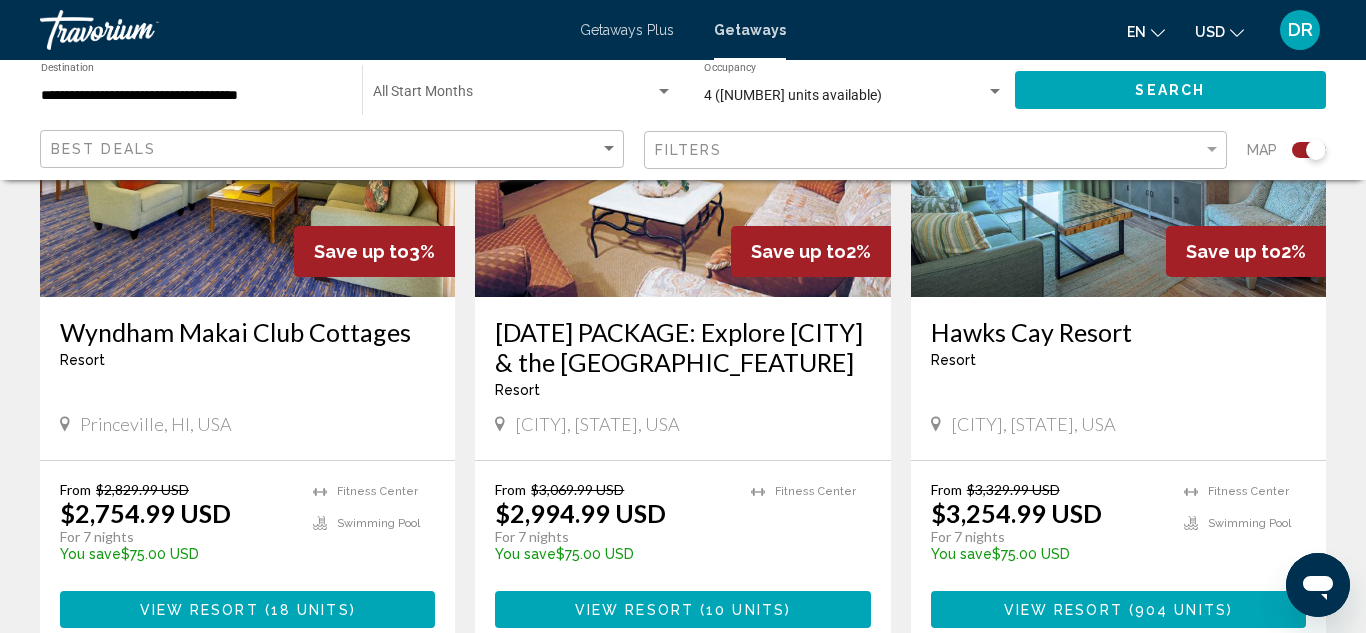 scroll, scrollTop: 2300, scrollLeft: 0, axis: vertical 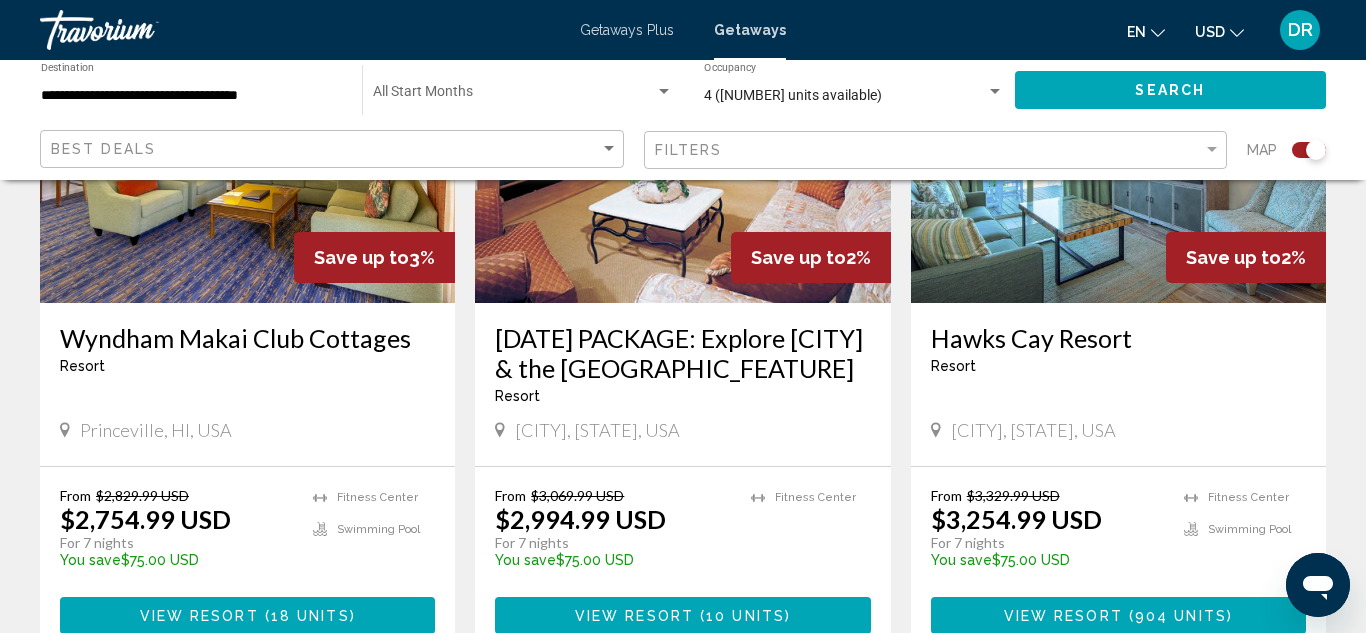 click at bounding box center (523, 96) 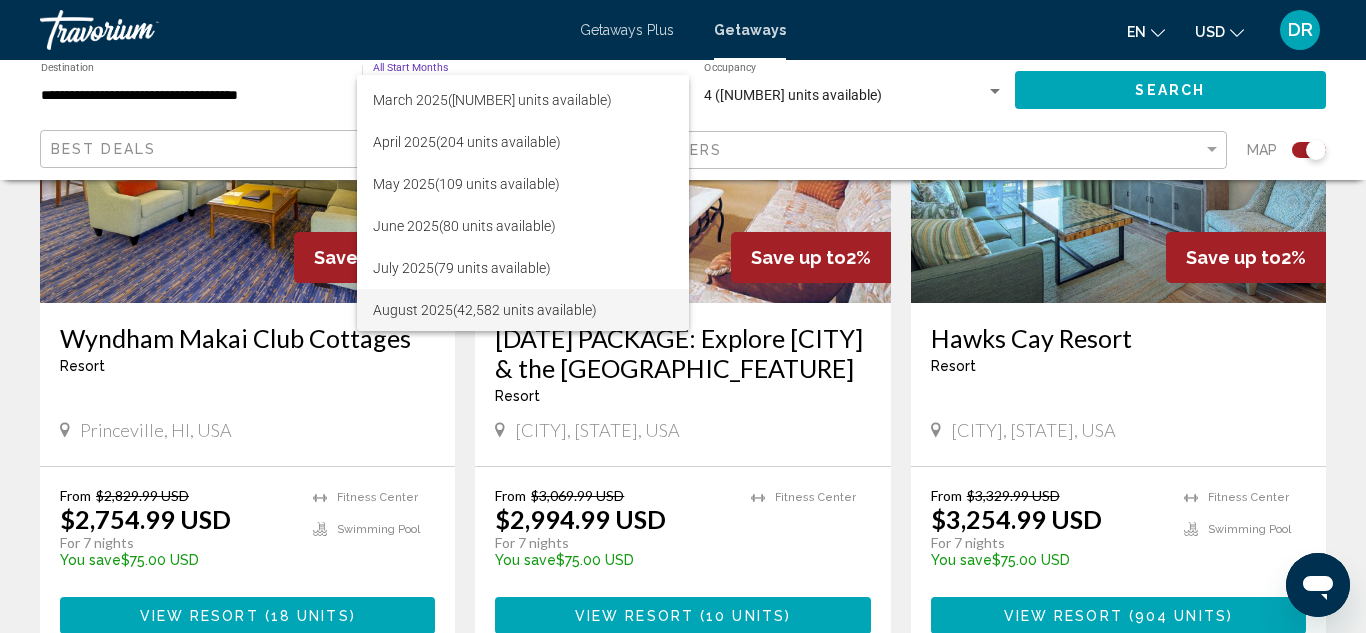 scroll, scrollTop: 164, scrollLeft: 0, axis: vertical 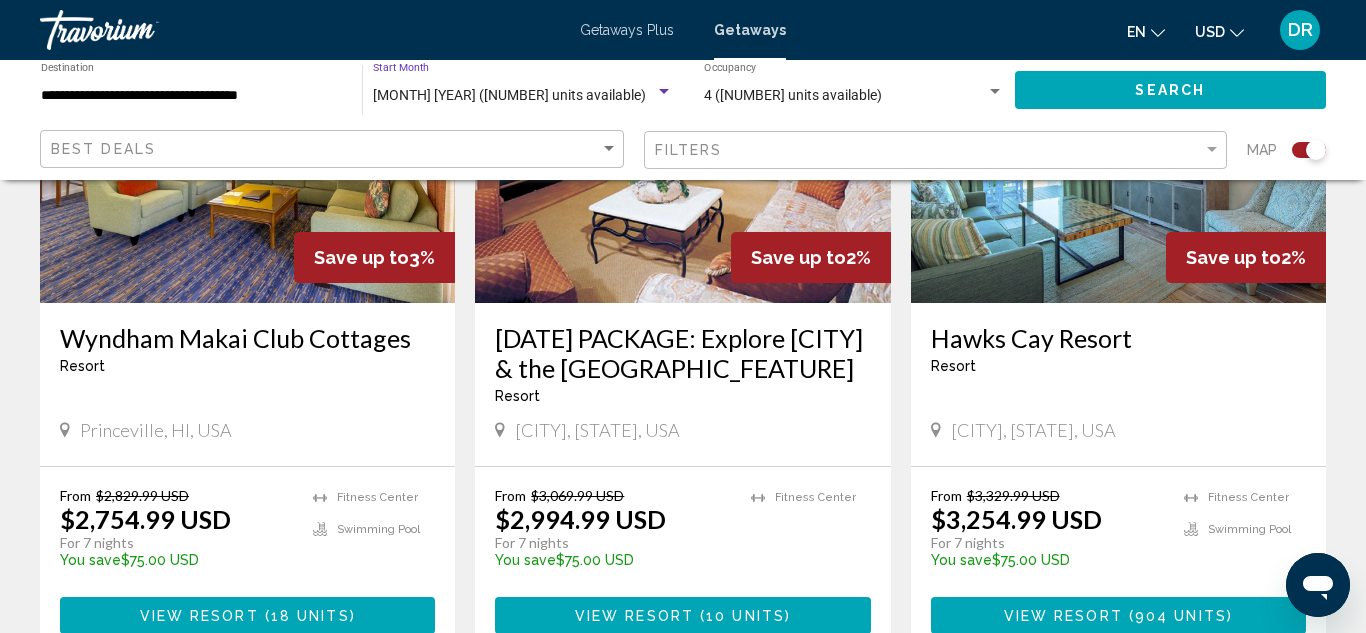 click on "From $3,069.99 USD $2,994.99 USD For 7 nights You save  $75.00 USD   temp  4.3
Fitness Center View Resort    ( 10 units )" at bounding box center [682, 560] 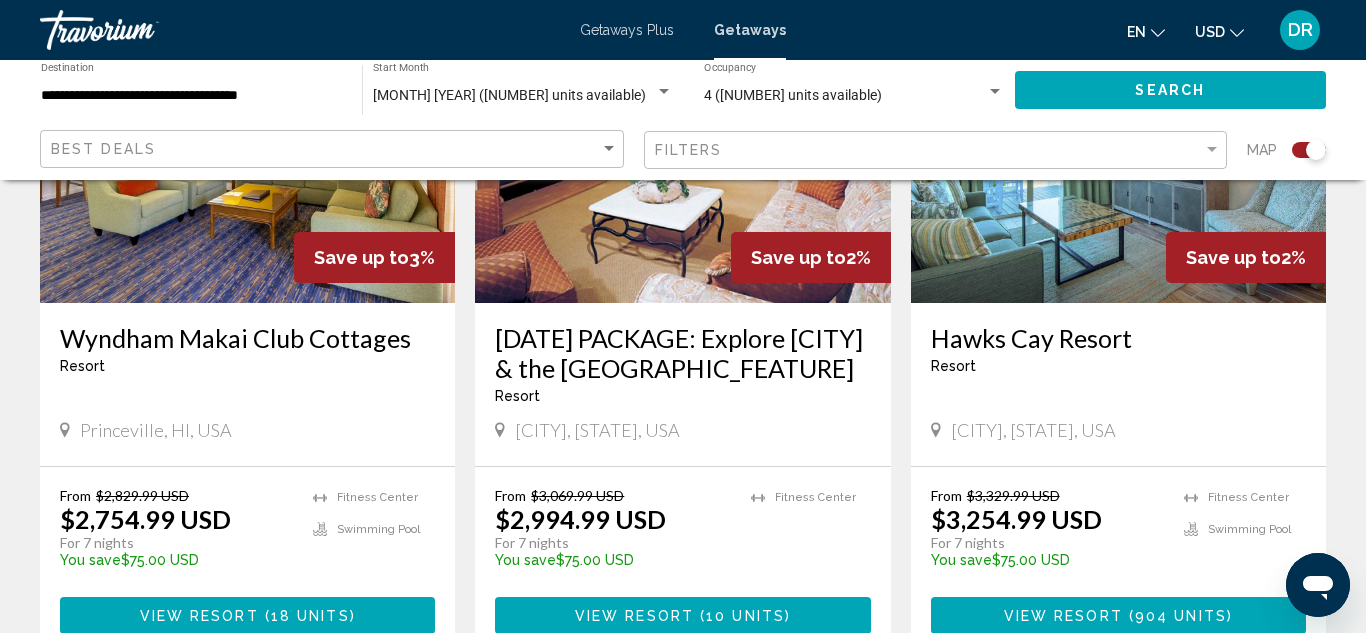 click on "From $3,069.99 USD $2,994.99 USD For 7 nights You save  $75.00 USD   temp  4.3
Fitness Center View Resort    ( 10 units )" at bounding box center [682, 560] 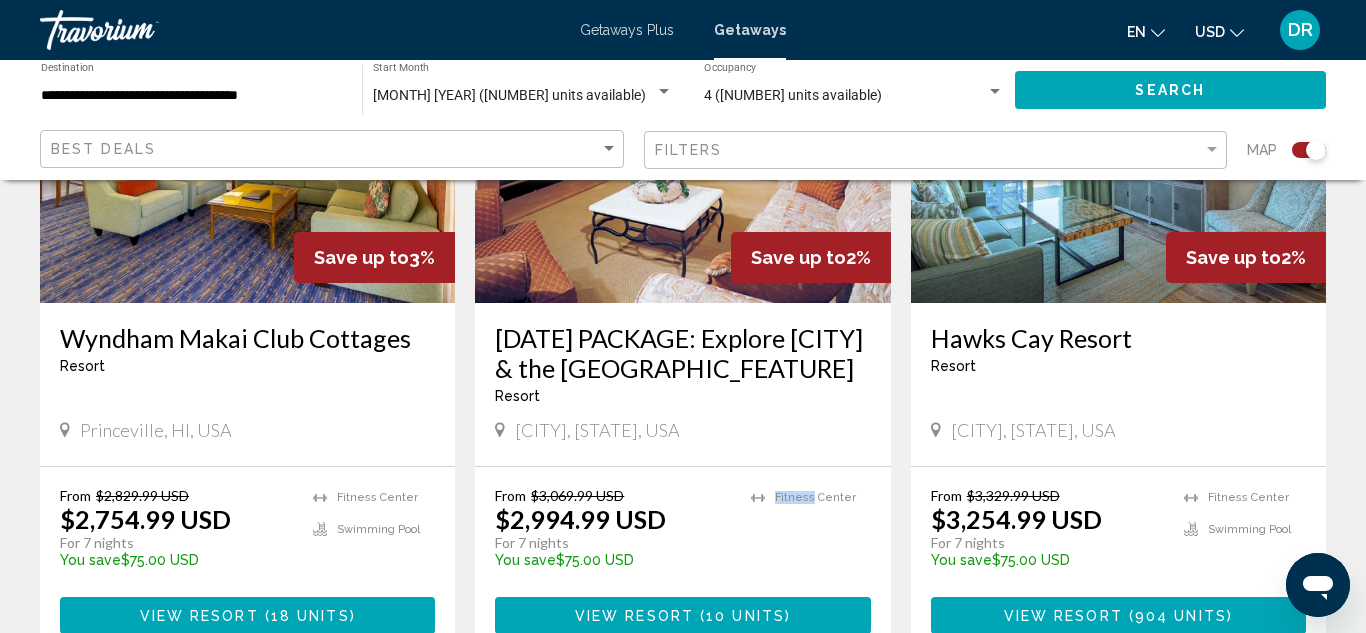 click on "August 2025 (42,582 units available)" at bounding box center [509, 95] 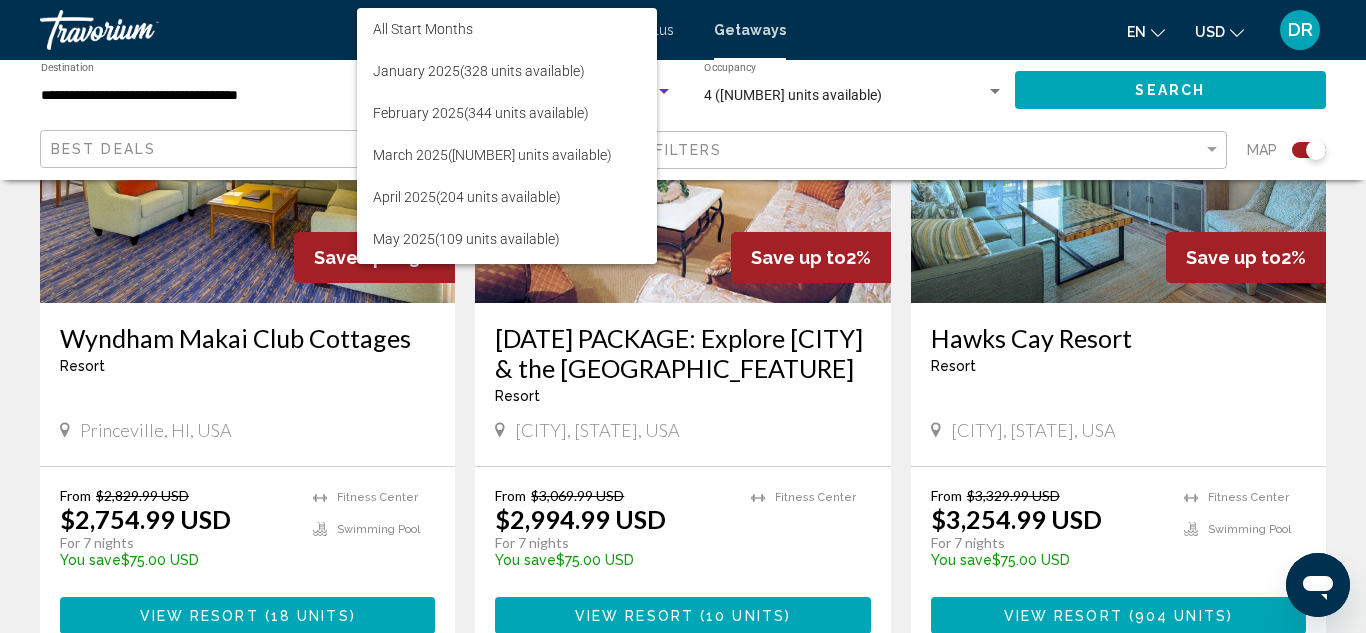 scroll, scrollTop: 269, scrollLeft: 0, axis: vertical 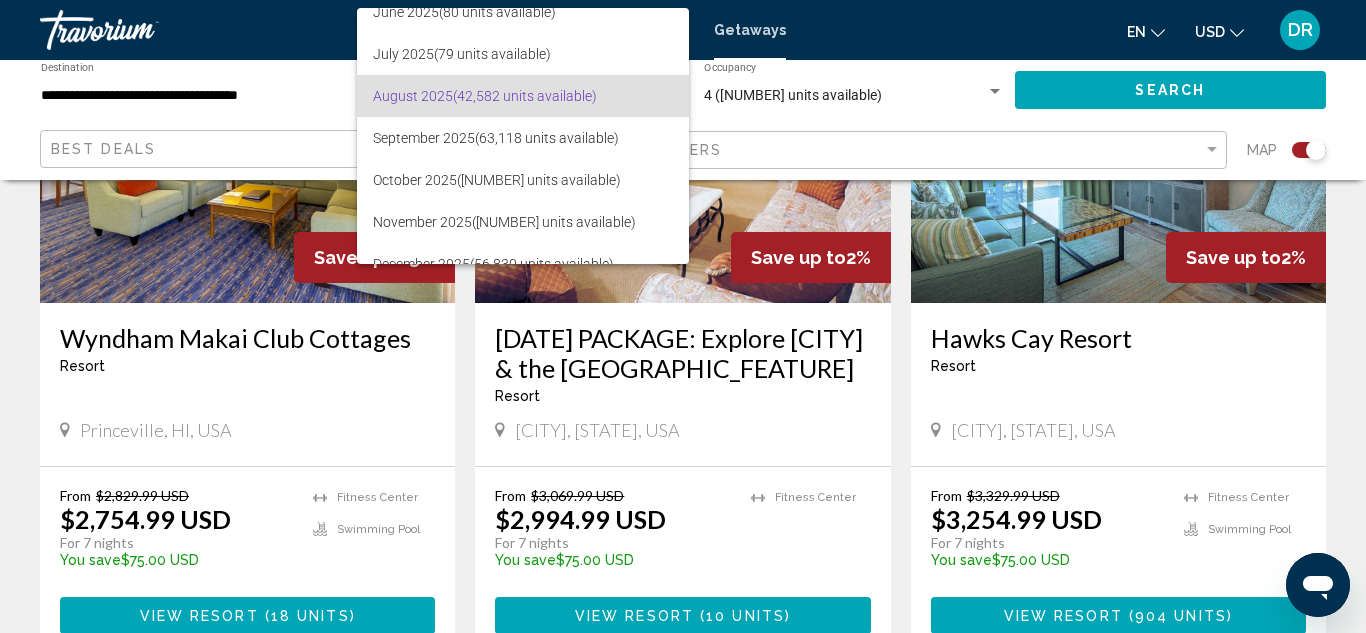 click on "August 2025  (42,582 units available)" at bounding box center [523, 96] 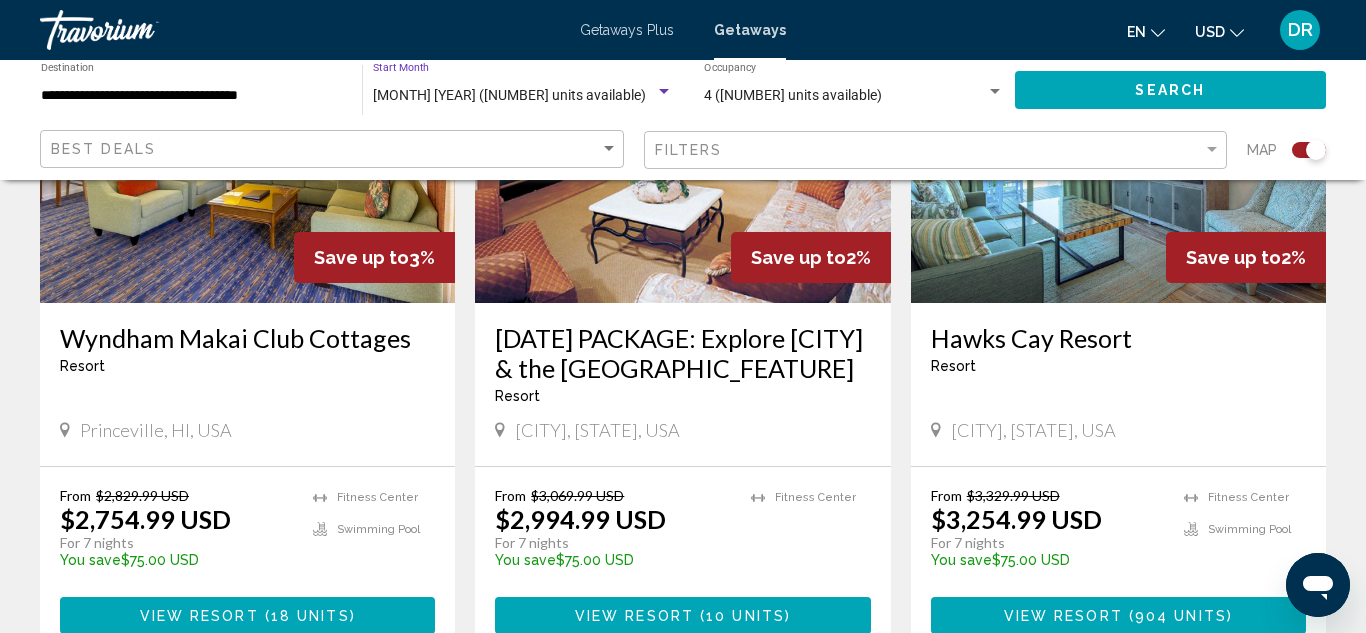 click on "Best Deals" 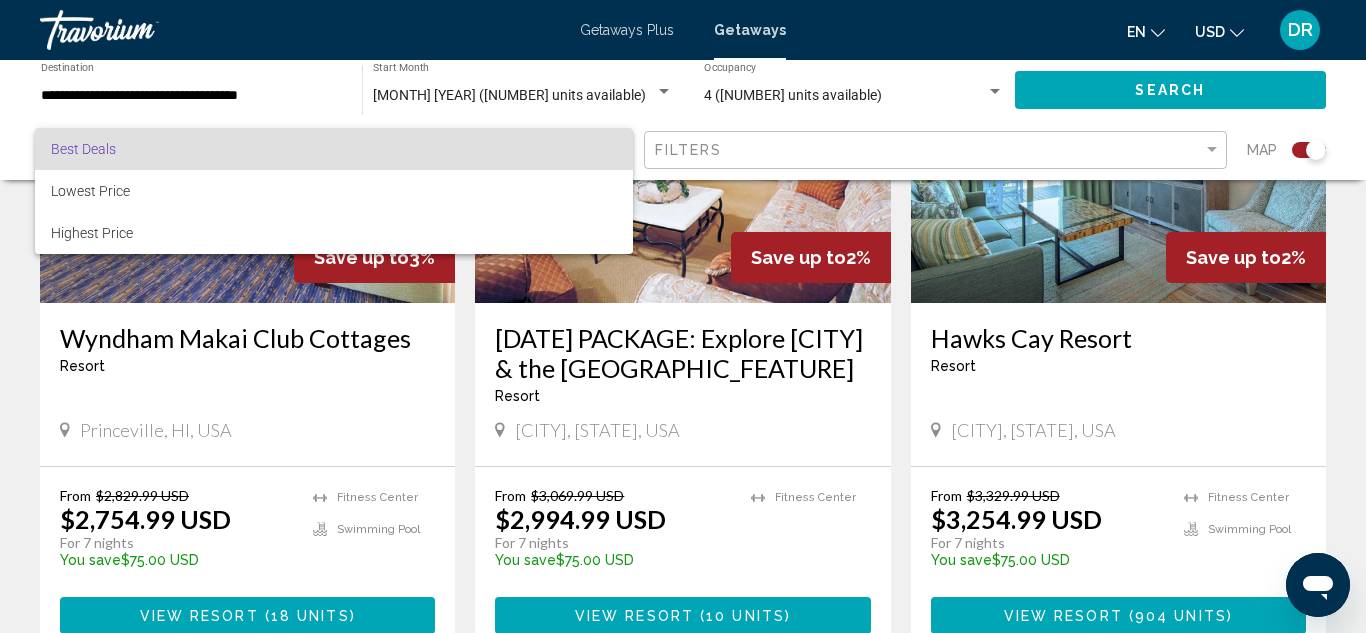 click on "Best Deals" at bounding box center (334, 149) 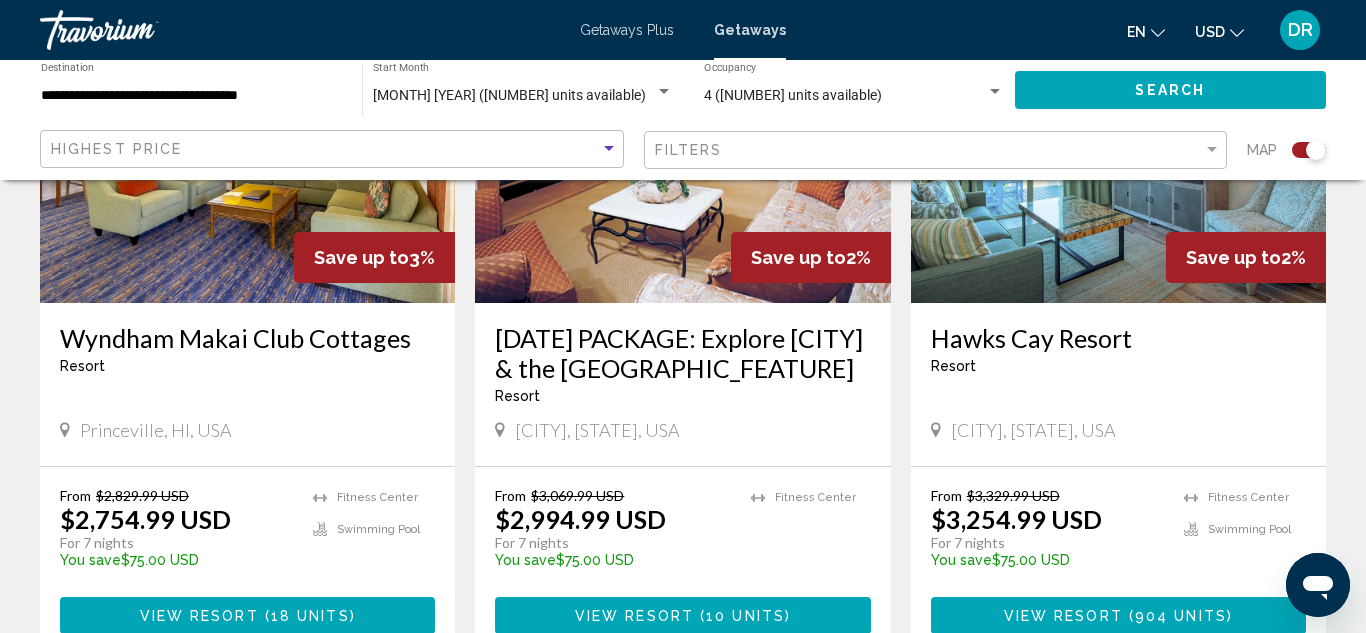 click on "Getaways Plus" at bounding box center [627, 30] 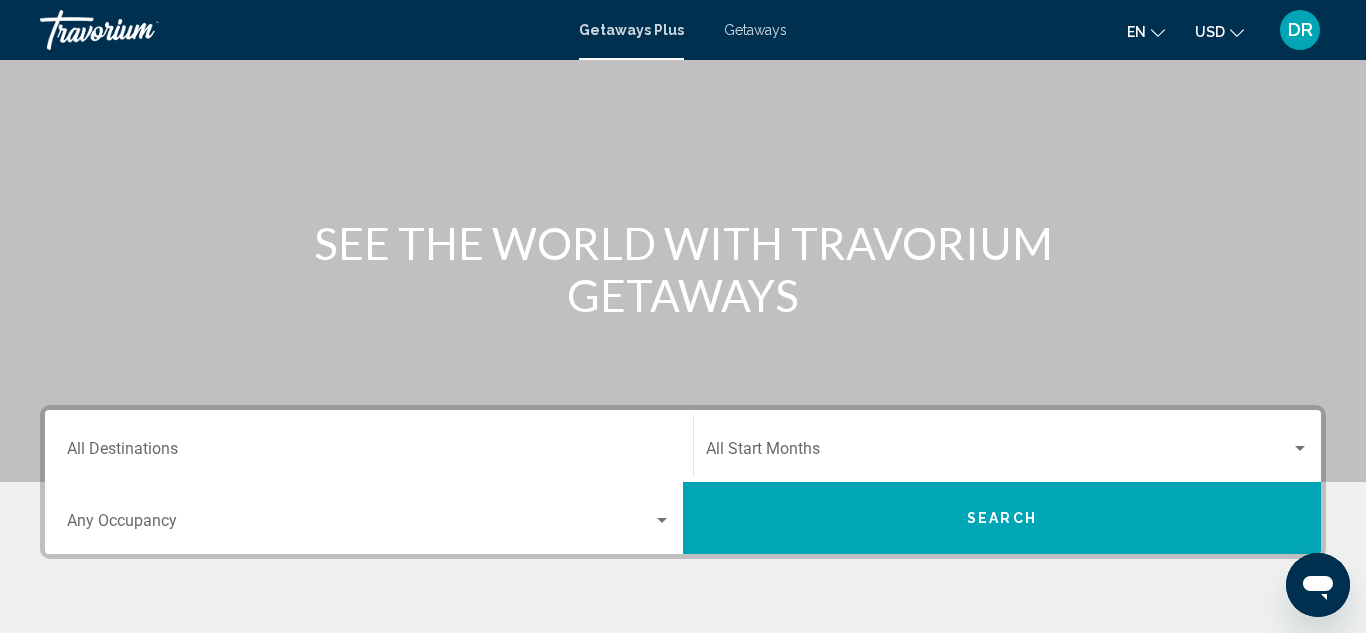 scroll, scrollTop: 120, scrollLeft: 0, axis: vertical 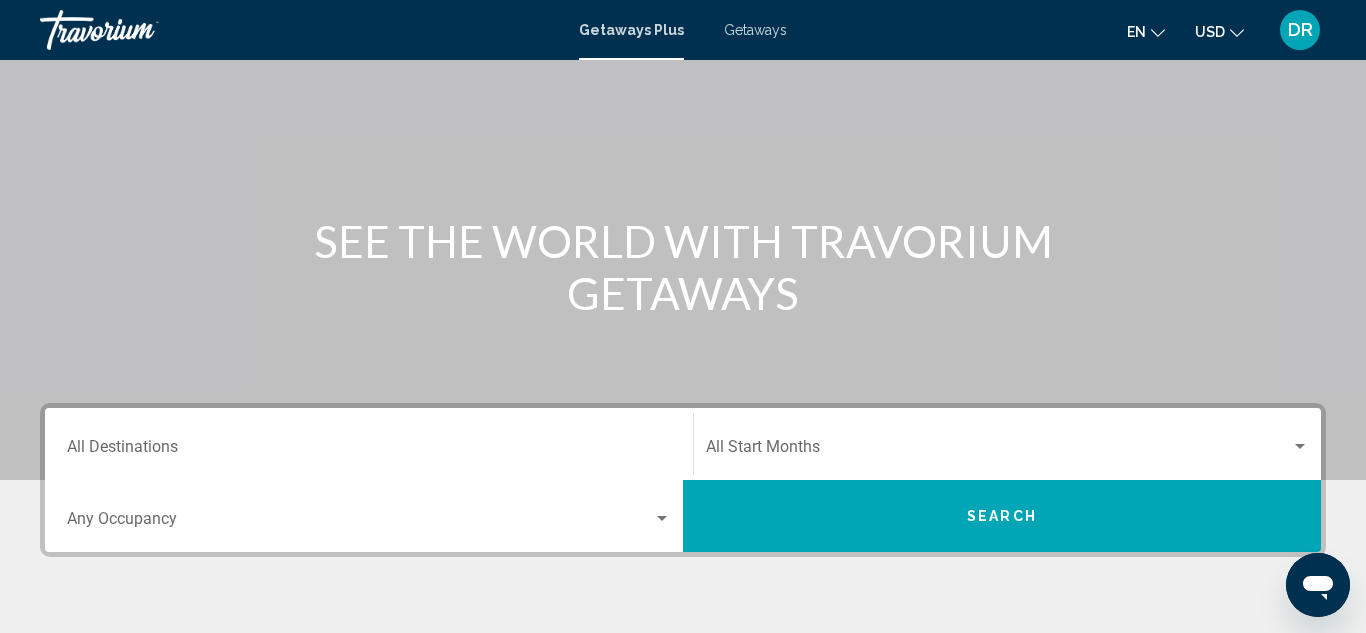 click on "Search" at bounding box center [1002, 516] 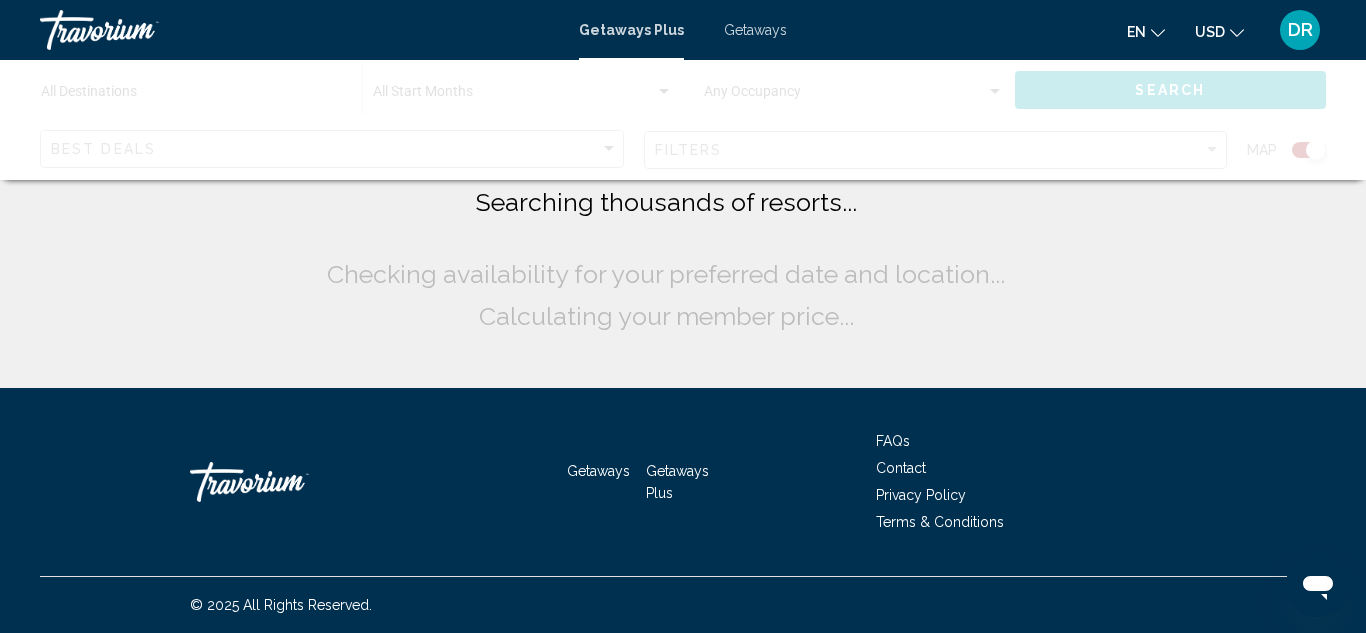 scroll, scrollTop: 0, scrollLeft: 0, axis: both 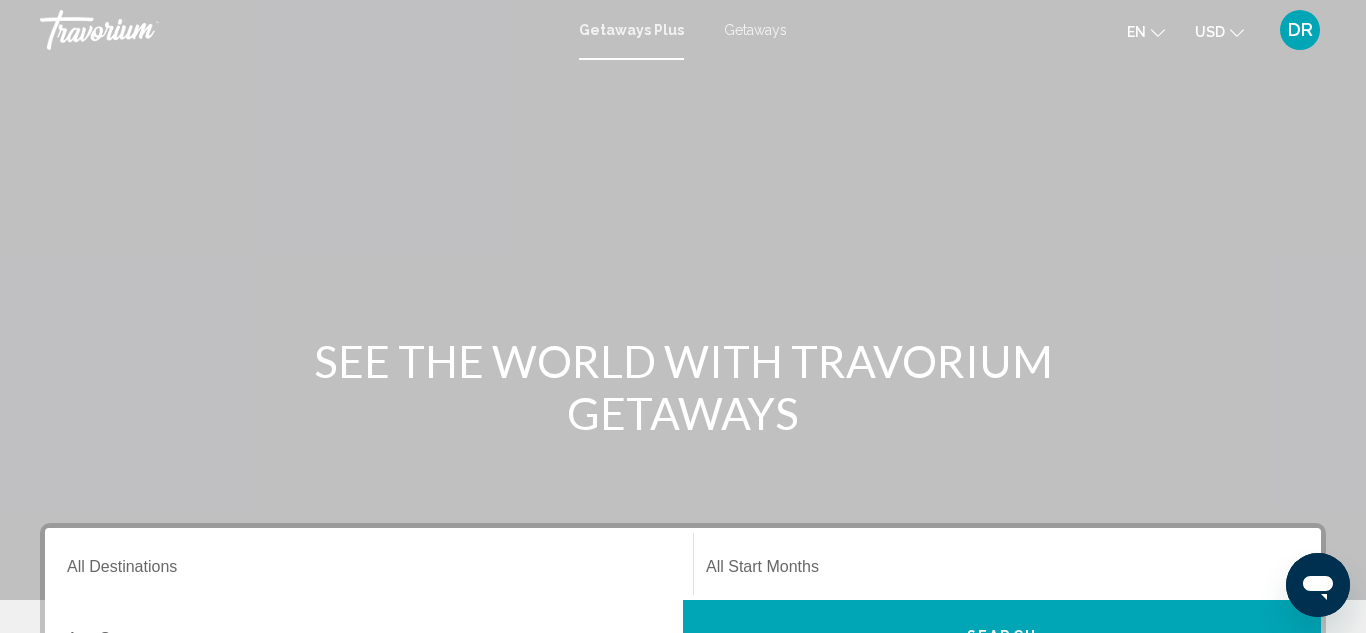 click on "Destination All Destinations" at bounding box center (369, 571) 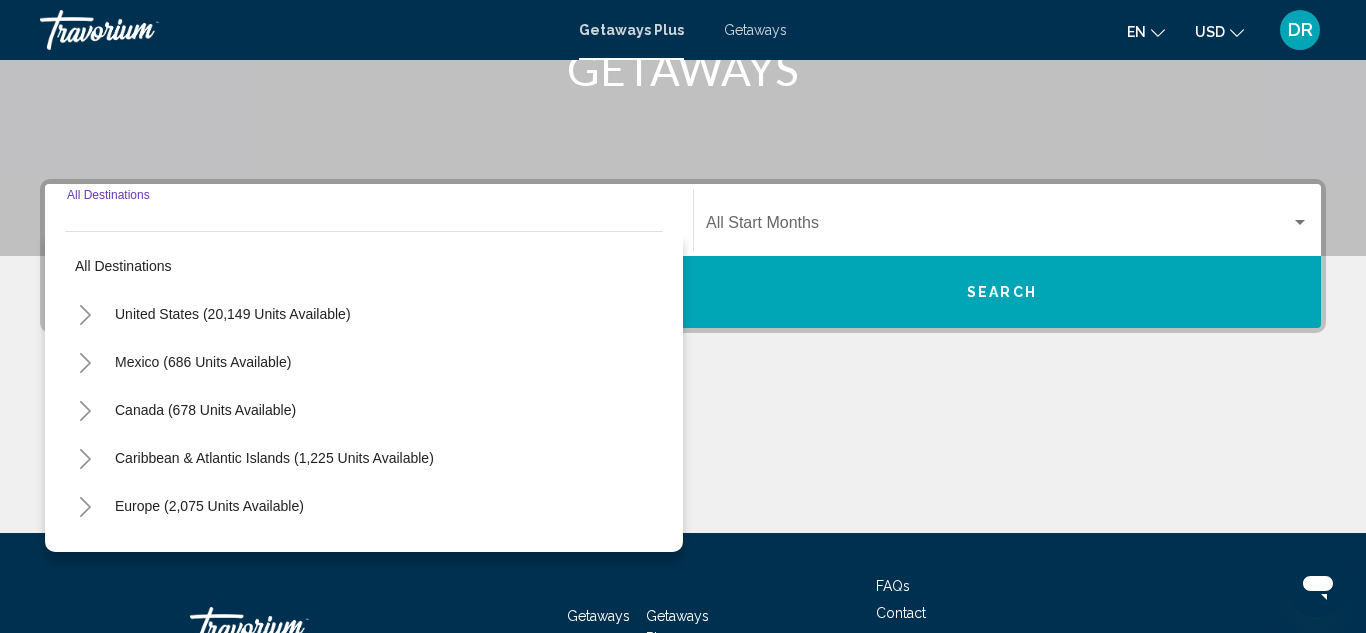 scroll, scrollTop: 458, scrollLeft: 0, axis: vertical 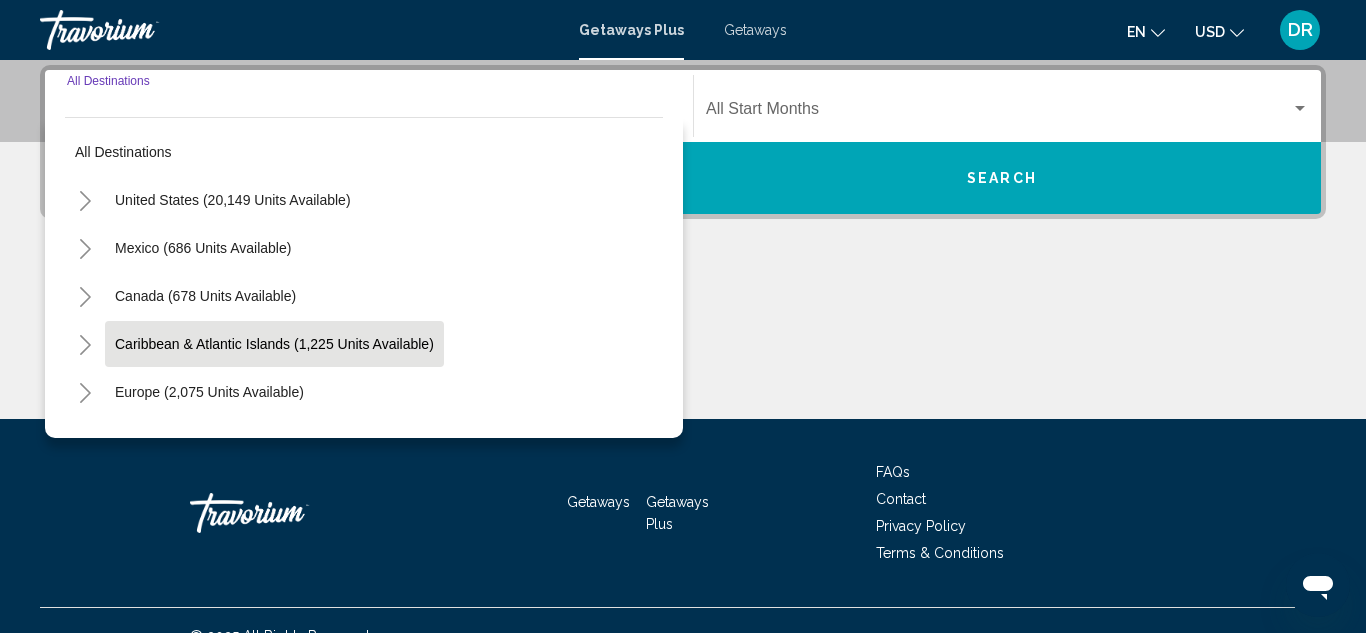 click on "Caribbean & Atlantic Islands (1,225 units available)" at bounding box center (209, 392) 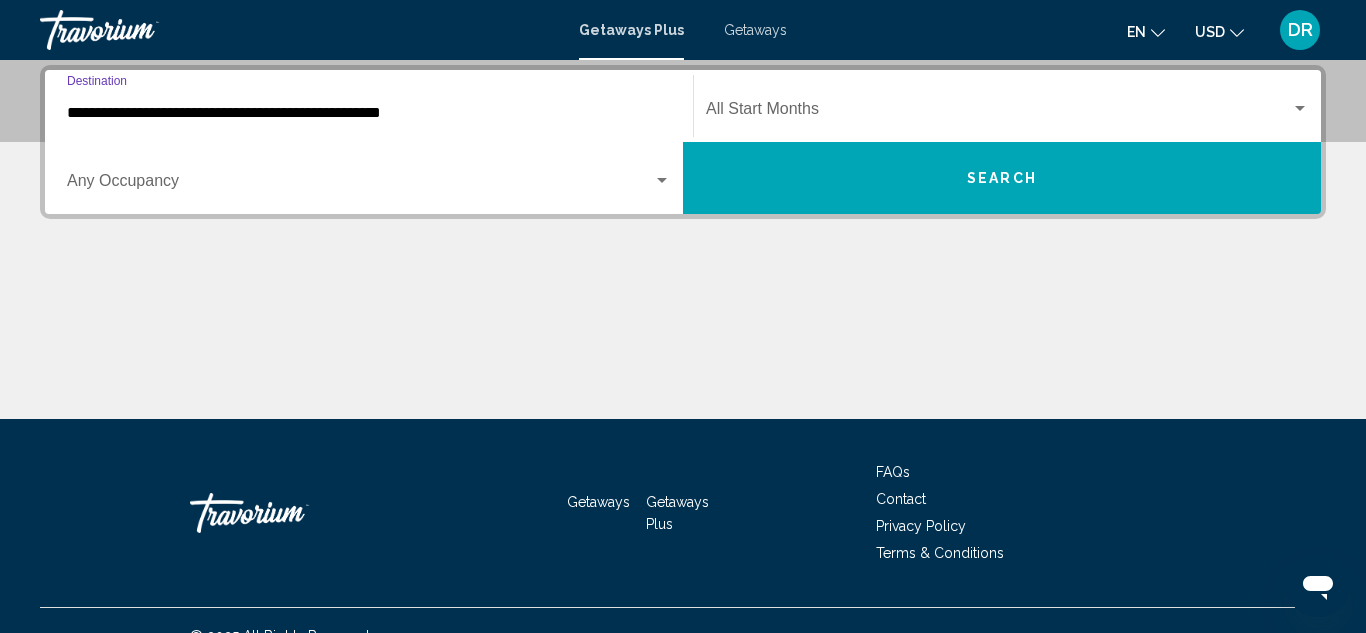 click on "Search" at bounding box center (1002, 178) 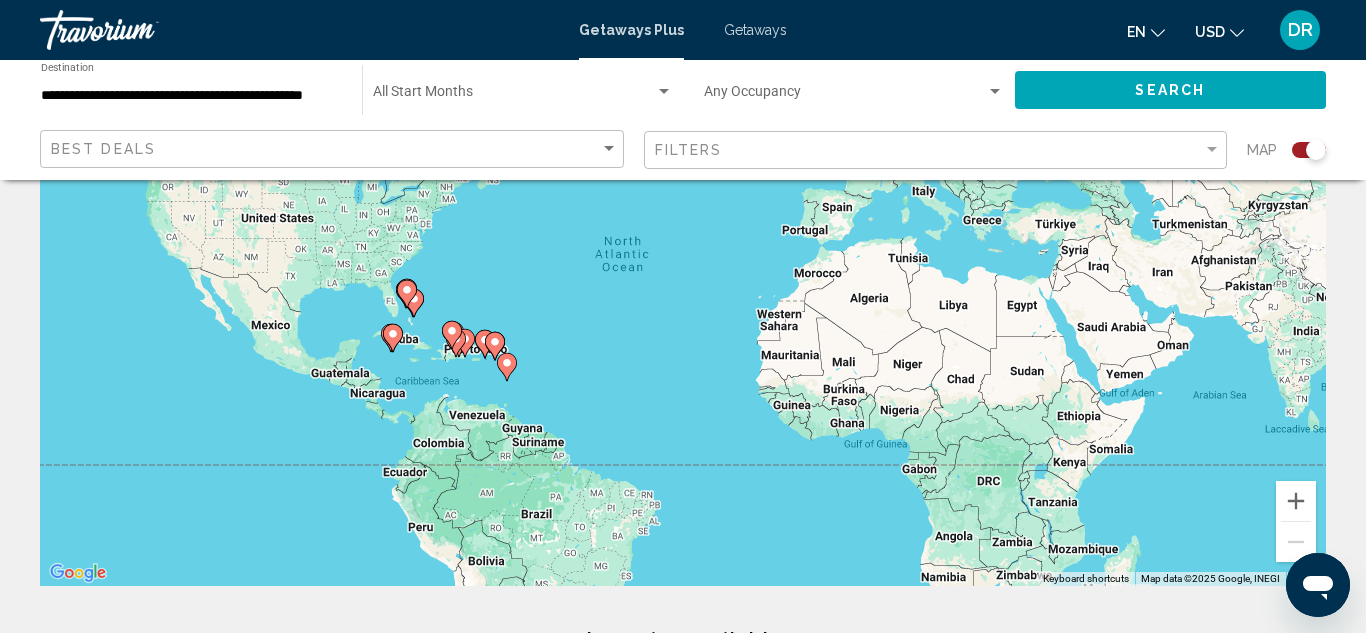 scroll, scrollTop: 212, scrollLeft: 0, axis: vertical 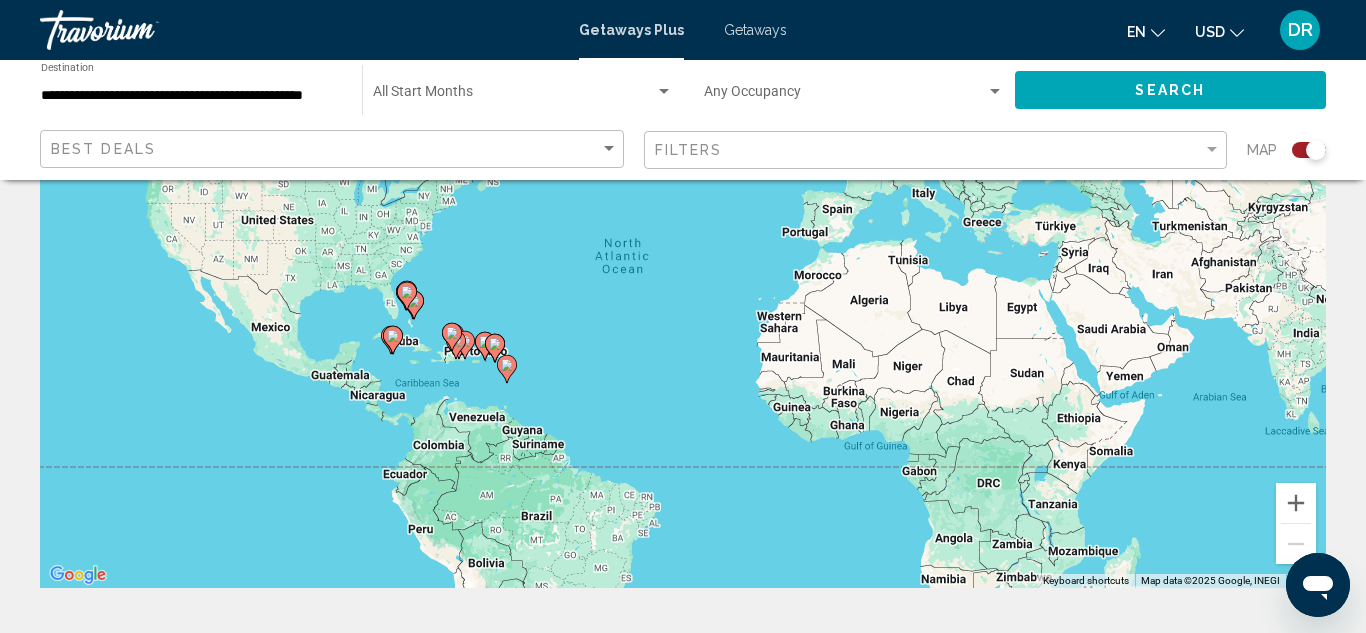 click at bounding box center [485, 346] 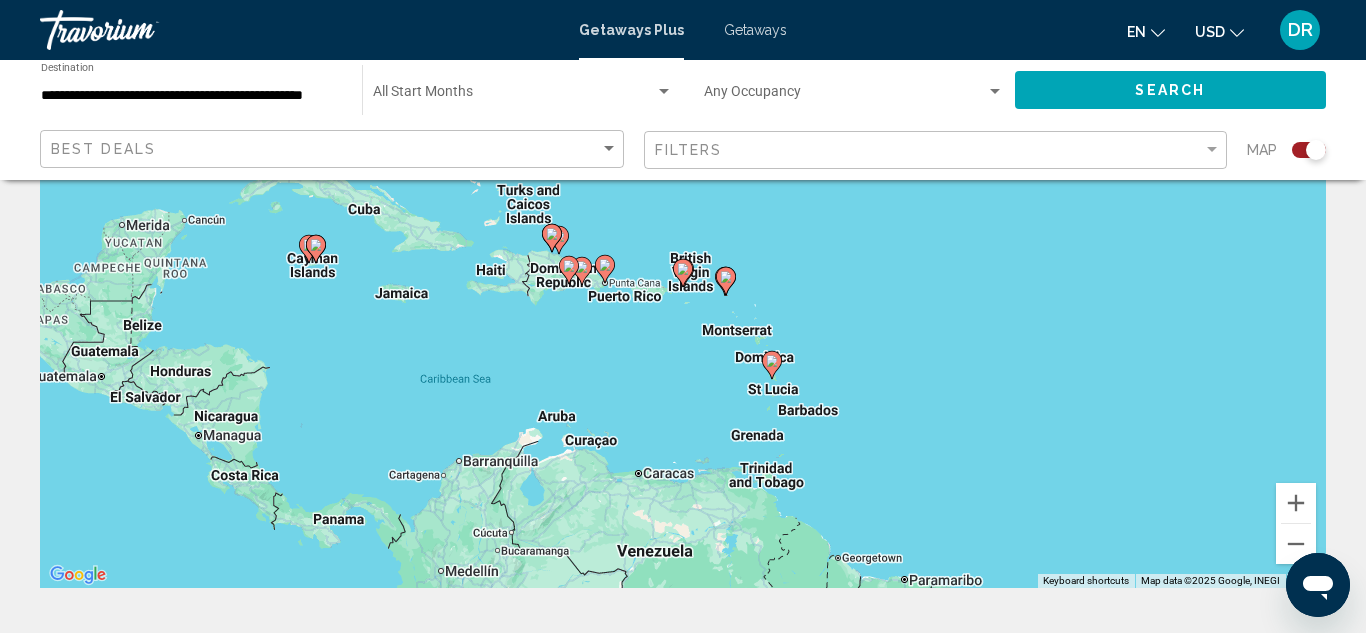 click on "To navigate, press the arrow keys. To activate drag with keyboard, press Alt + Enter. Once in keyboard drag state, use the arrow keys to move the marker. To complete the drag, press the Enter key. To cancel, press Escape." at bounding box center (683, 288) 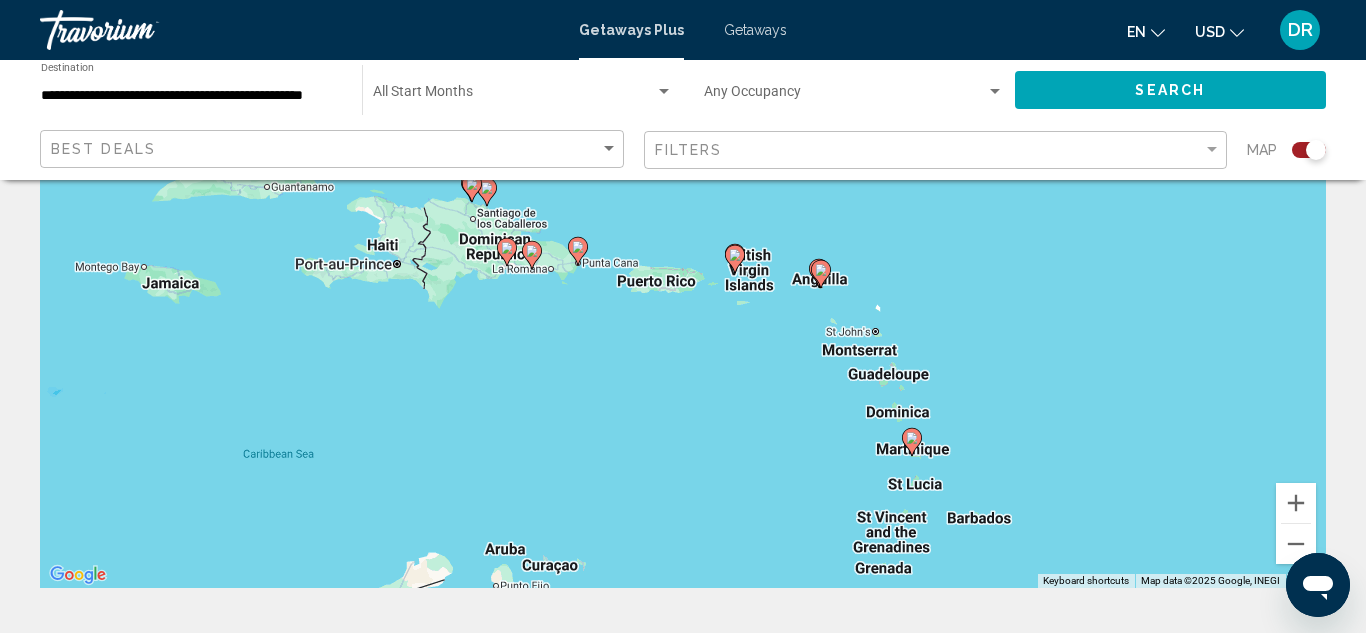 click on "To activate drag with keyboard, press Alt + Enter. Once in keyboard drag state, use the arrow keys to move the marker. To complete the drag, press the Enter key. To cancel, press Escape." at bounding box center (683, 288) 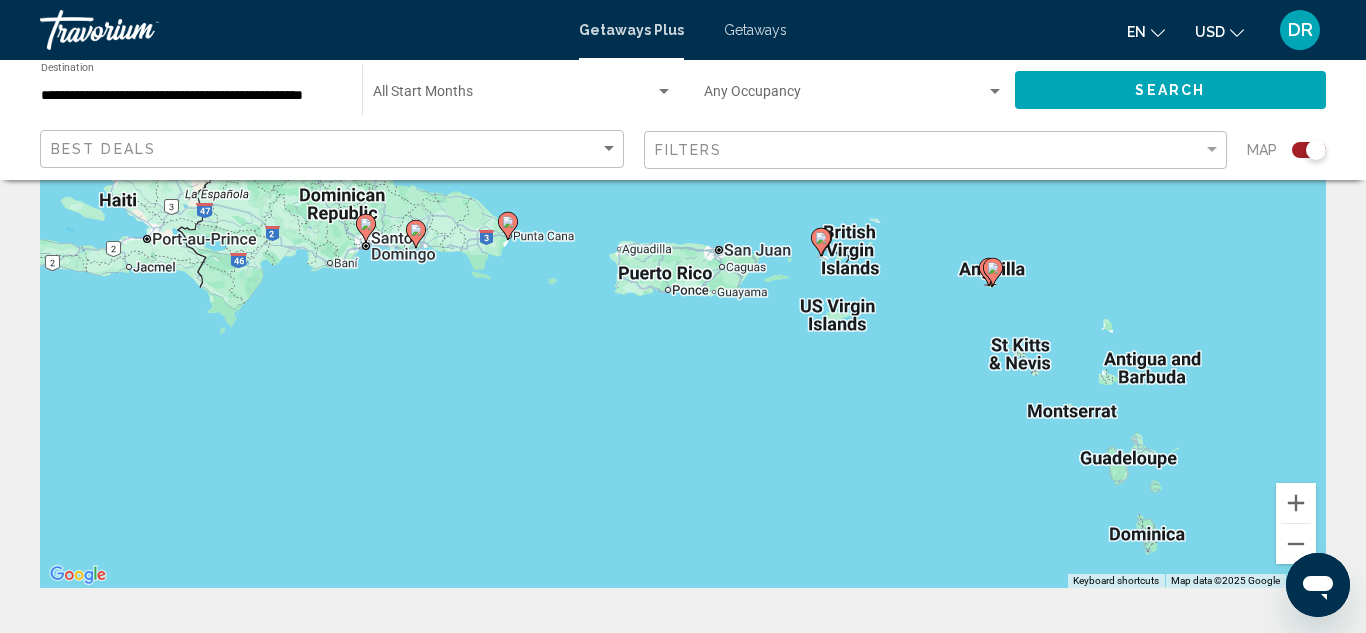 click on "To activate drag with keyboard, press Alt + Enter. Once in keyboard drag state, use the arrow keys to move the marker. To complete the drag, press the Enter key. To cancel, press Escape." at bounding box center (683, 288) 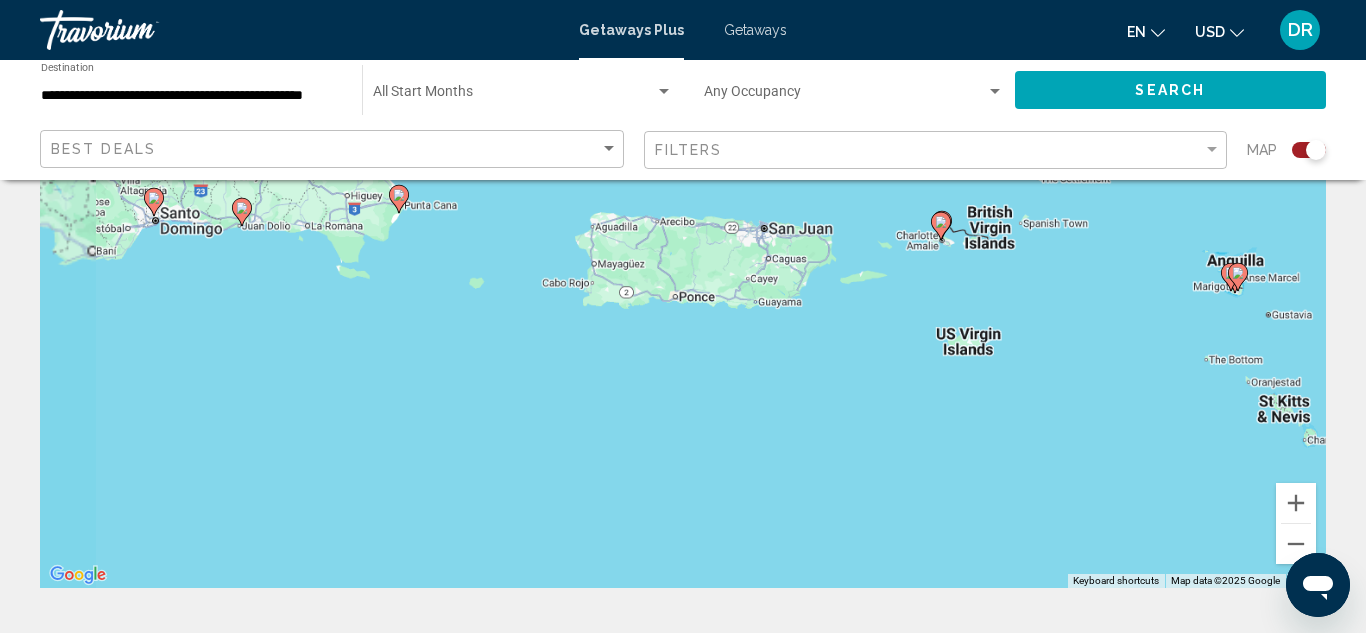 click on "To activate drag with keyboard, press Alt + Enter. Once in keyboard drag state, use the arrow keys to move the marker. To complete the drag, press the Enter key. To cancel, press Escape." at bounding box center [683, 288] 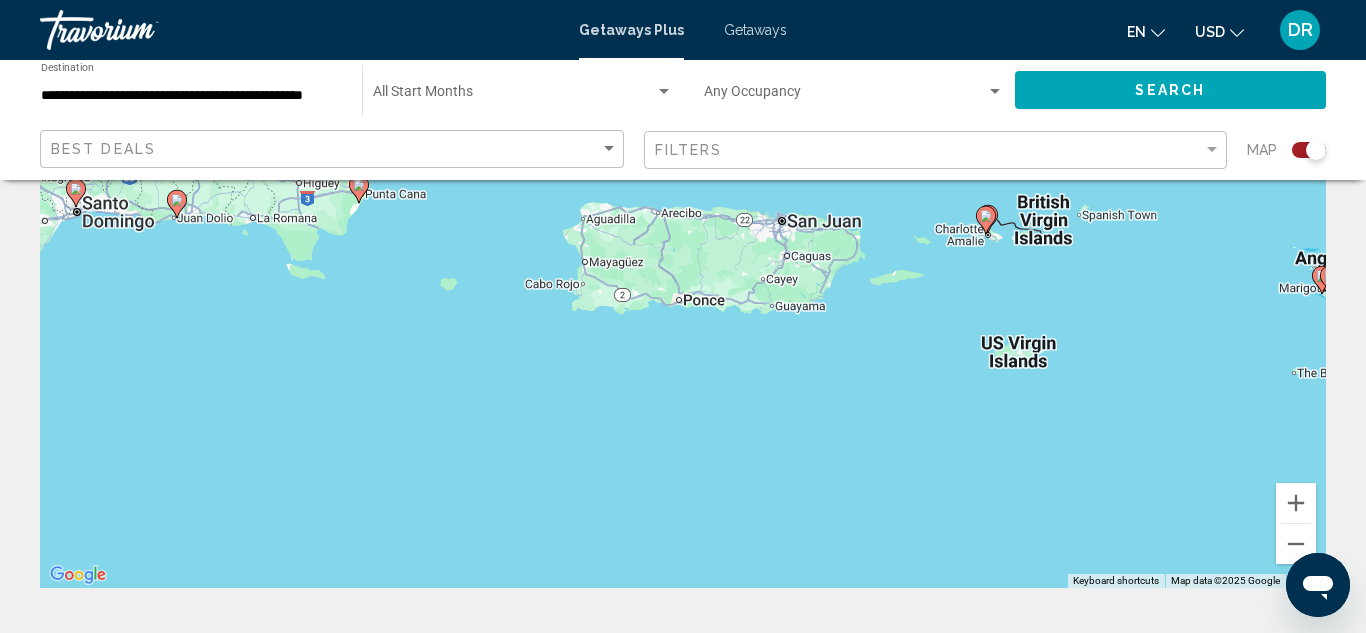click on "To activate drag with keyboard, press Alt + Enter. Once in keyboard drag state, use the arrow keys to move the marker. To complete the drag, press the Enter key. To cancel, press Escape." at bounding box center [683, 288] 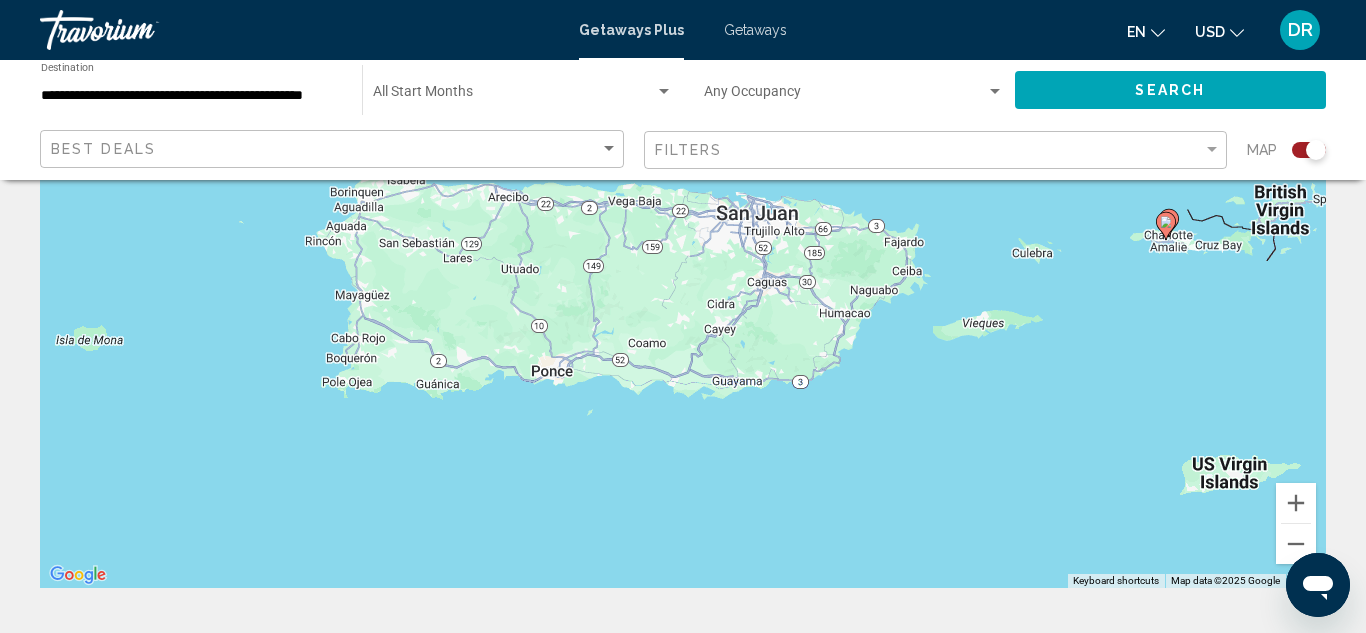 click on "To activate drag with keyboard, press Alt + Enter. Once in keyboard drag state, use the arrow keys to move the marker. To complete the drag, press the Enter key. To cancel, press Escape." at bounding box center (683, 288) 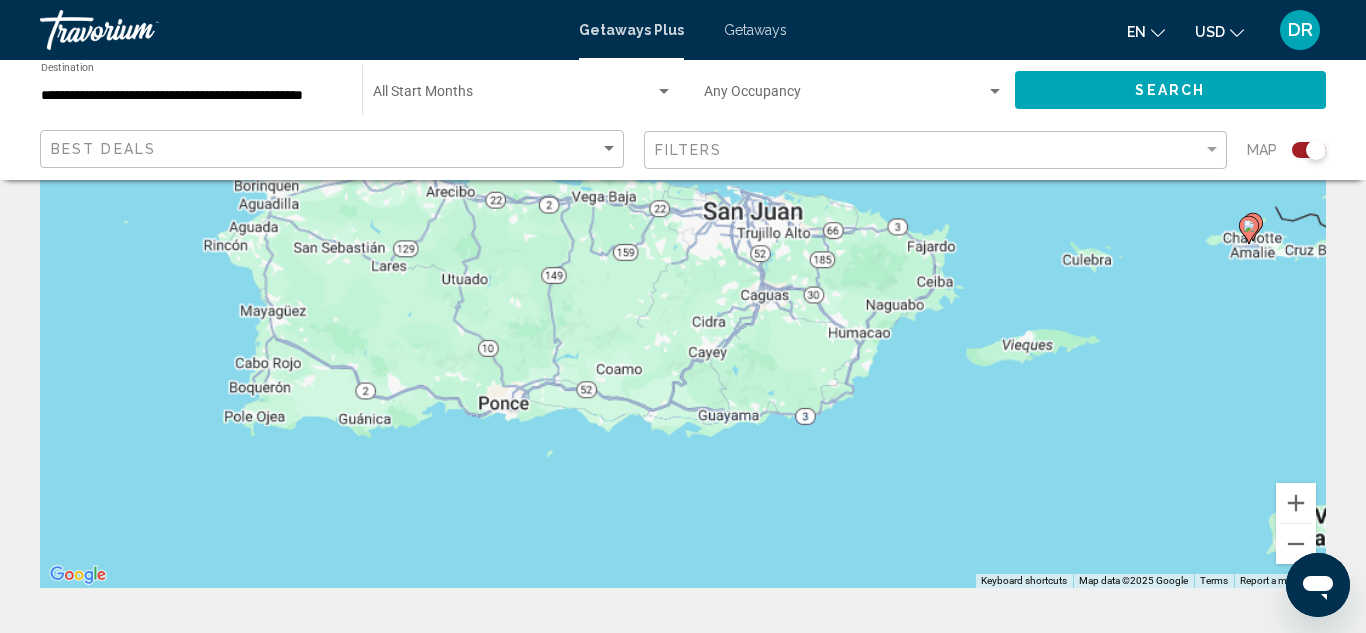 click on "To activate drag with keyboard, press Alt + Enter. Once in keyboard drag state, use the arrow keys to move the marker. To complete the drag, press the Enter key. To cancel, press Escape." at bounding box center [683, 288] 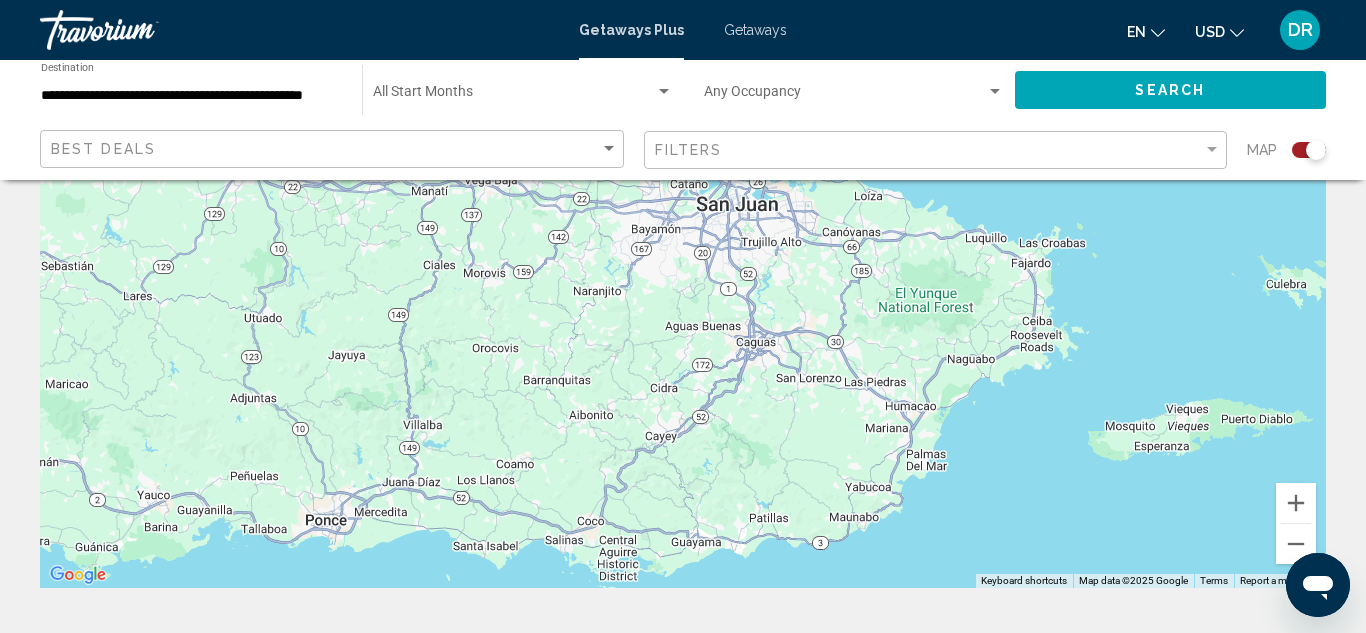 click on "Search" 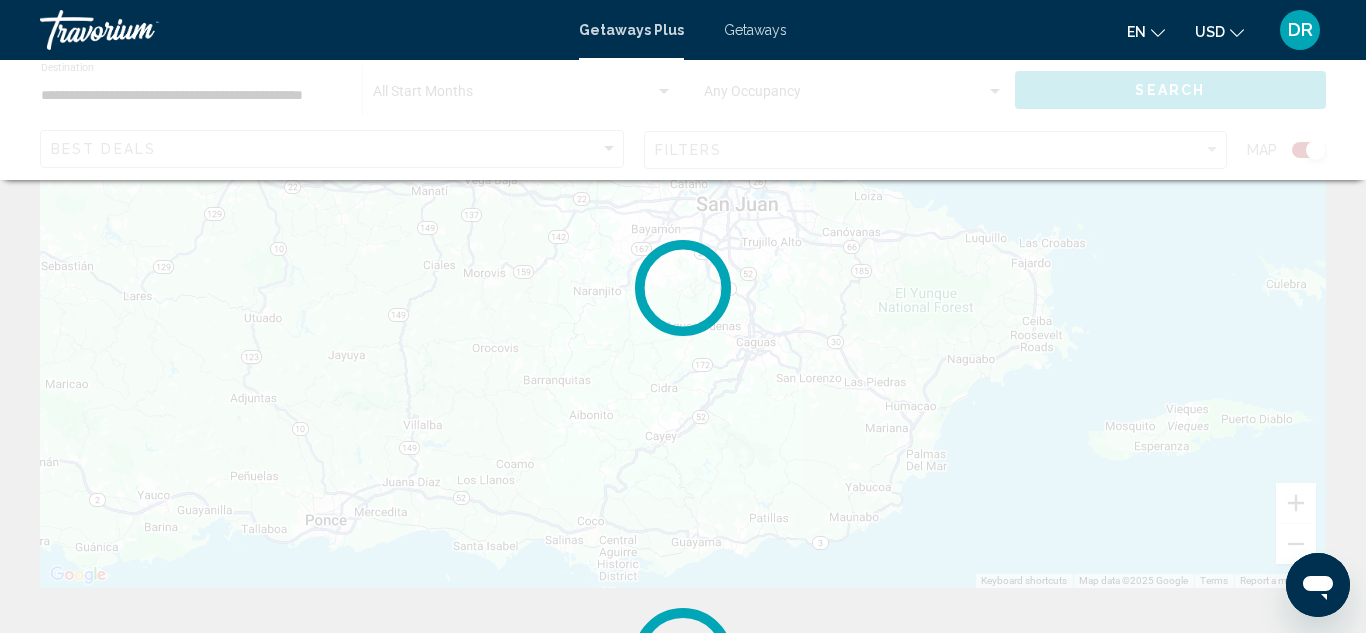 scroll, scrollTop: 0, scrollLeft: 0, axis: both 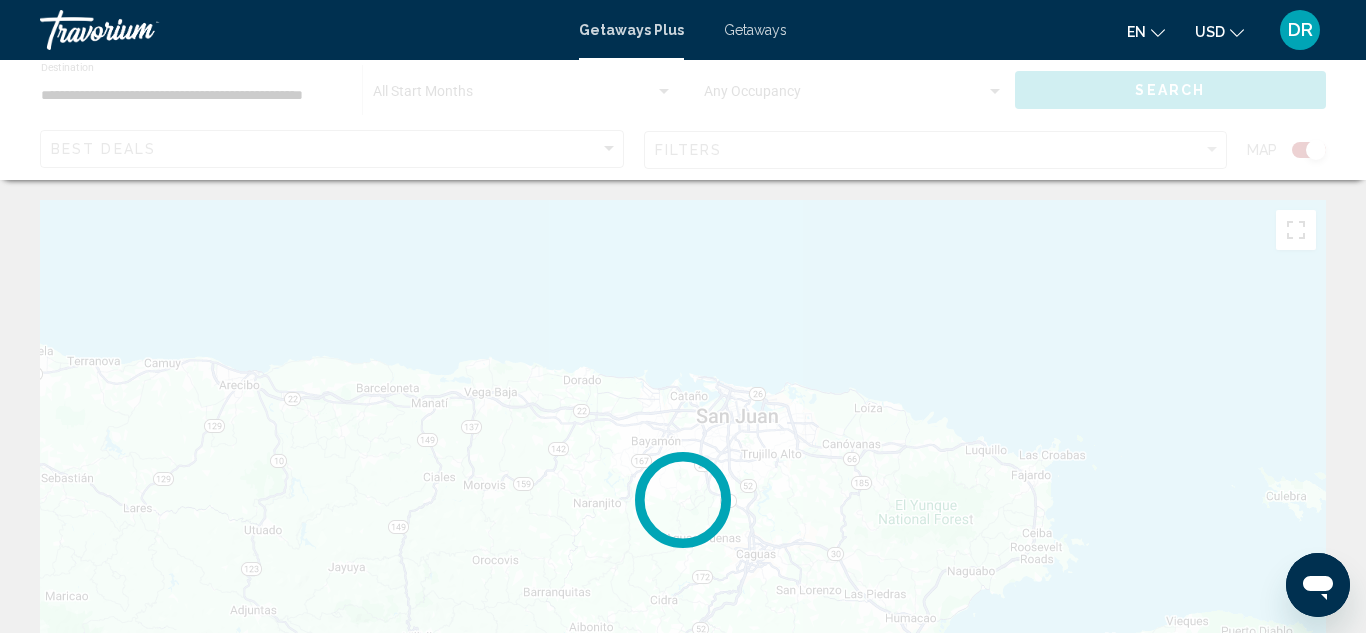 click 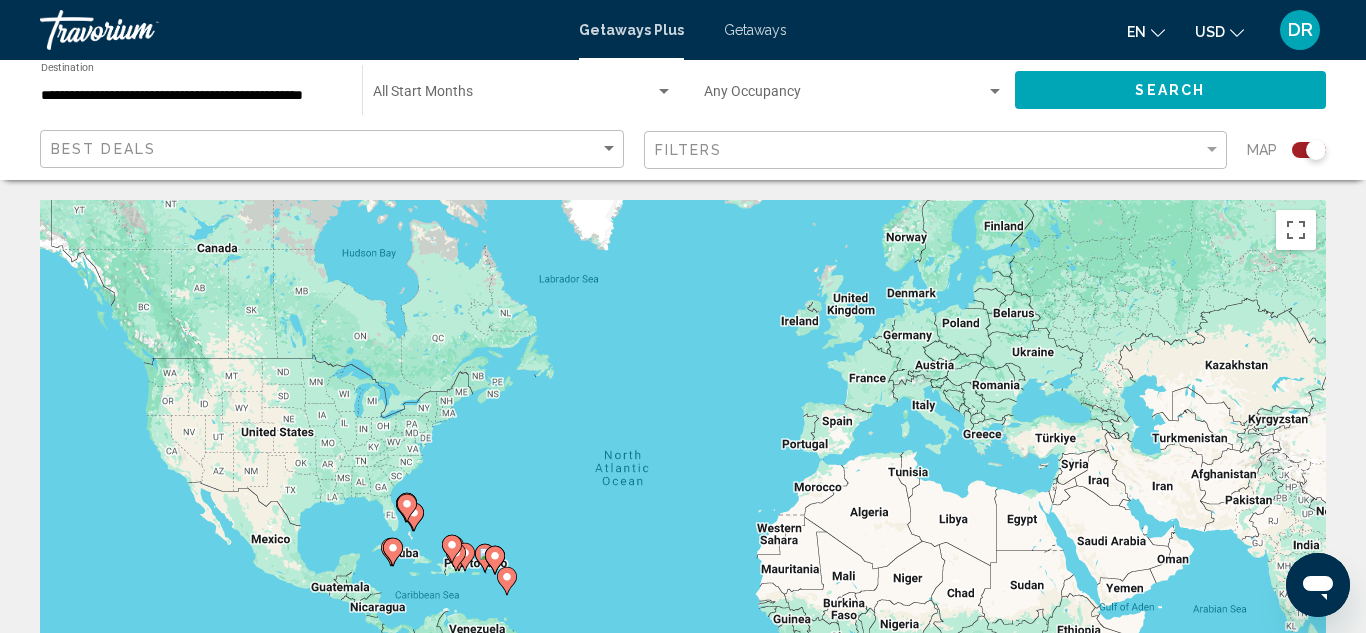 click at bounding box center [995, 91] 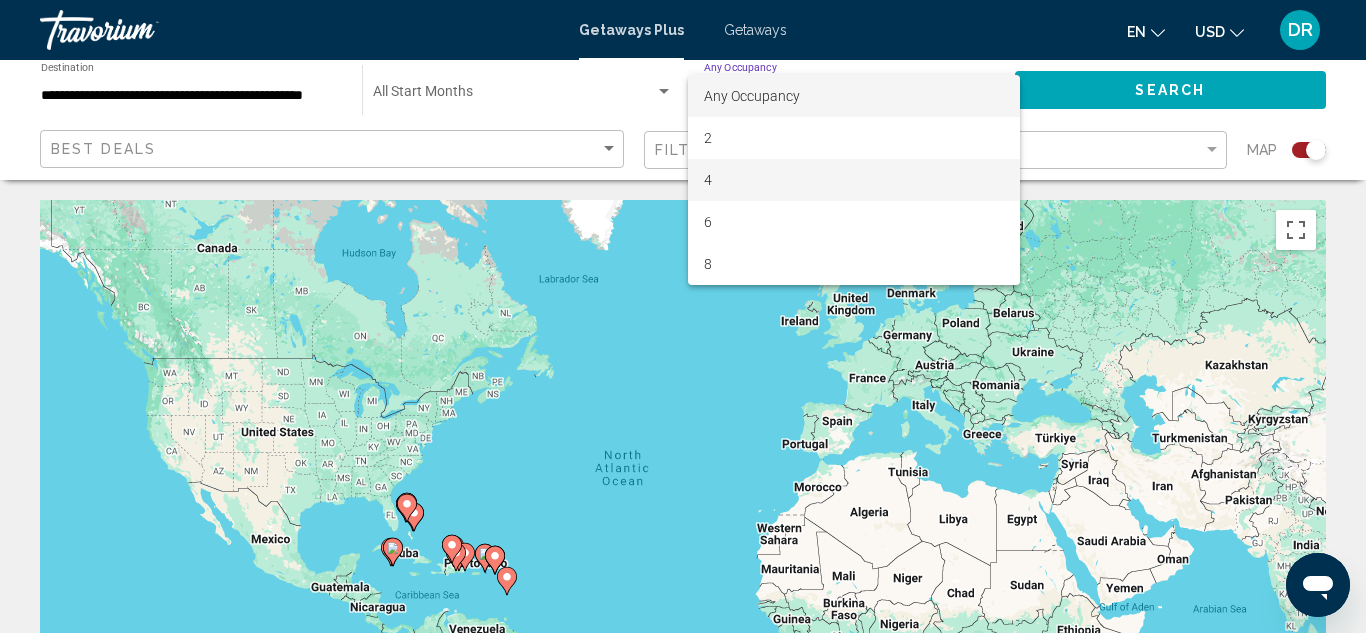 click on "4" at bounding box center (854, 180) 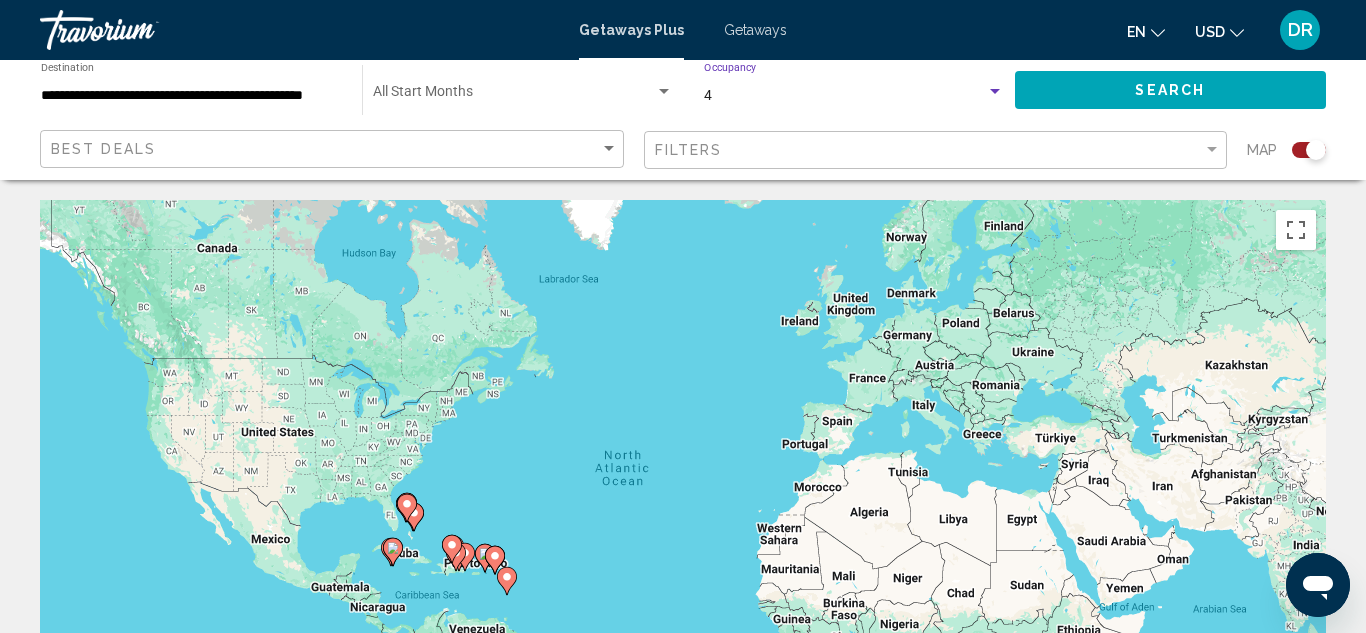 click on "Search" 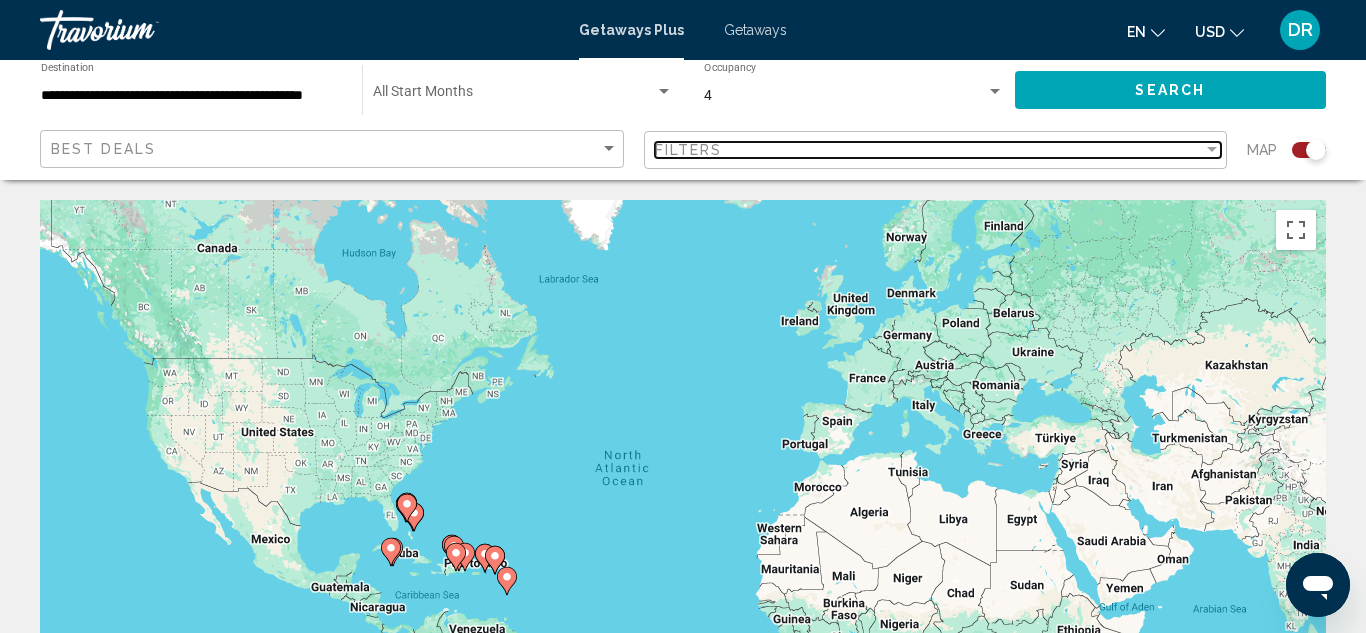 click at bounding box center [1212, 150] 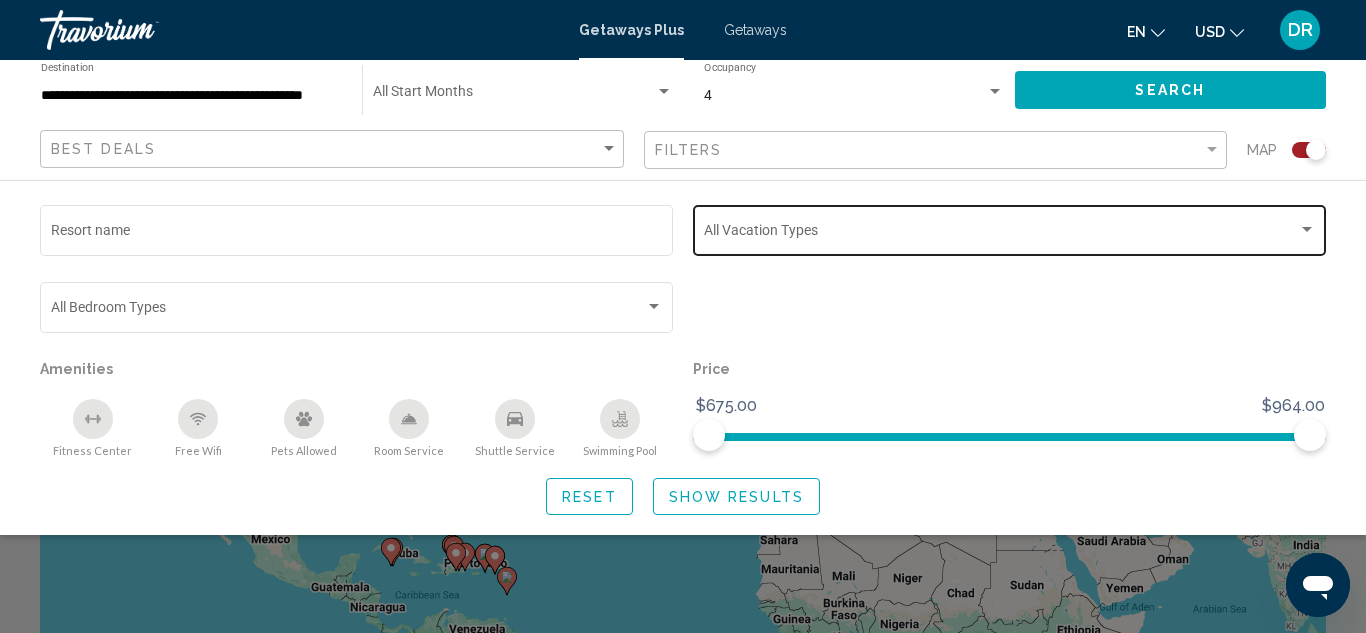 click on "Vacation Types All Vacation Types" 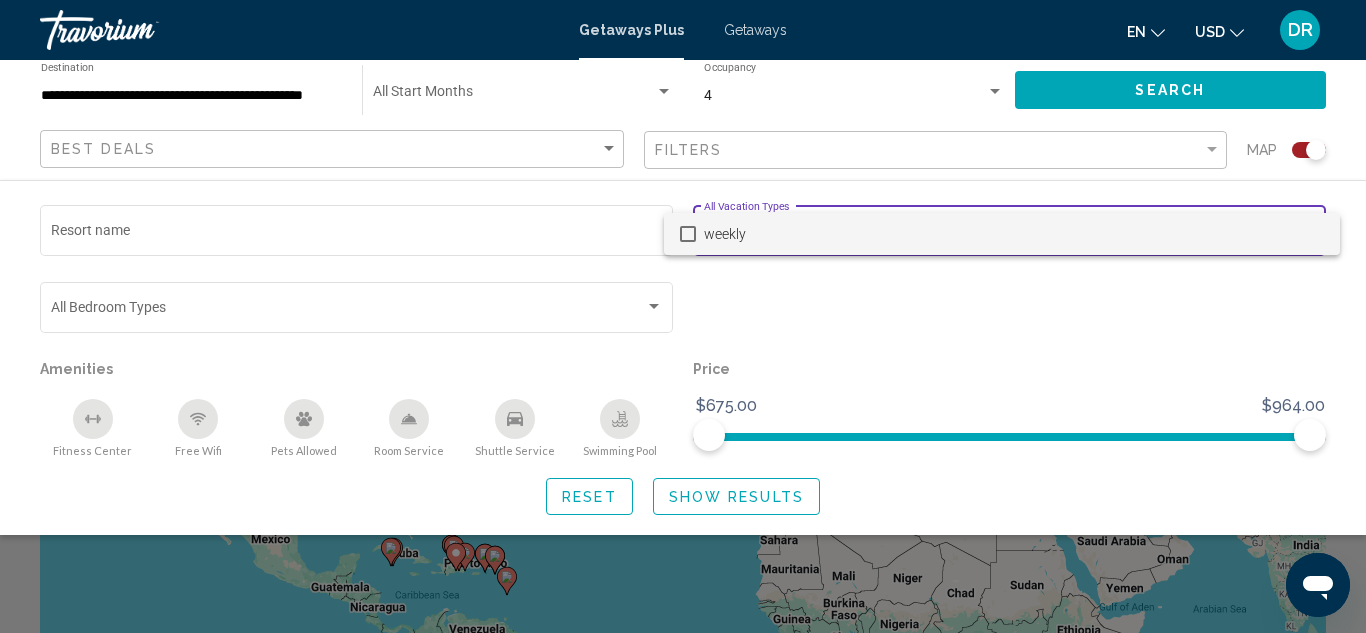 click at bounding box center (683, 316) 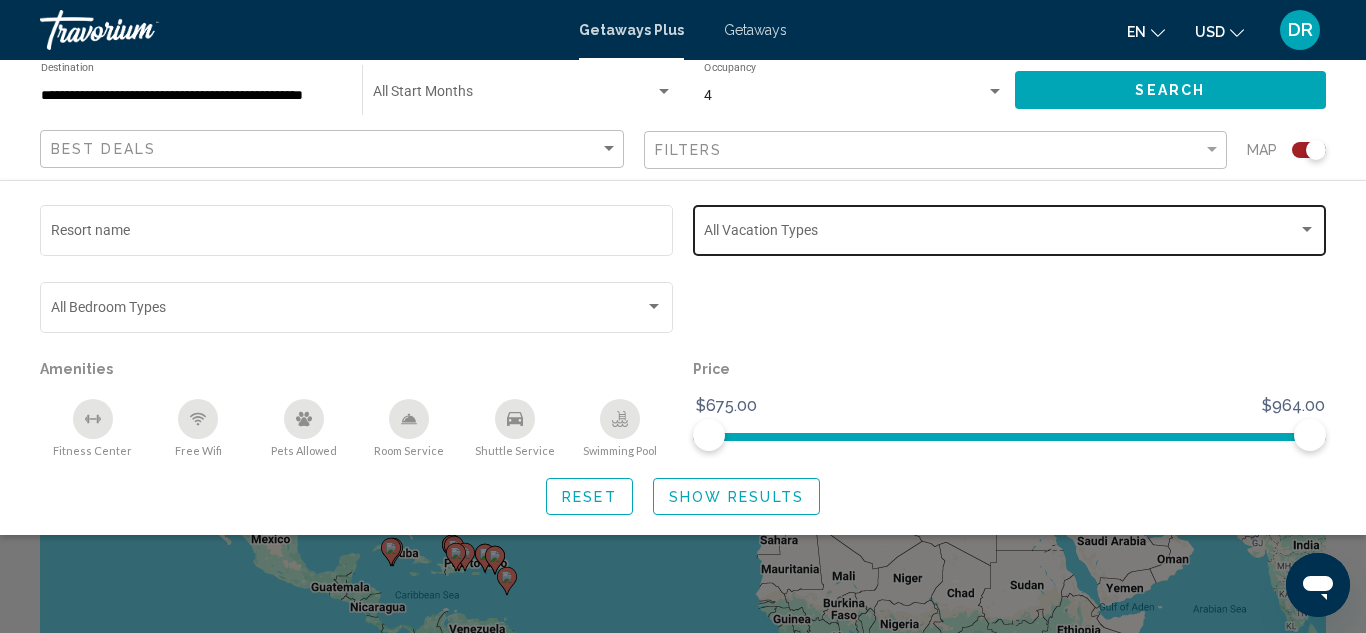 click at bounding box center [1307, 229] 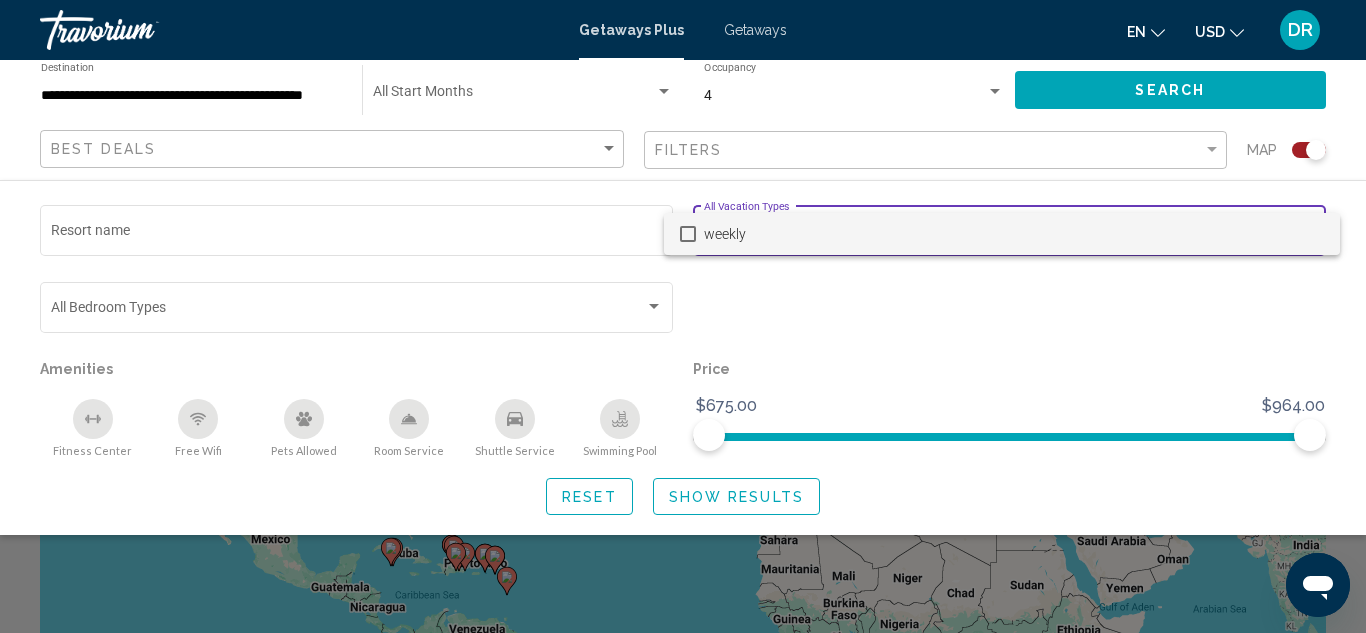 click on "weekly" at bounding box center (1002, 234) 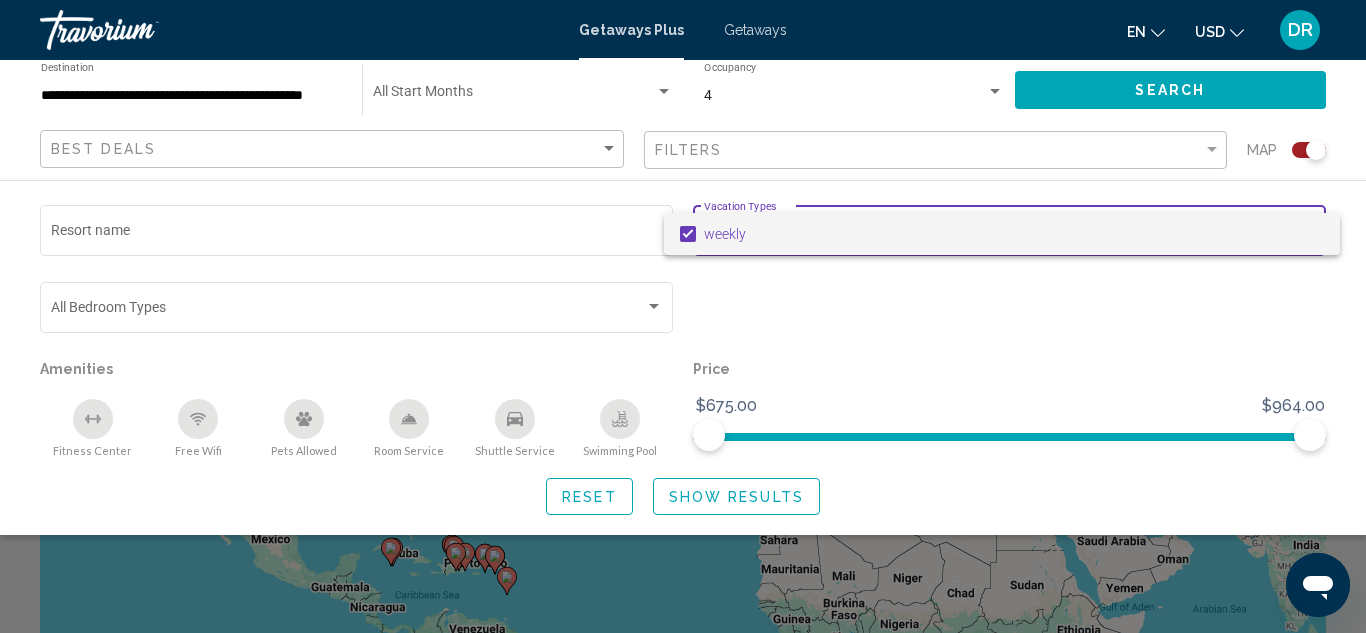 click at bounding box center [683, 316] 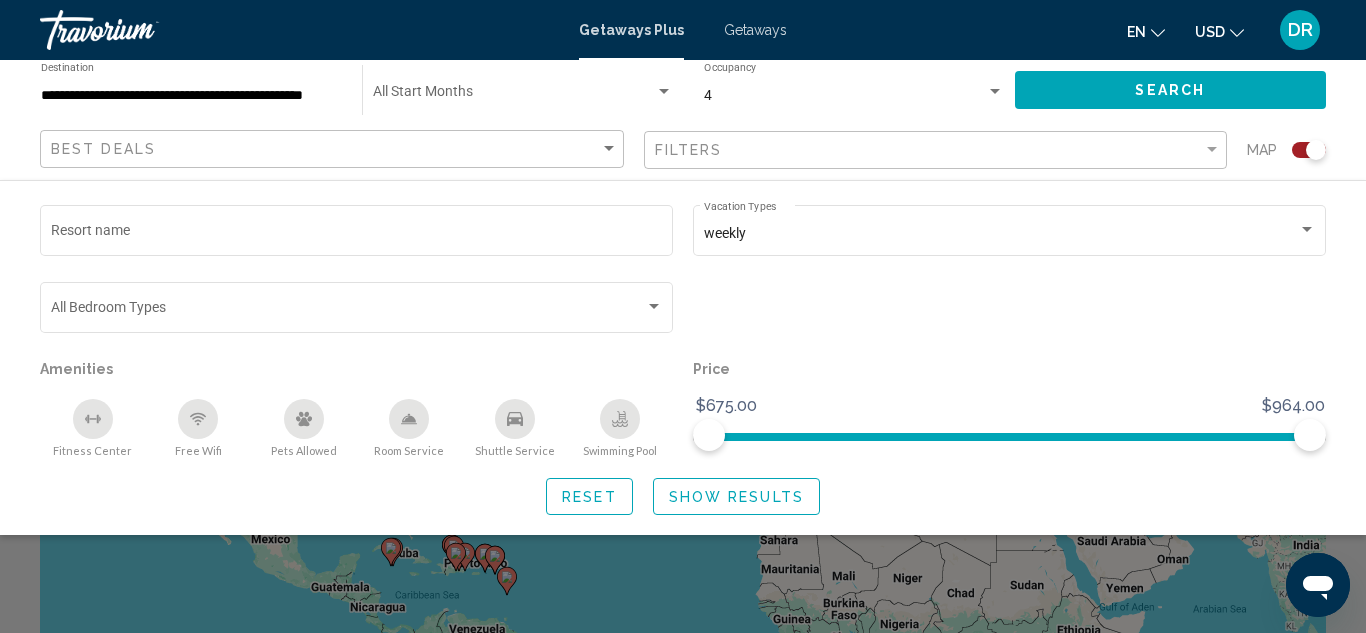 click at bounding box center [664, 91] 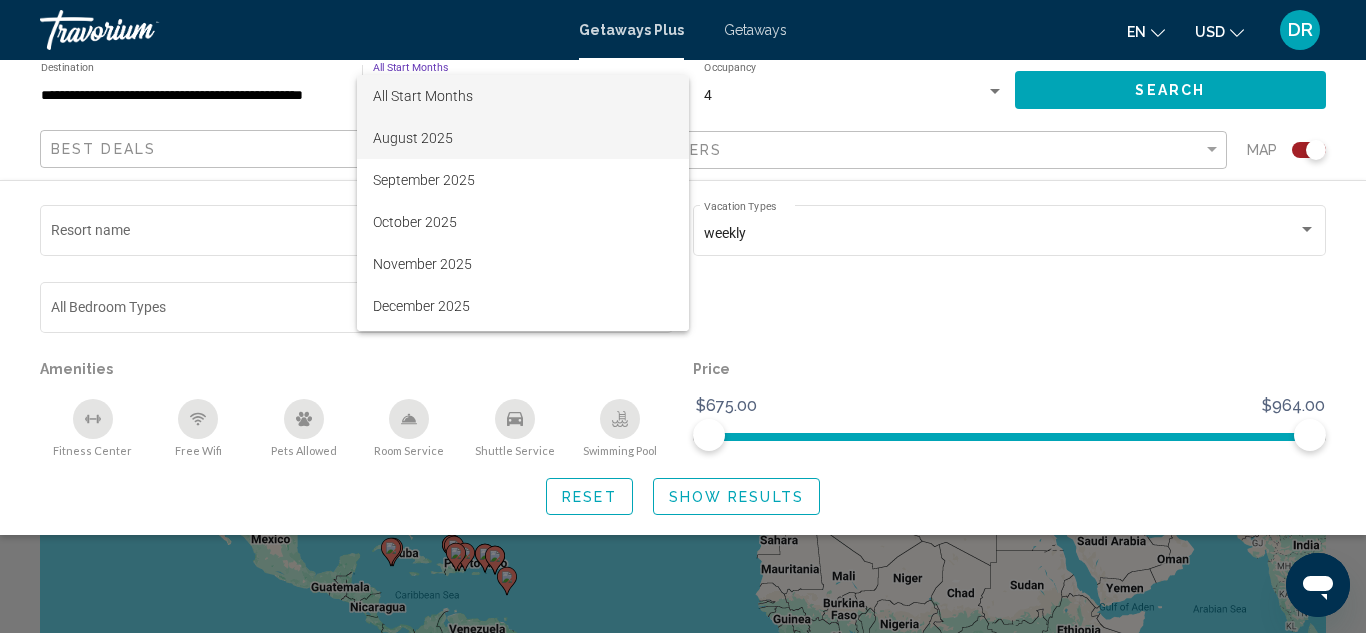 click on "August 2025" at bounding box center (523, 138) 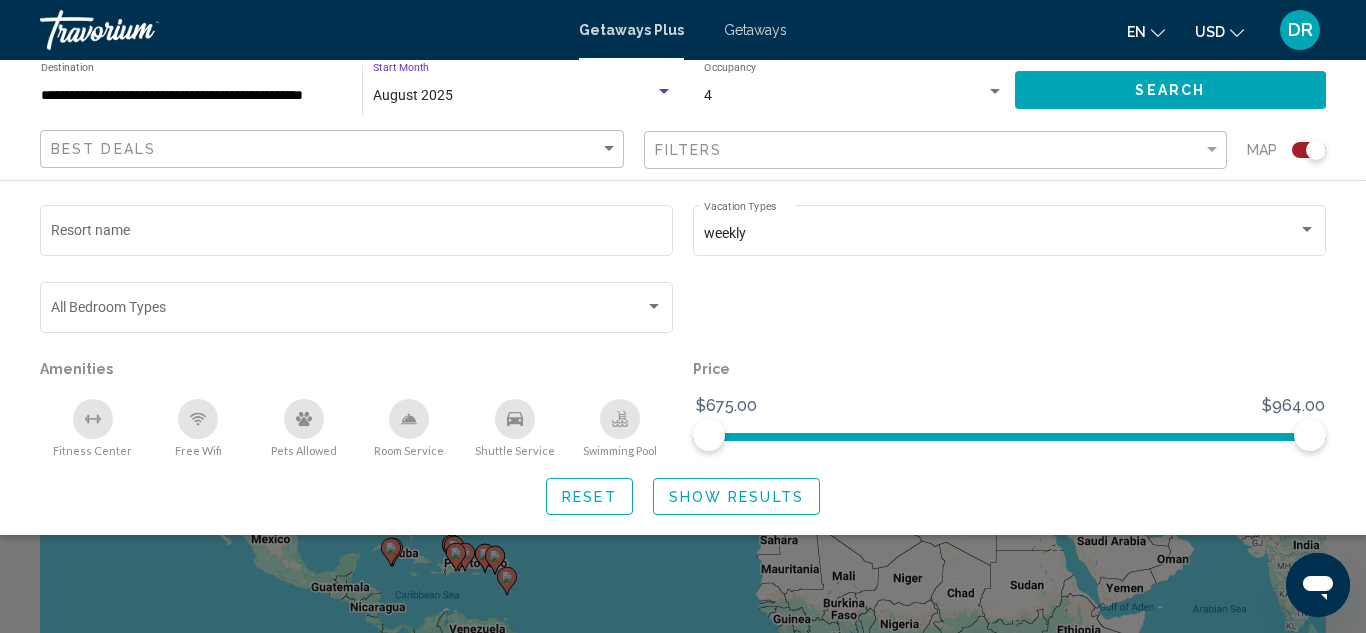 click at bounding box center [995, 91] 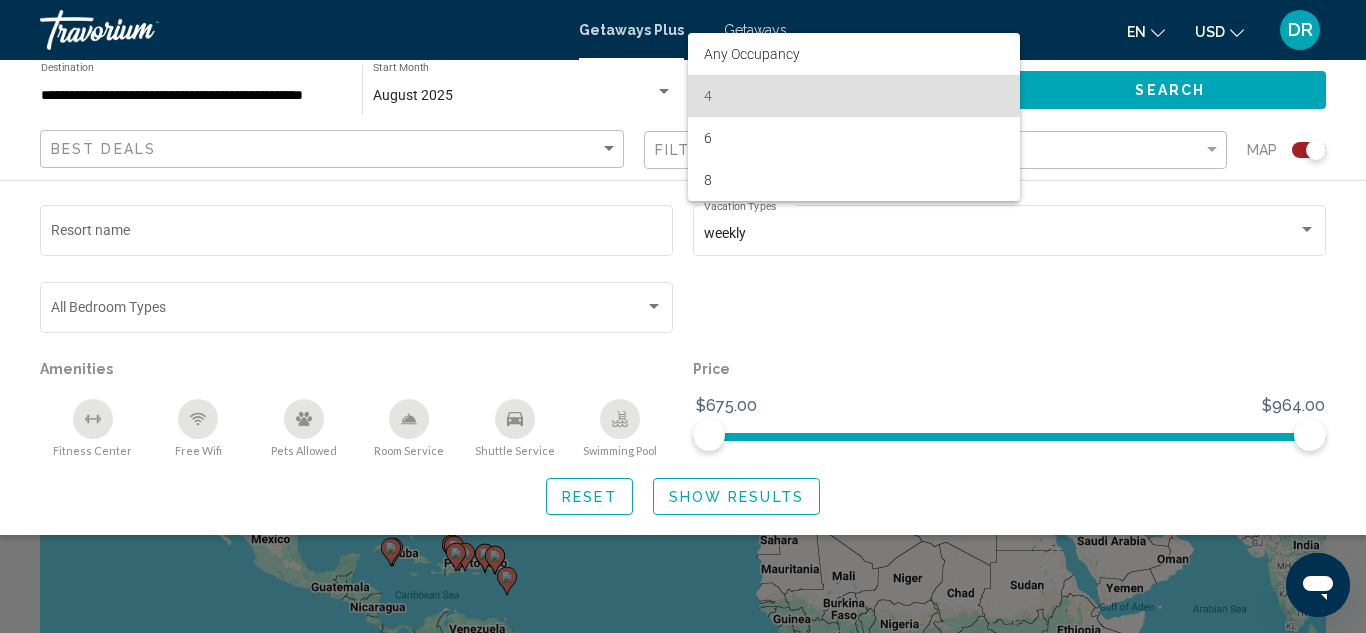 click at bounding box center (683, 316) 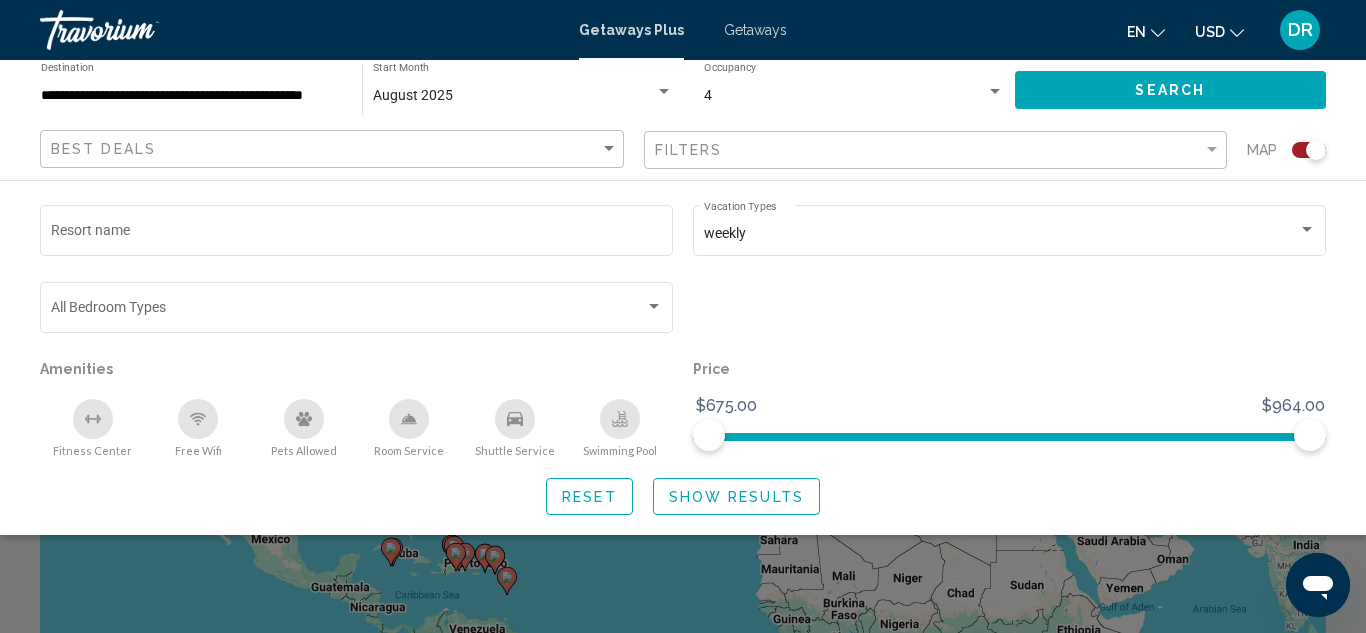click on "Best Deals Filters Map Resort name weekly Vacation Types All Vacation Types Bedroom Types All Bedroom Types Amenities
Fitness Center
Free Wifi
Pets Allowed
Room Service
Shuttle Service
Swimming Pool Price $675.00 $964.00 $675.00 $964.00 Reset Show Results" 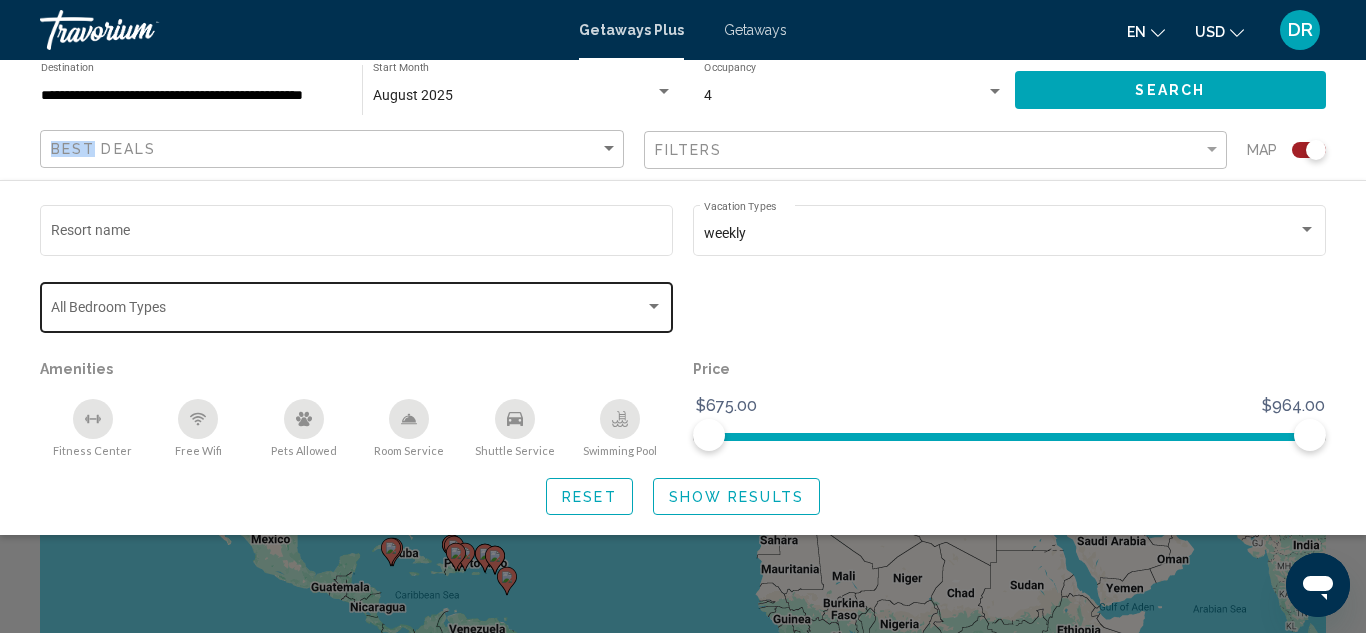 click at bounding box center [654, 307] 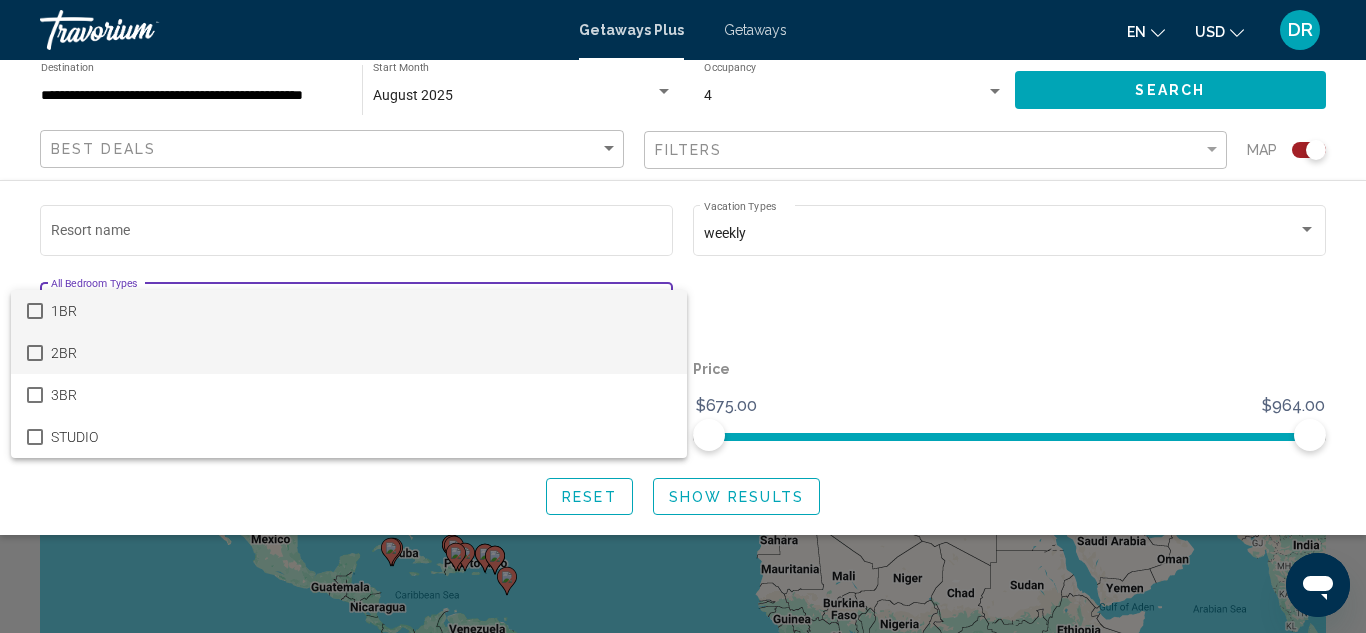 click on "2BR" at bounding box center (361, 353) 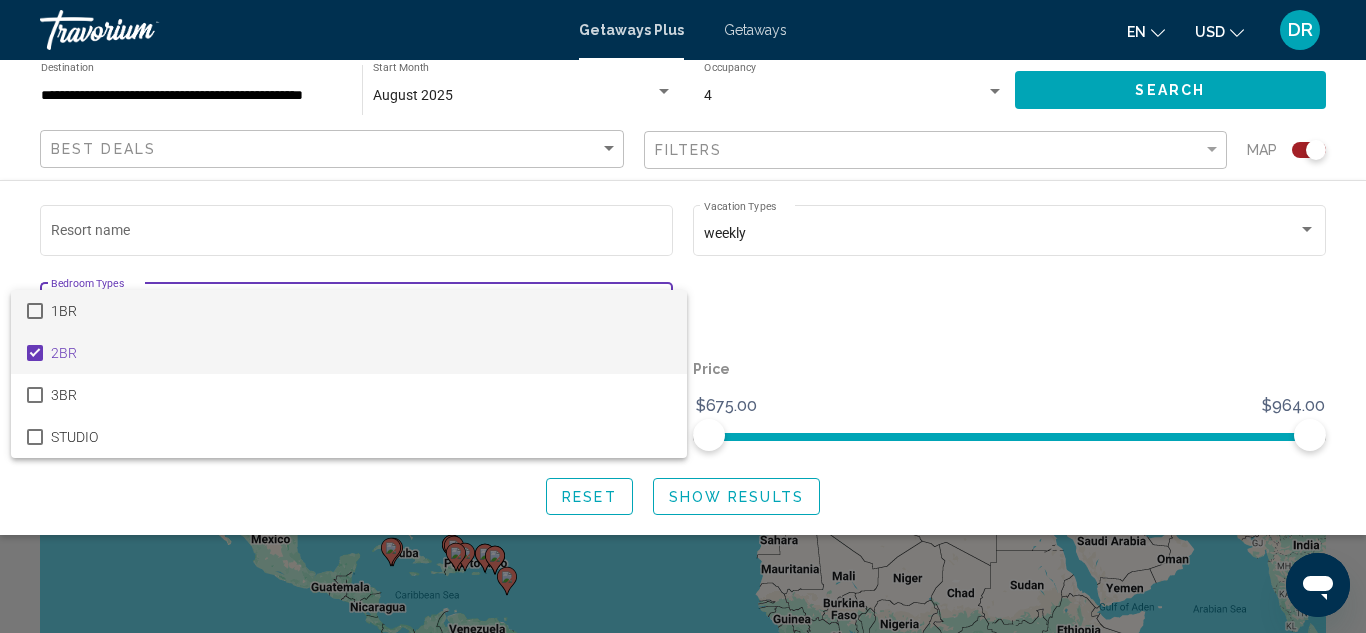 click at bounding box center [35, 311] 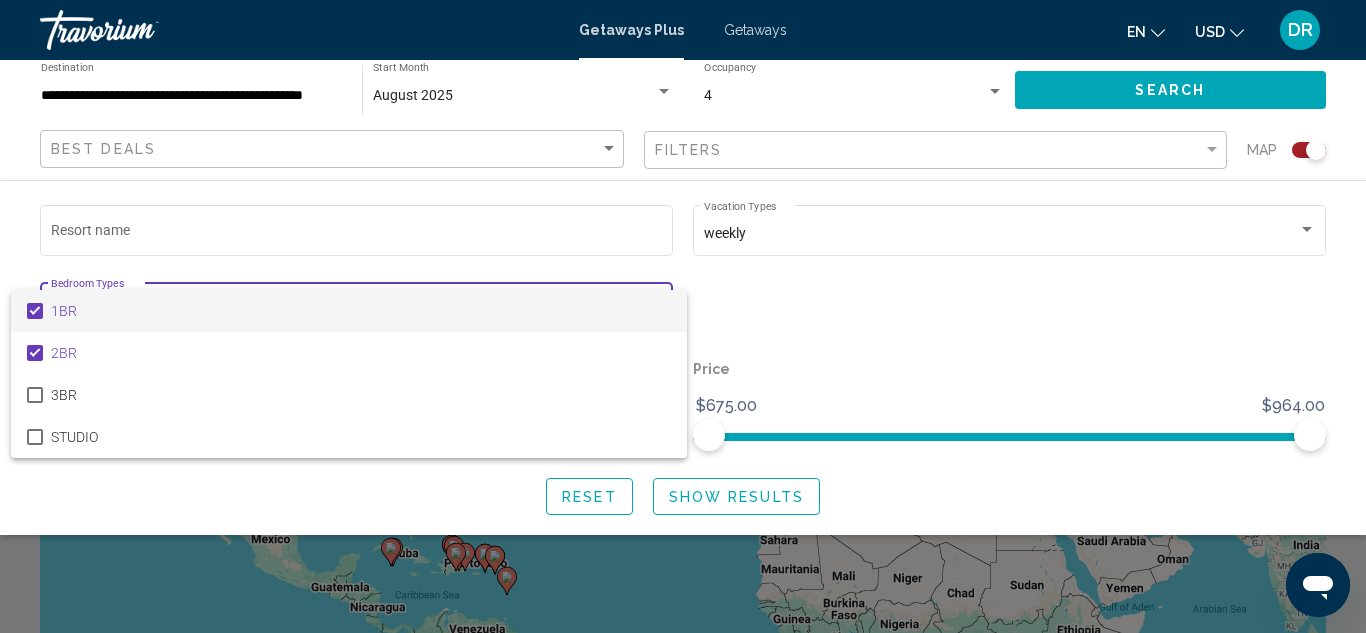 click at bounding box center (35, 311) 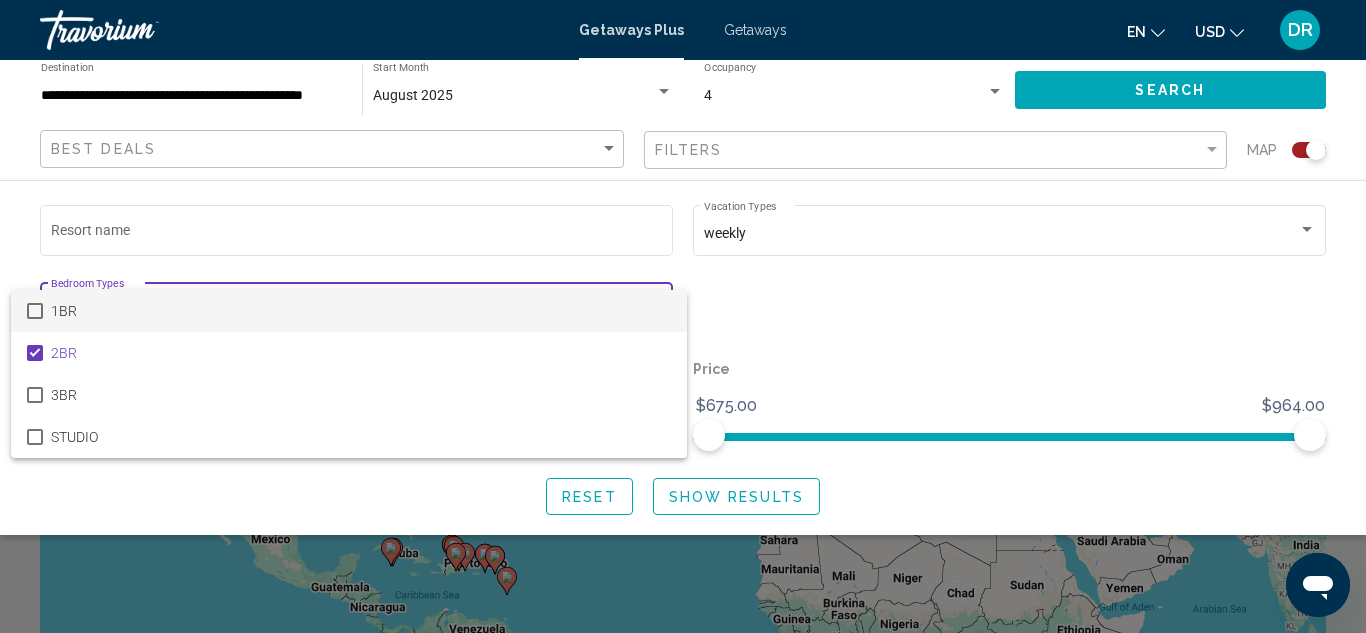 click at bounding box center (683, 316) 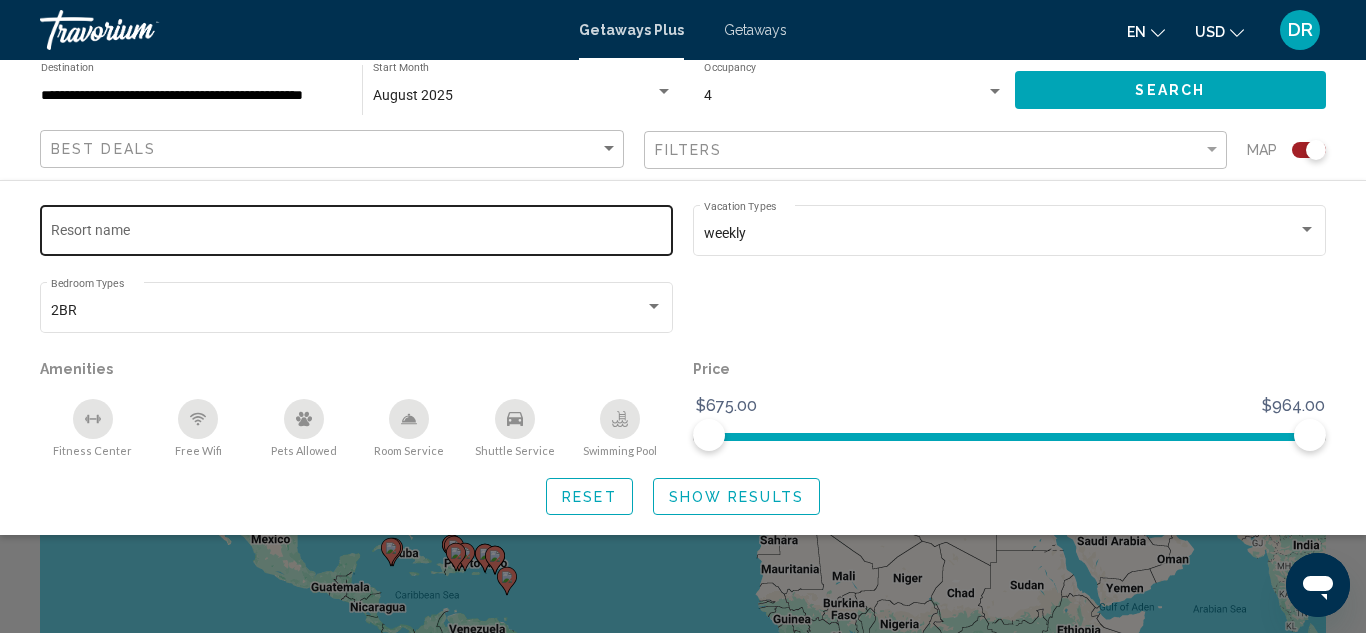 click on "Resort name" at bounding box center (357, 234) 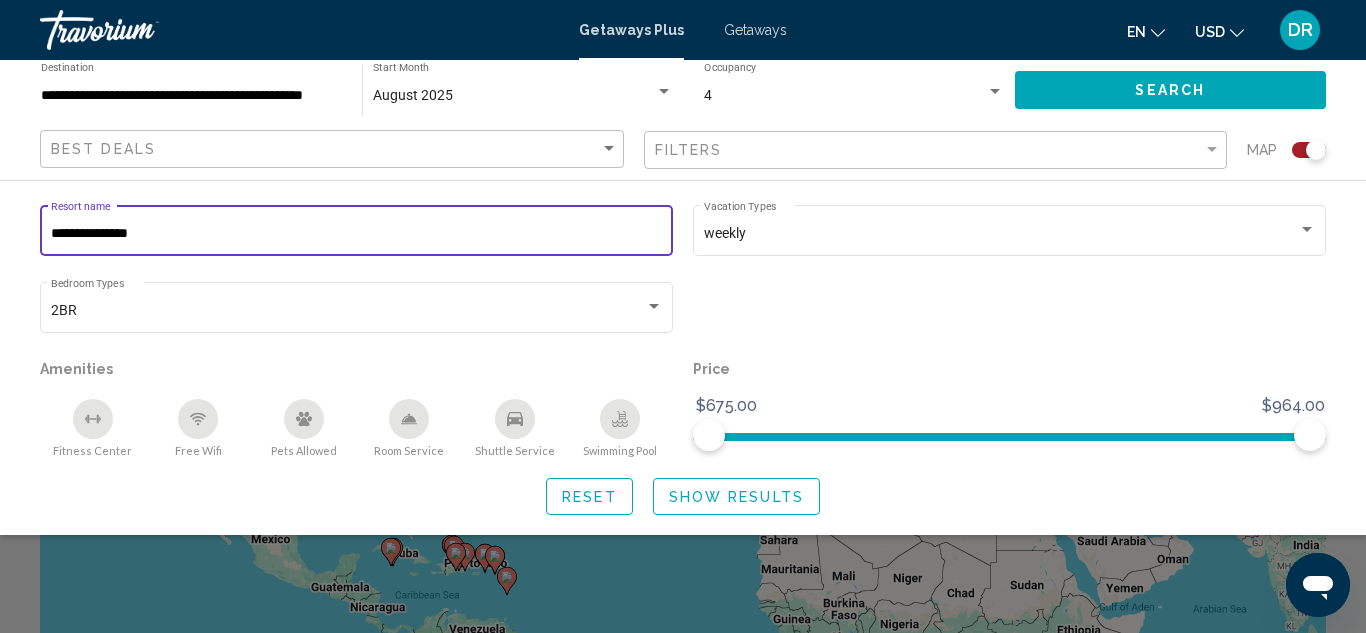 click on "**********" 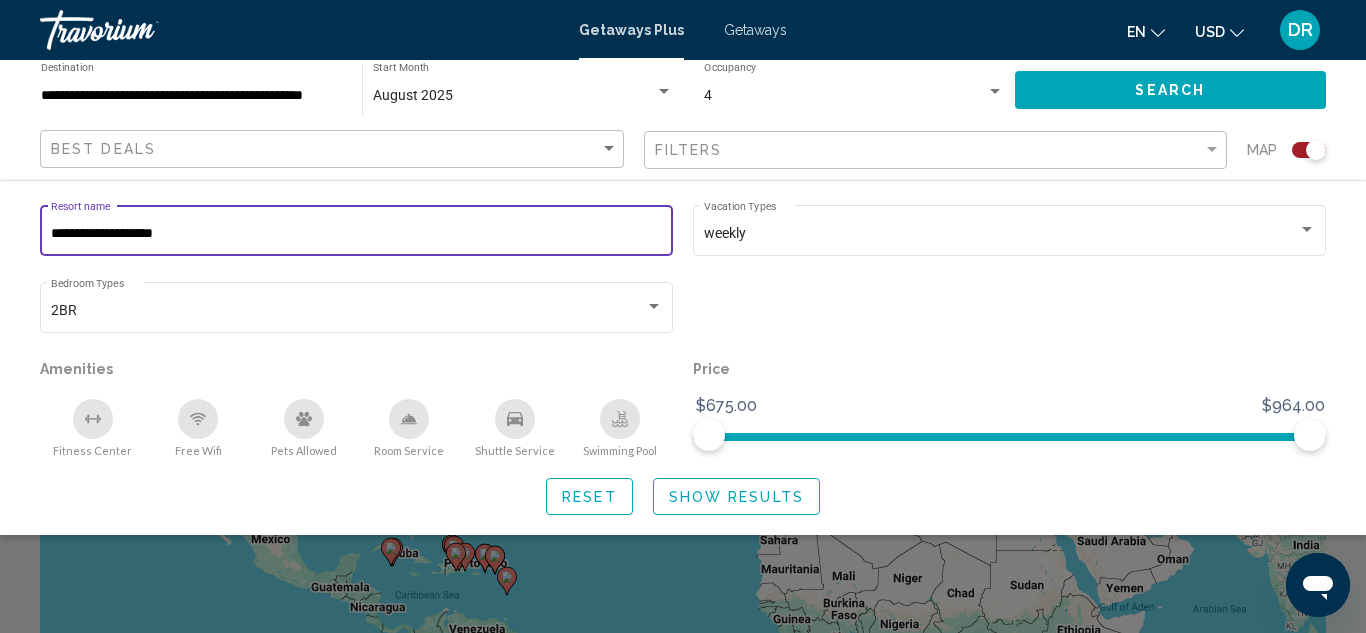 type on "**********" 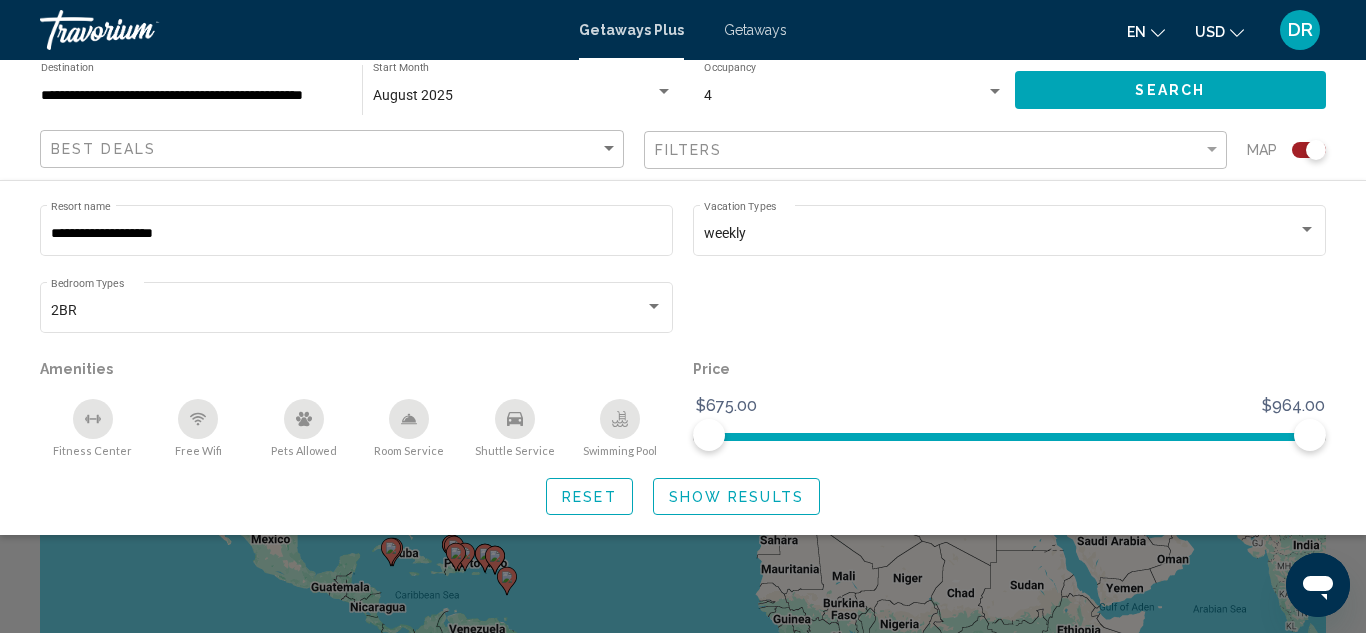 click on "Search" 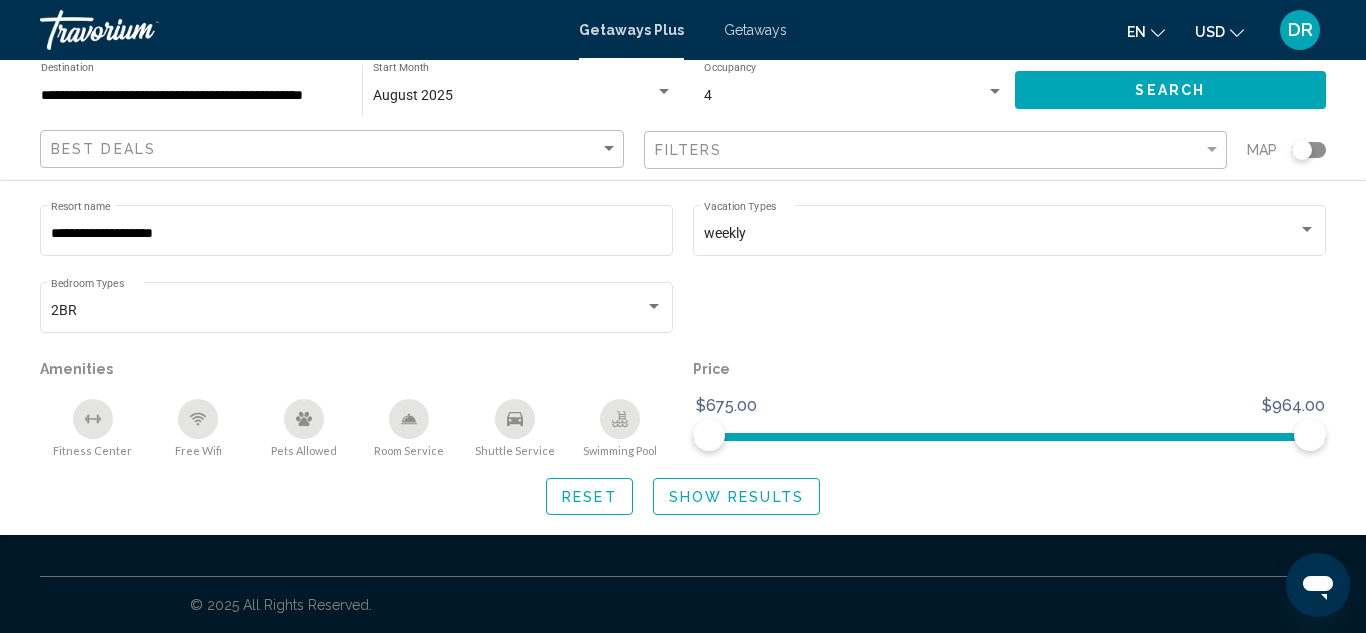 click on "Search" 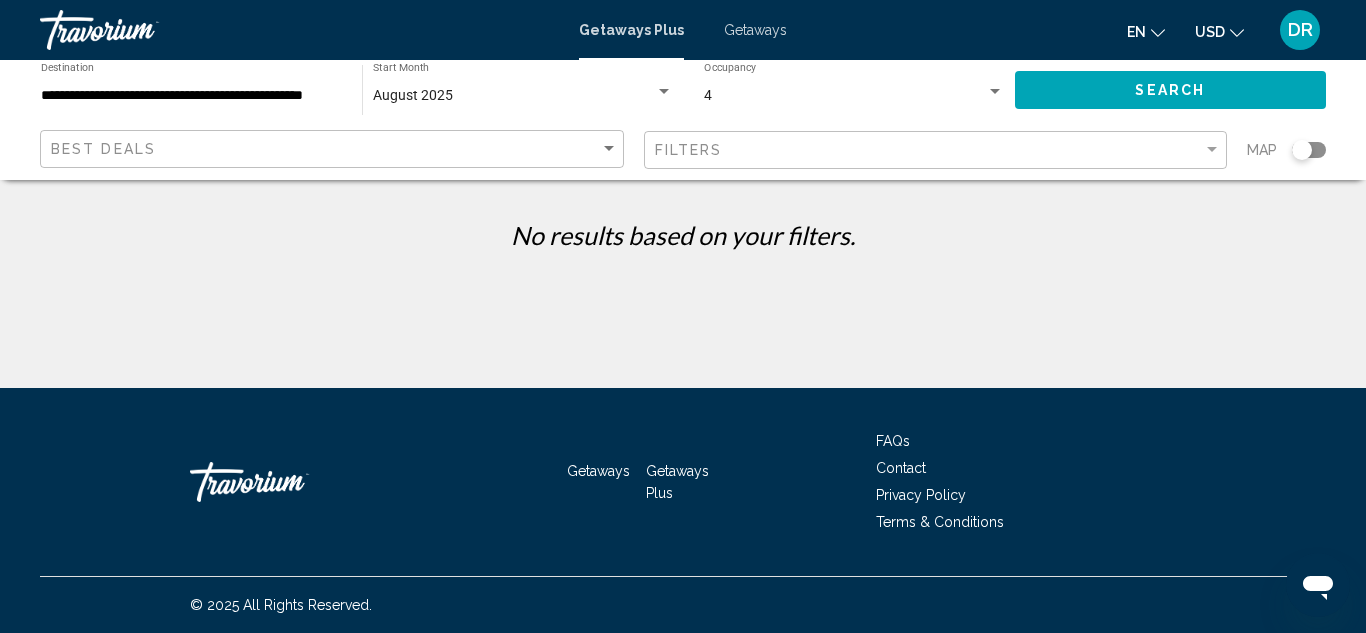 click on "**********" 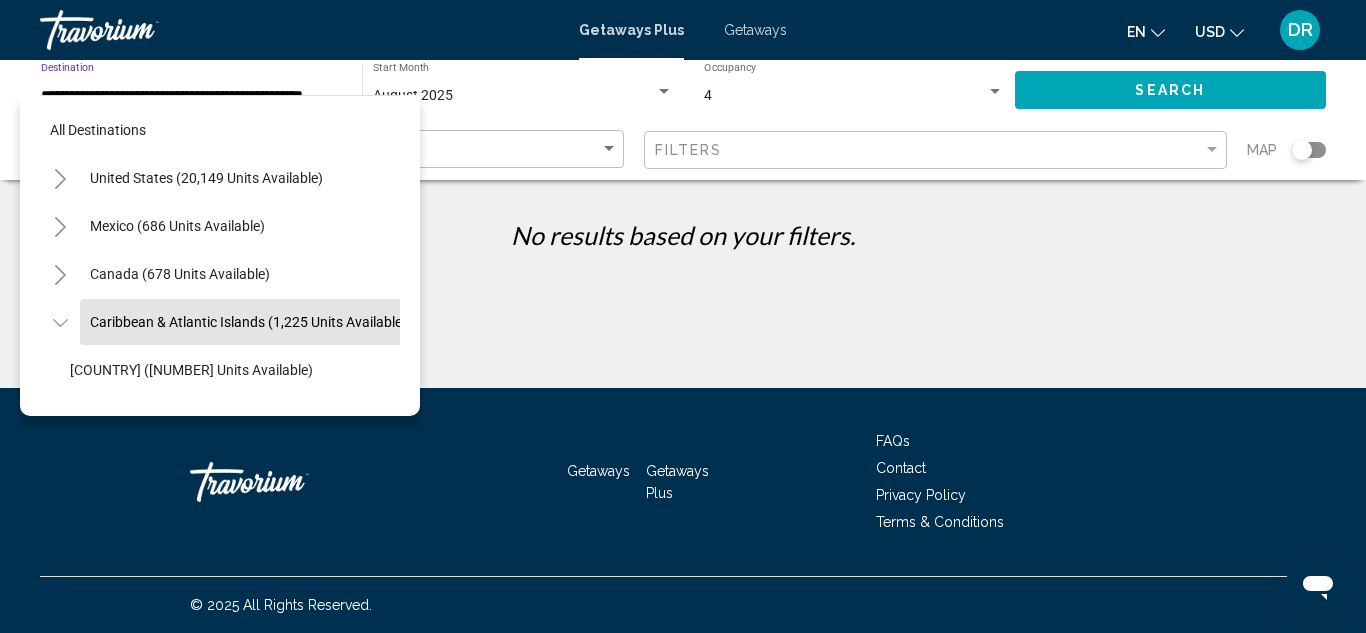 scroll, scrollTop: 71, scrollLeft: 18, axis: both 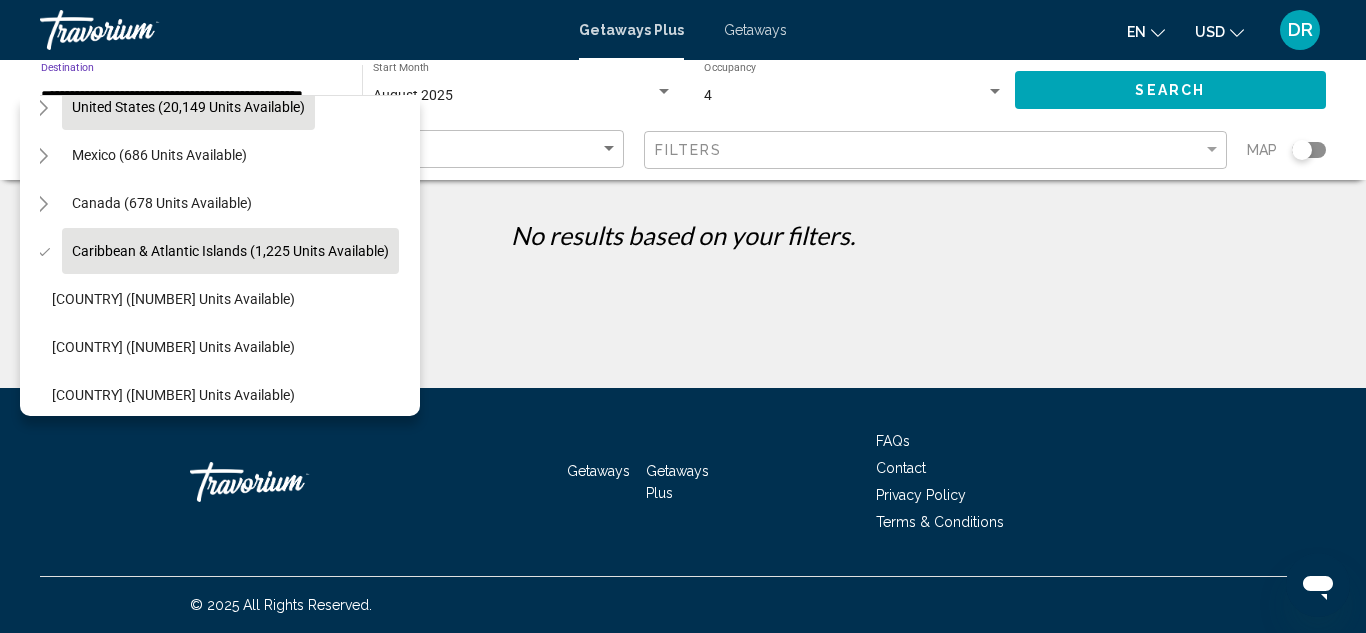 click on "United States (20,149 units available)" at bounding box center [159, 155] 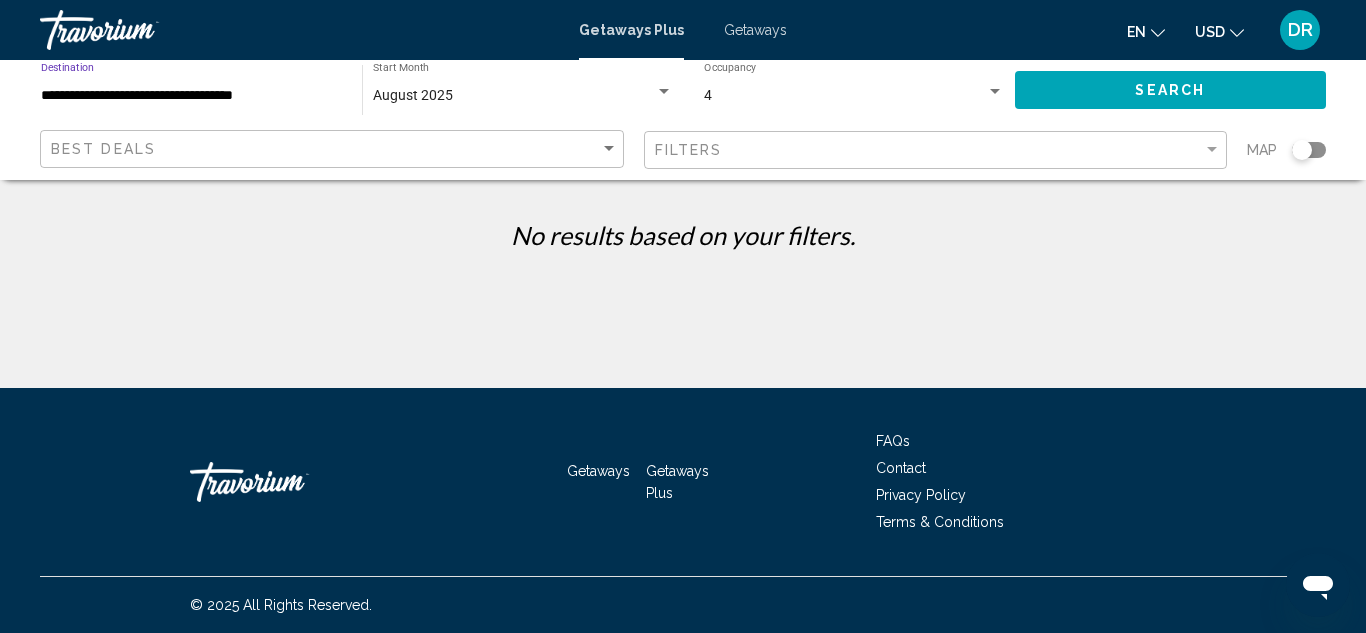 scroll, scrollTop: 0, scrollLeft: 0, axis: both 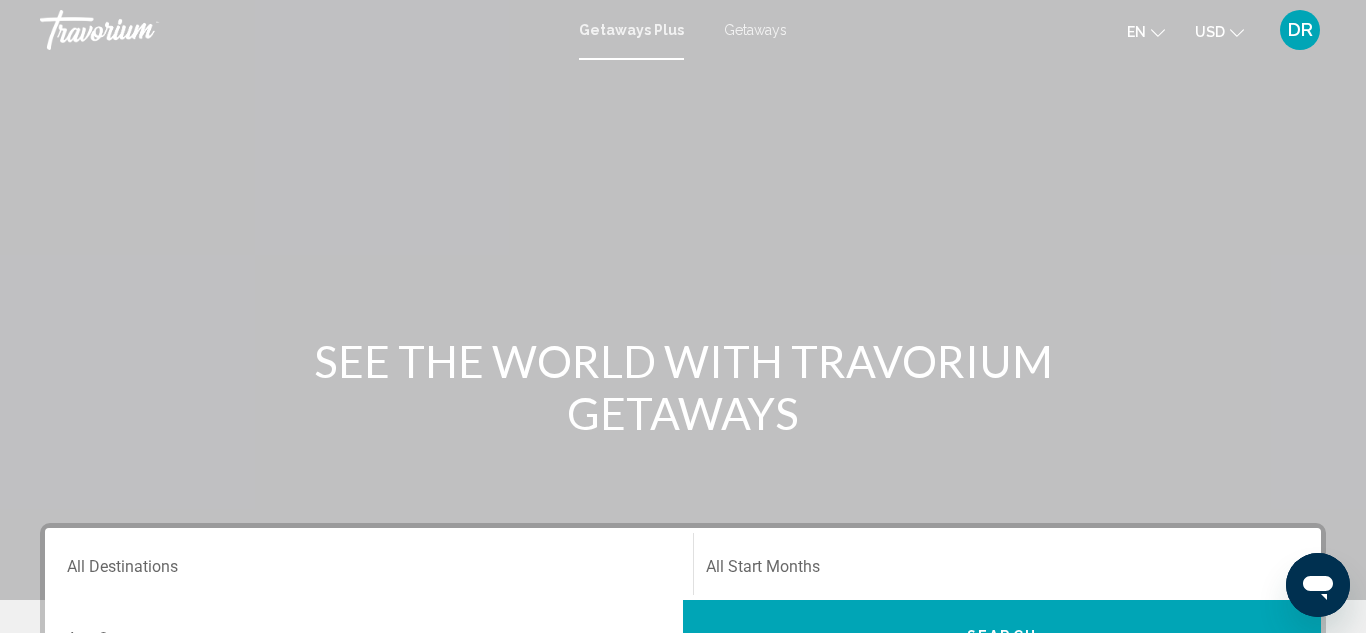 click on "DR" at bounding box center (1300, 30) 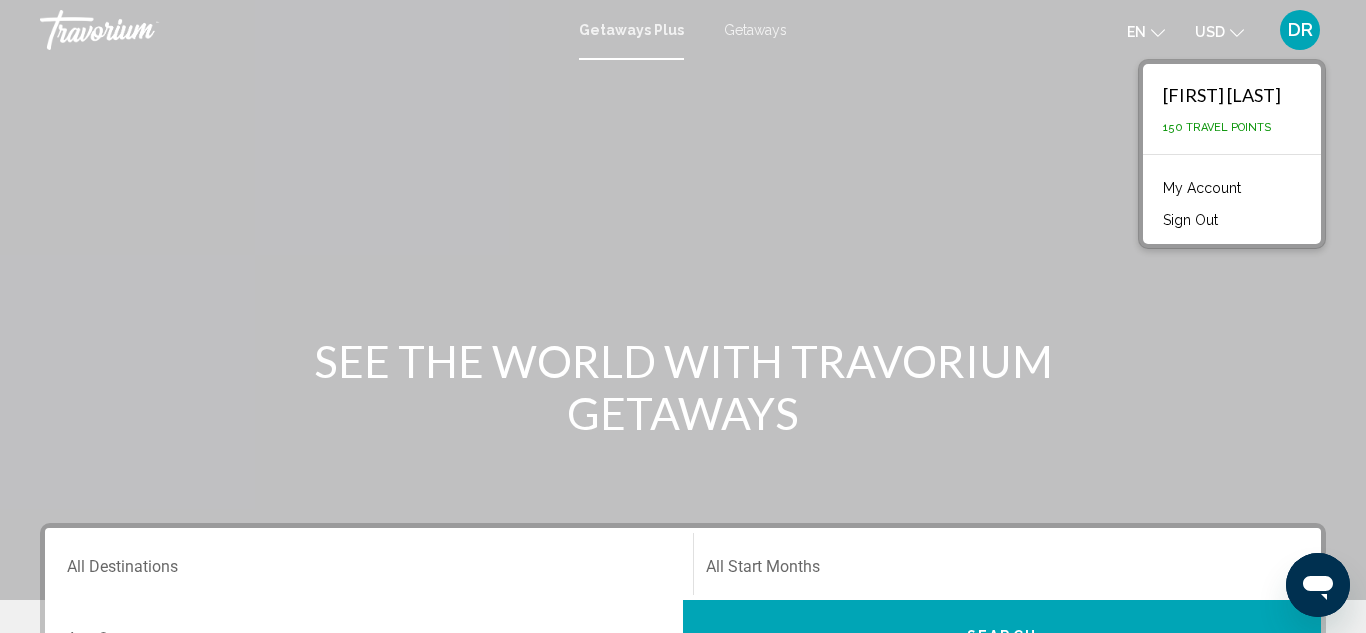 click at bounding box center (683, 300) 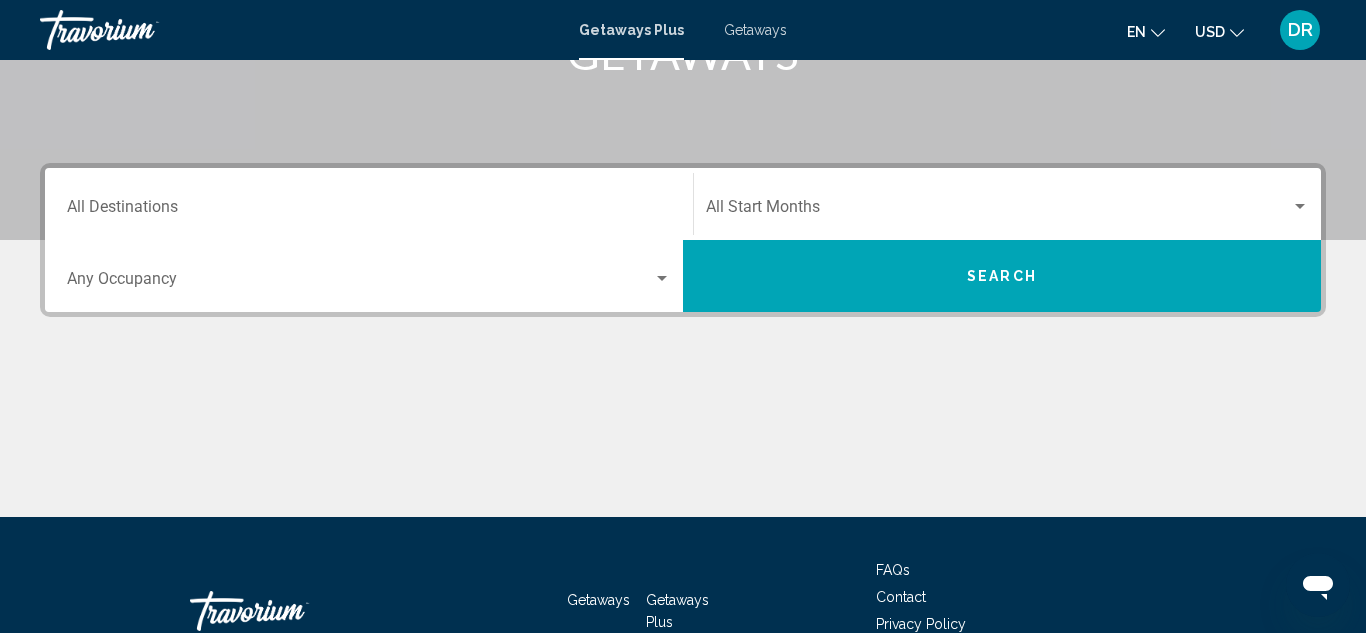 scroll, scrollTop: 400, scrollLeft: 0, axis: vertical 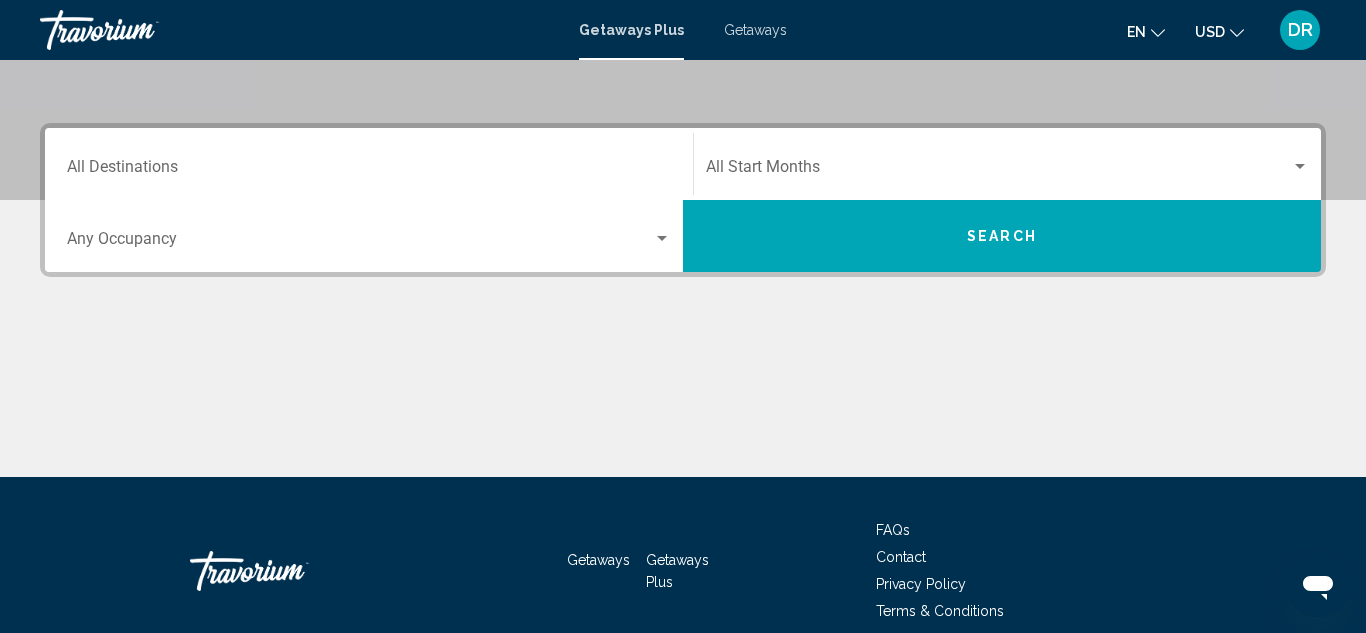 click on "Getaways Plus" at bounding box center (677, 571) 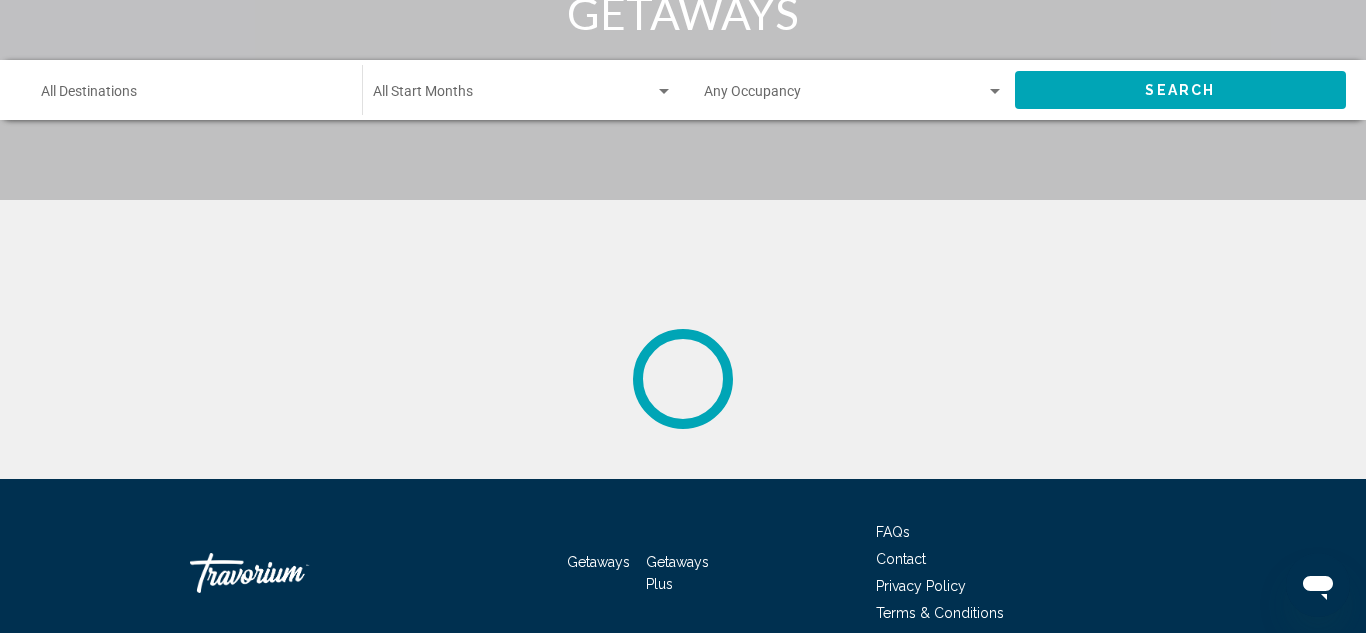 scroll, scrollTop: 0, scrollLeft: 0, axis: both 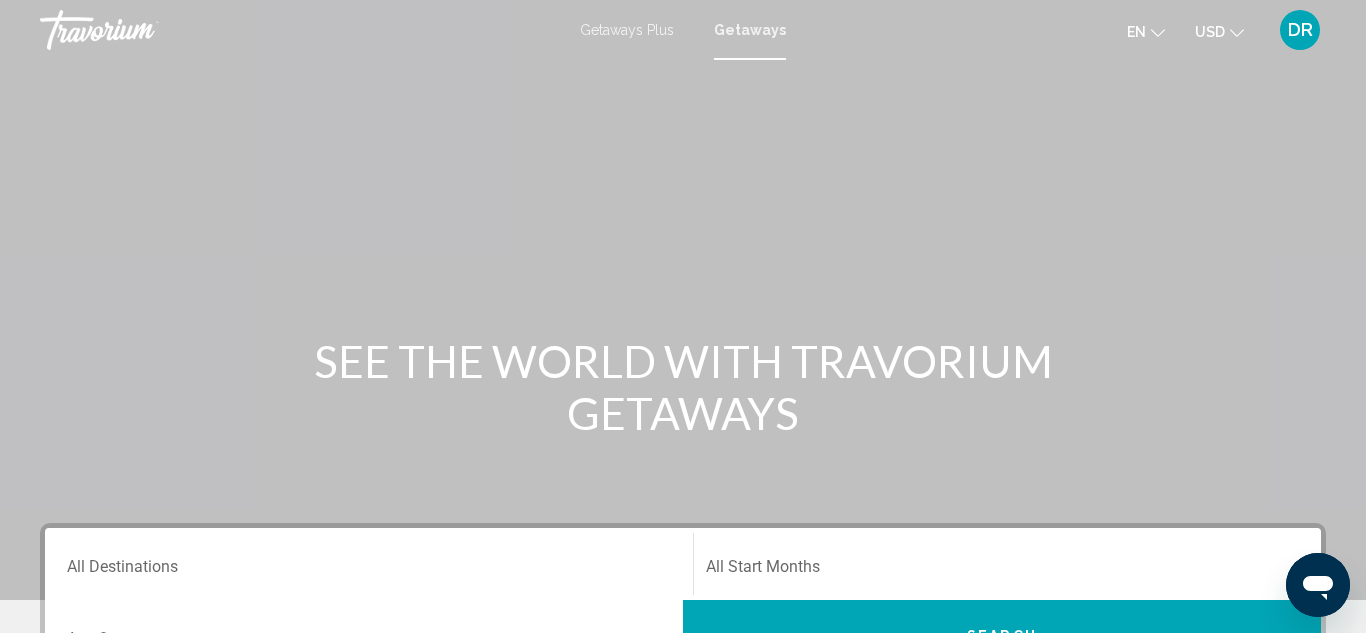 click on "Destination All Destinations" at bounding box center [369, 564] 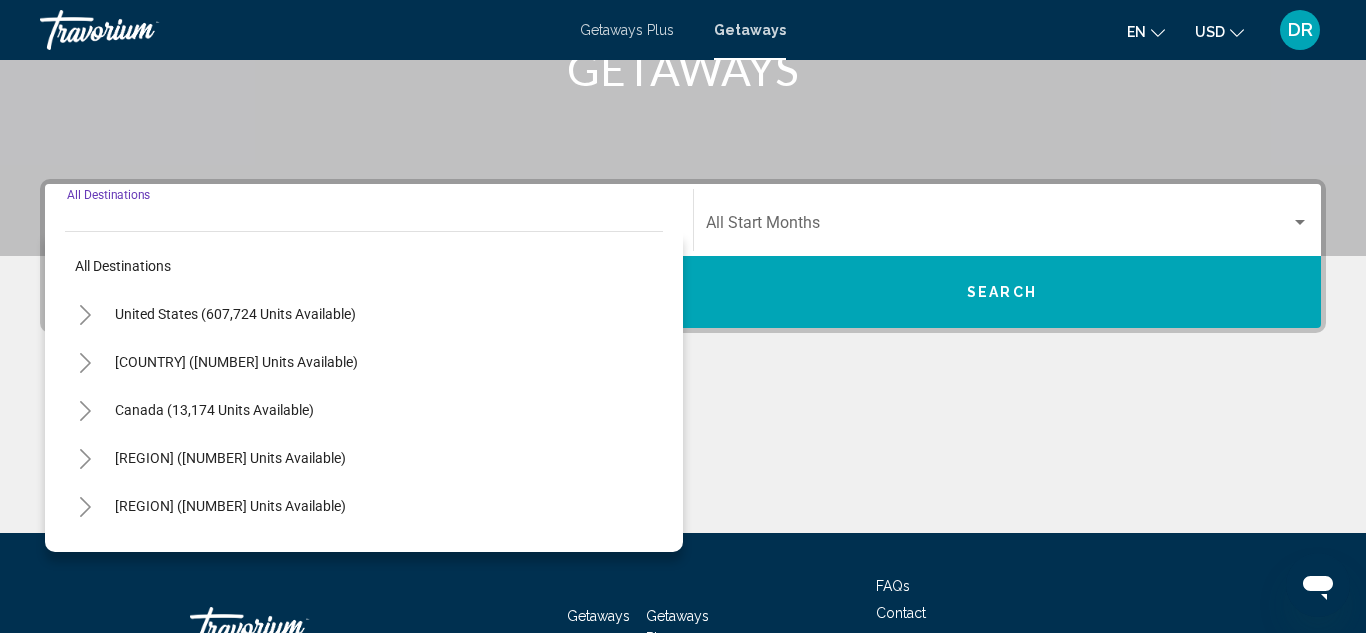 click on "Getaways Getaways Plus FAQs Contact Privacy Policy Terms & Conditions" at bounding box center [683, 627] 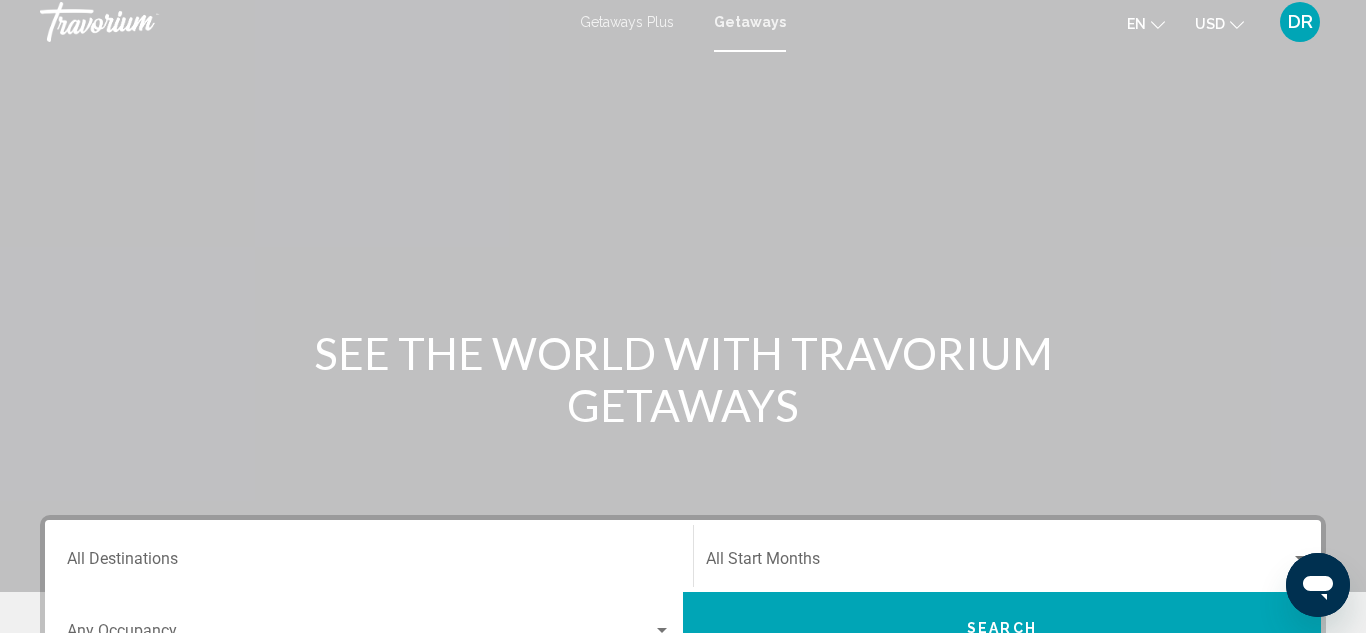 scroll, scrollTop: 0, scrollLeft: 0, axis: both 